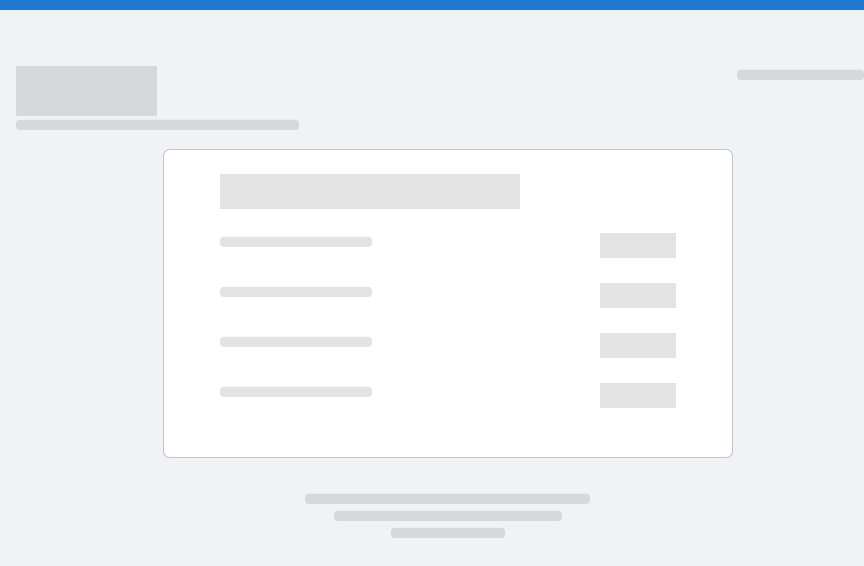 scroll, scrollTop: 0, scrollLeft: 0, axis: both 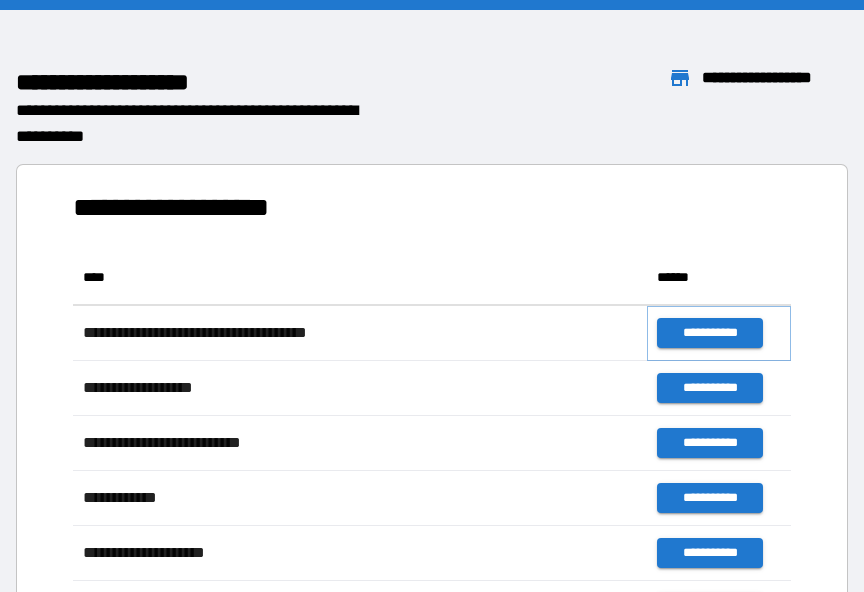 click on "**********" at bounding box center [709, 333] 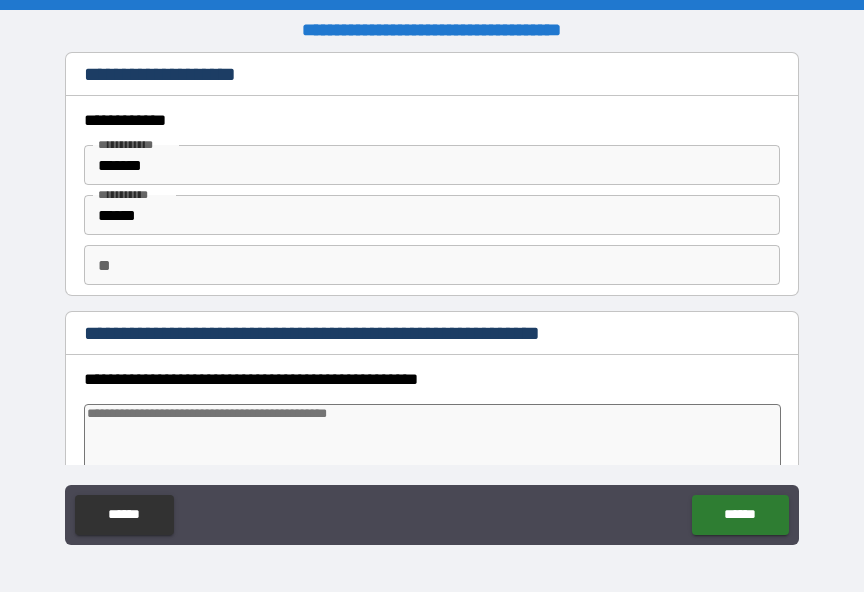 type on "*" 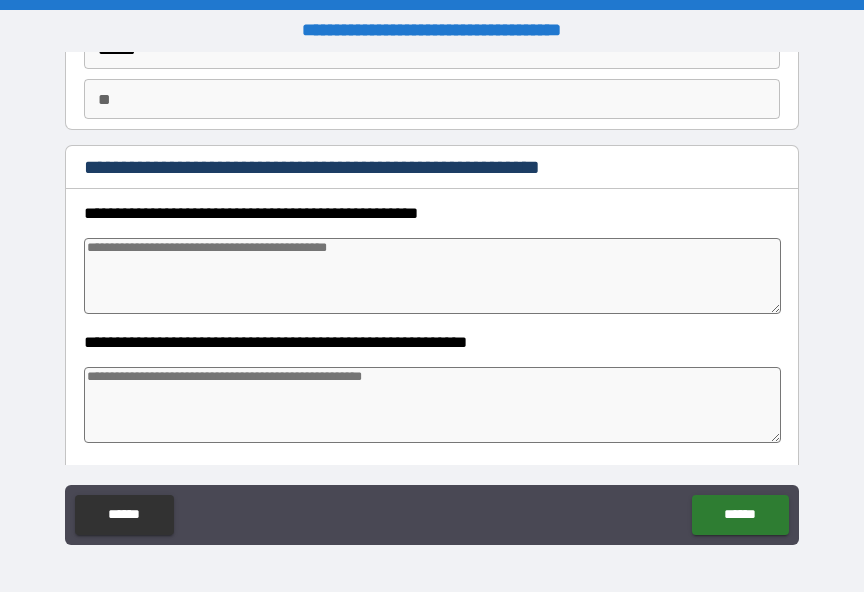 scroll, scrollTop: 168, scrollLeft: 0, axis: vertical 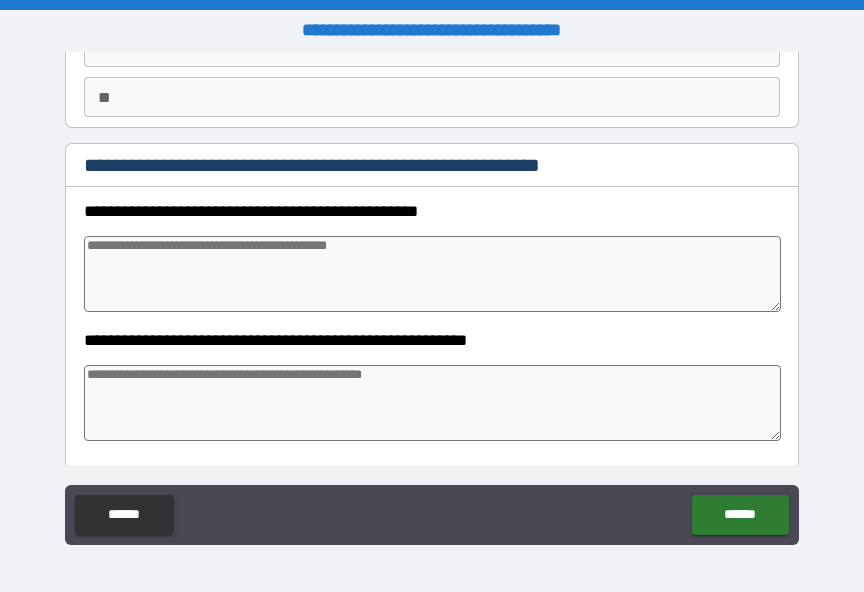 click at bounding box center [432, 274] 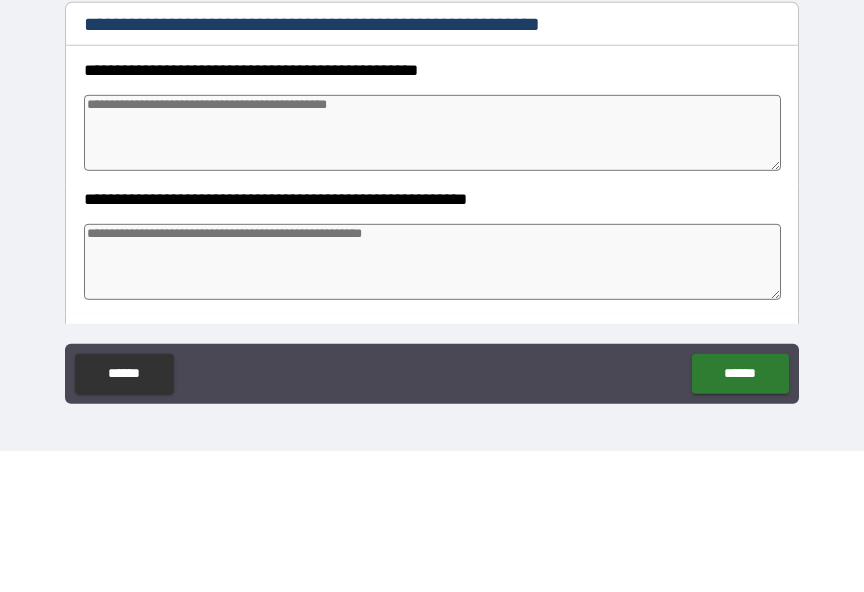 type on "*" 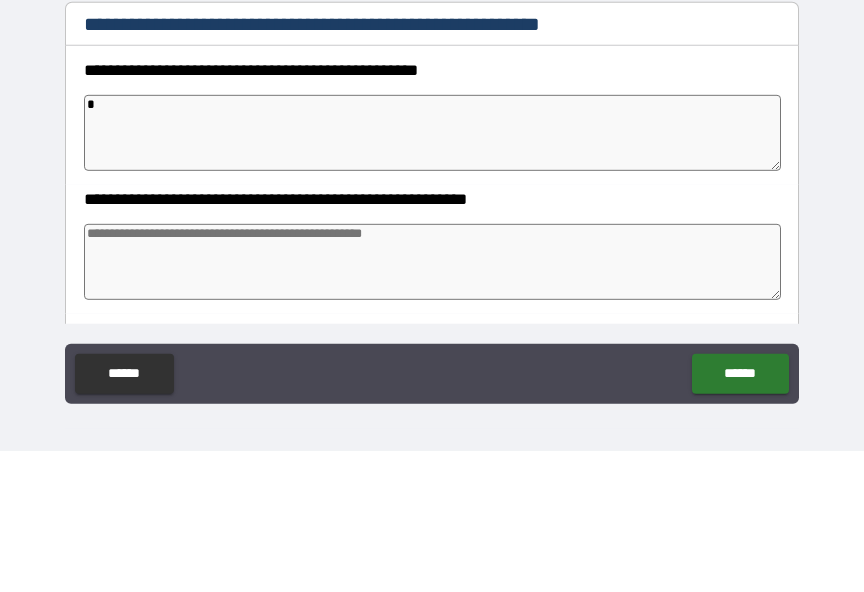 type on "**" 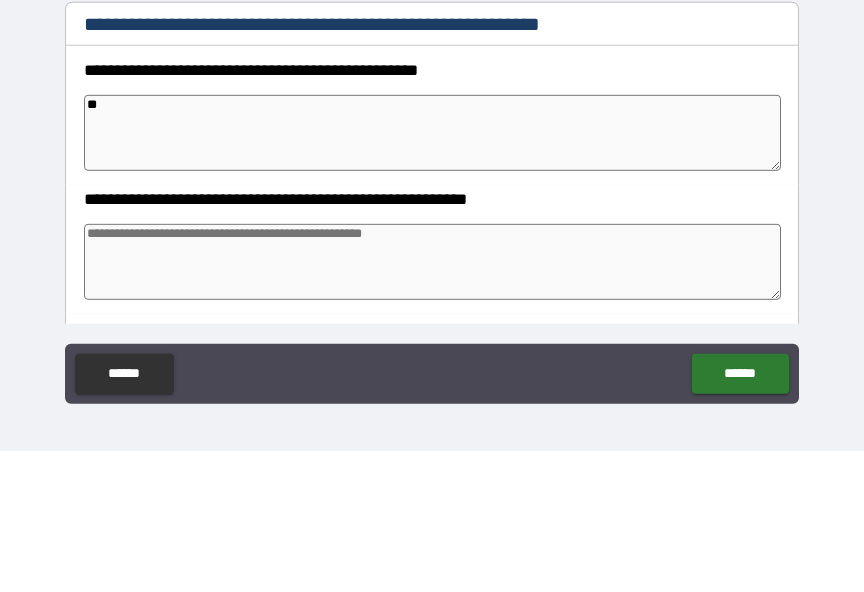 type on "*" 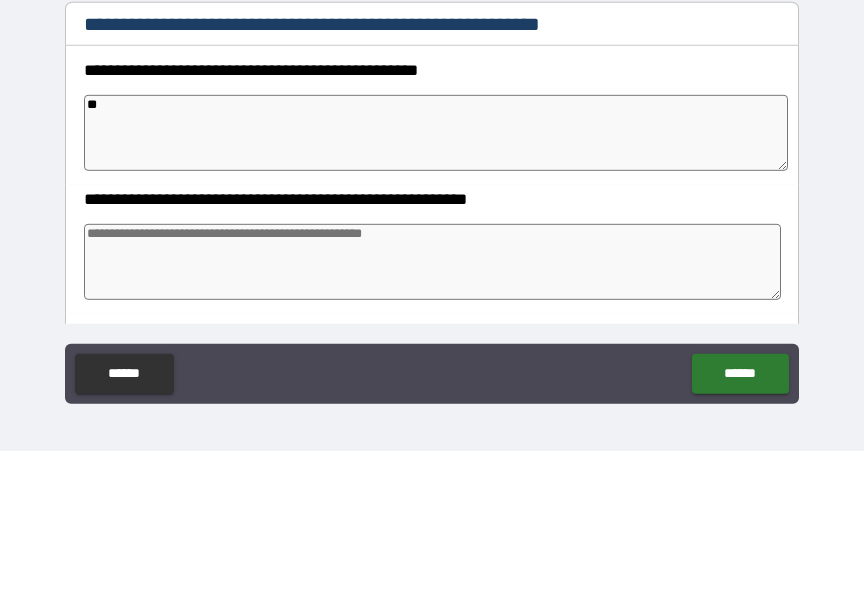 type on "***" 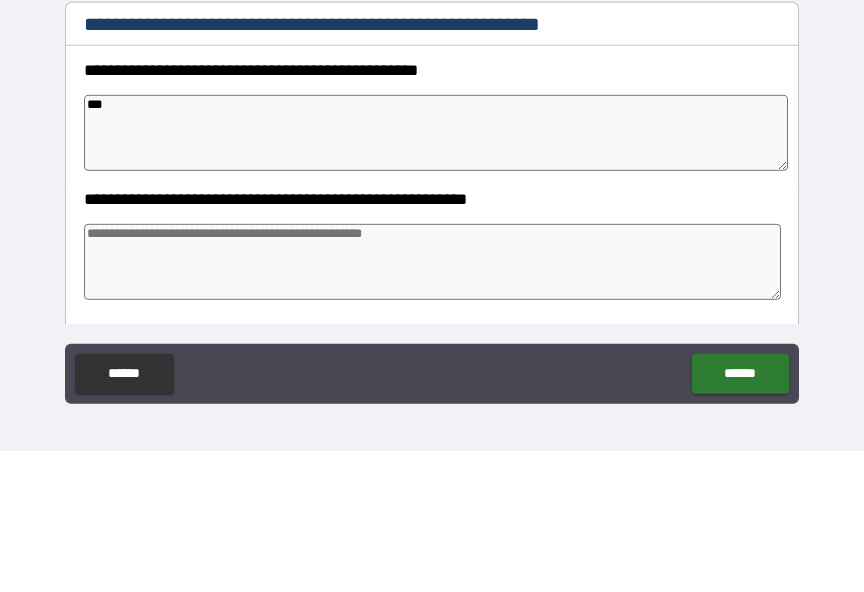 type on "*" 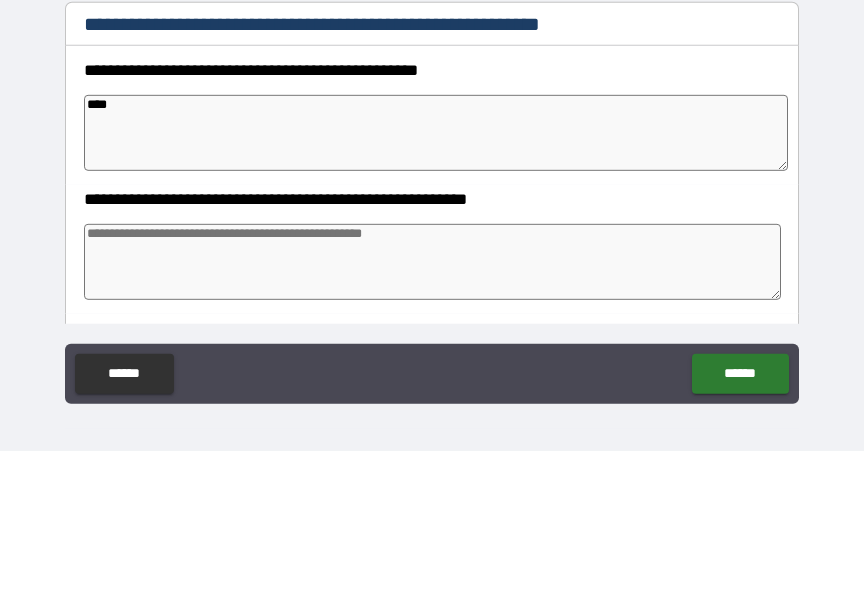 type on "*" 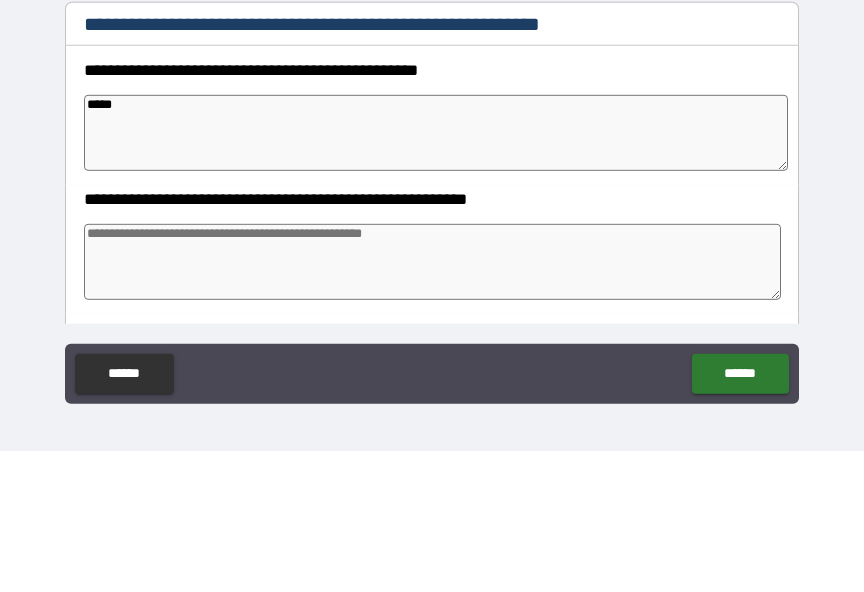 type on "*" 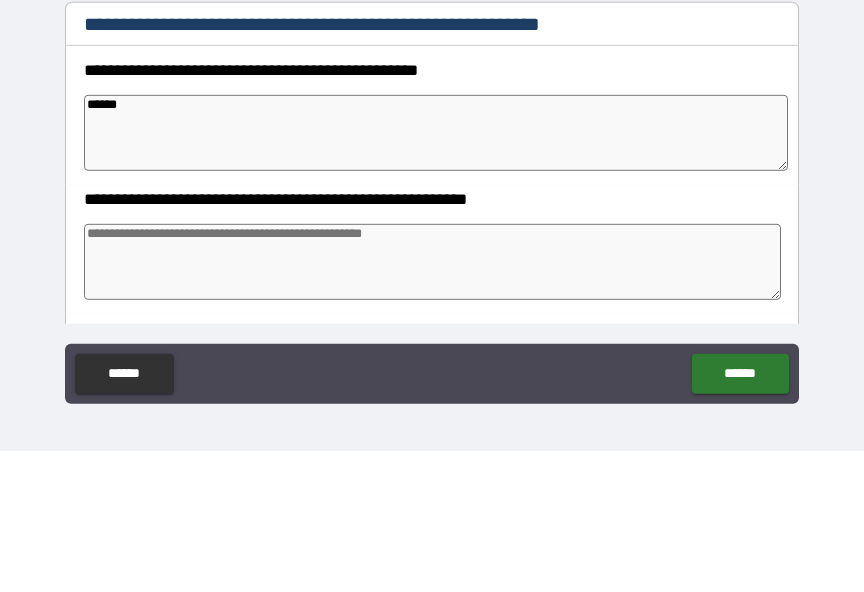 type on "*******" 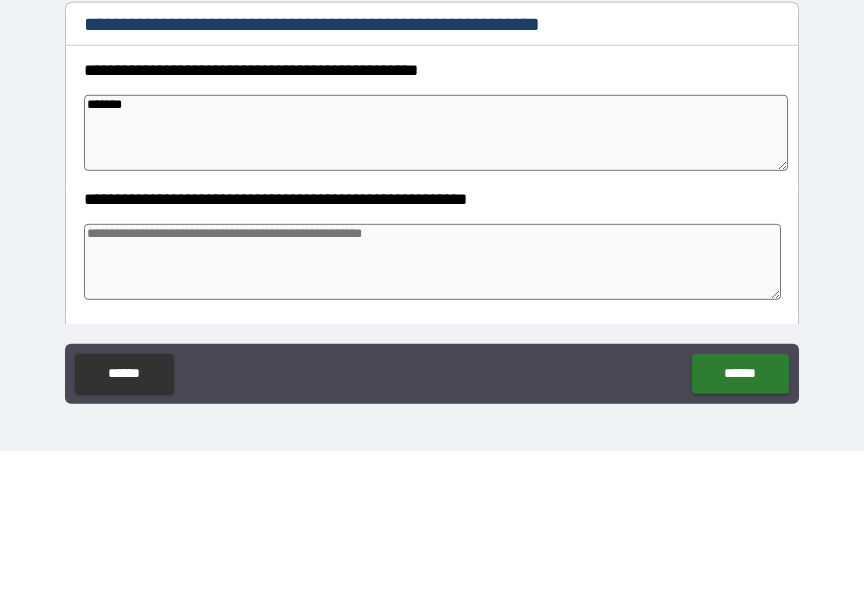 type on "*" 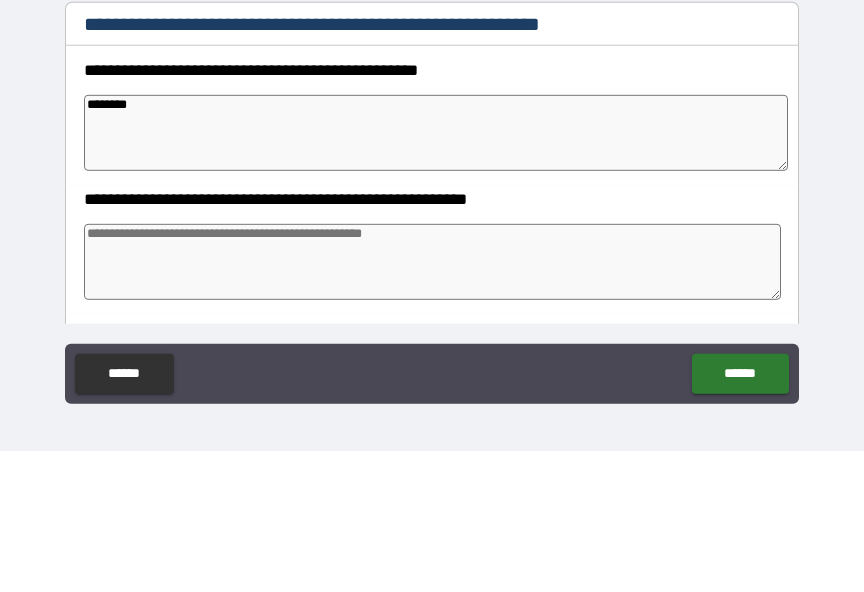 type on "*" 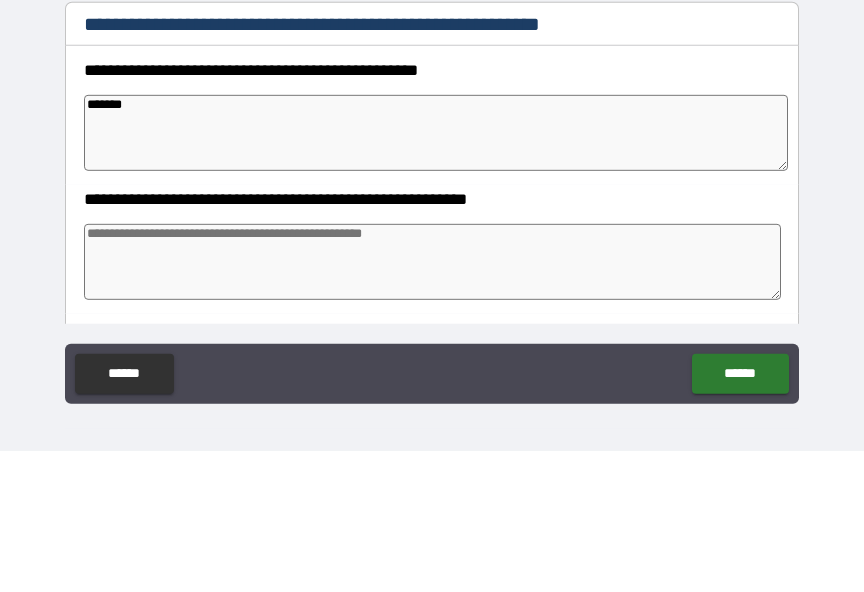 type on "******" 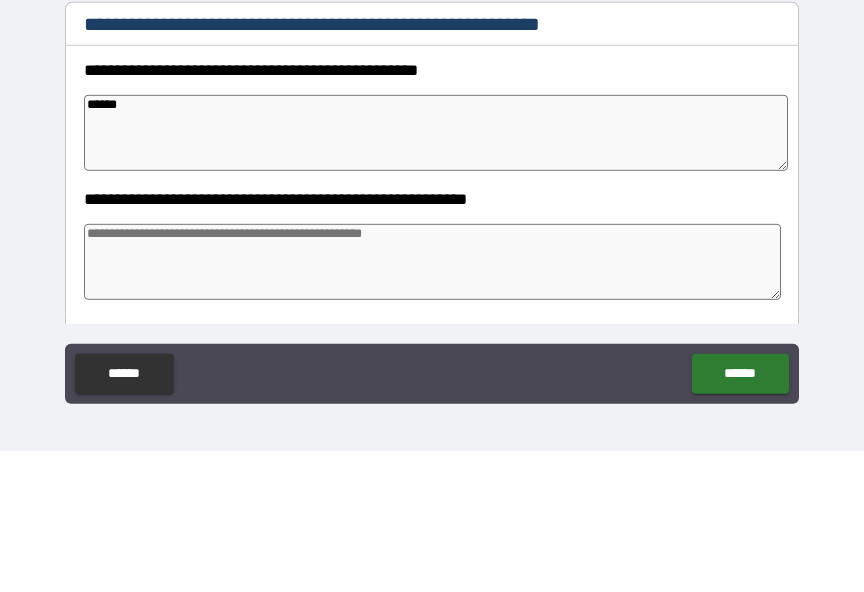 type on "*****" 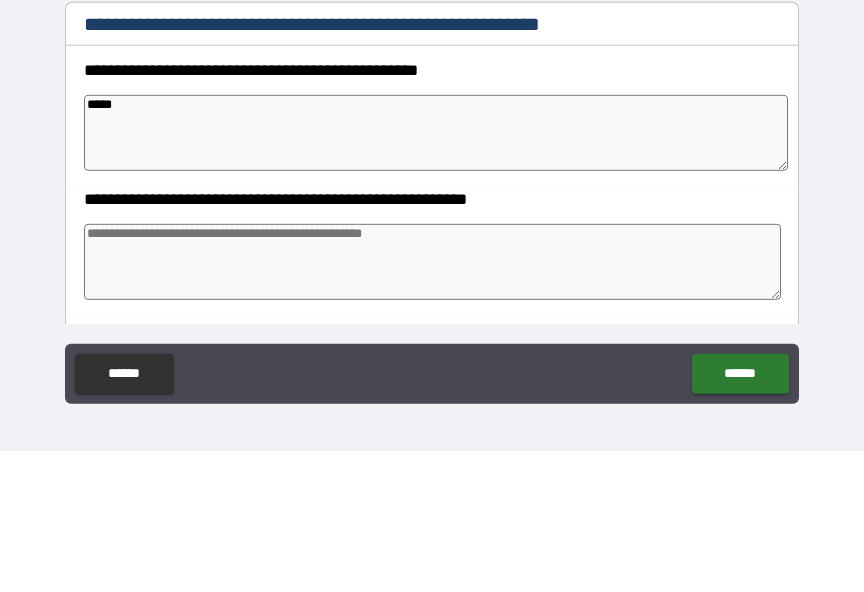 type on "*" 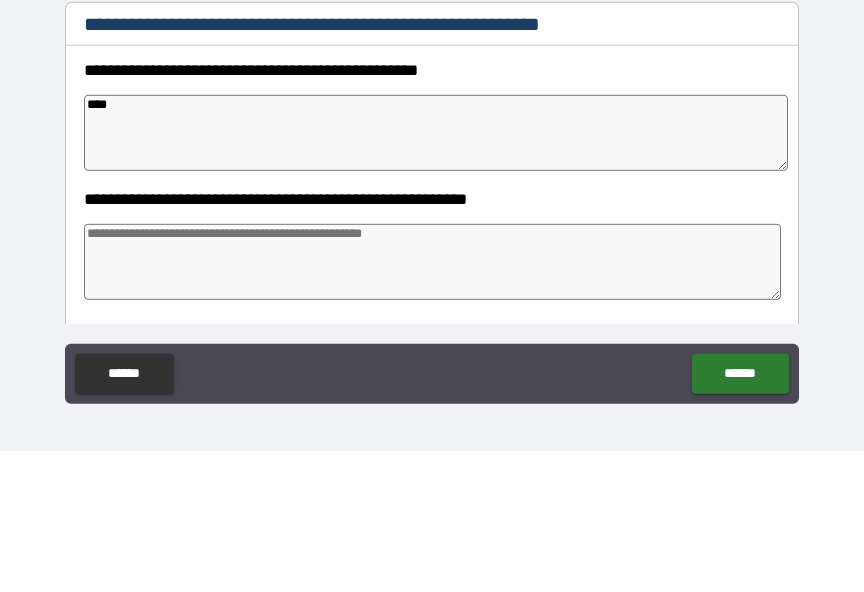 type on "***" 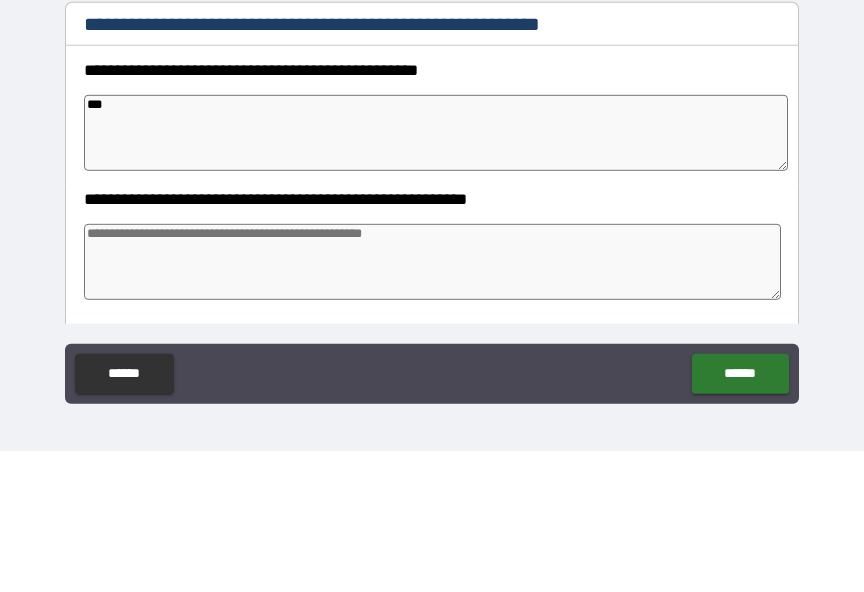 type on "**" 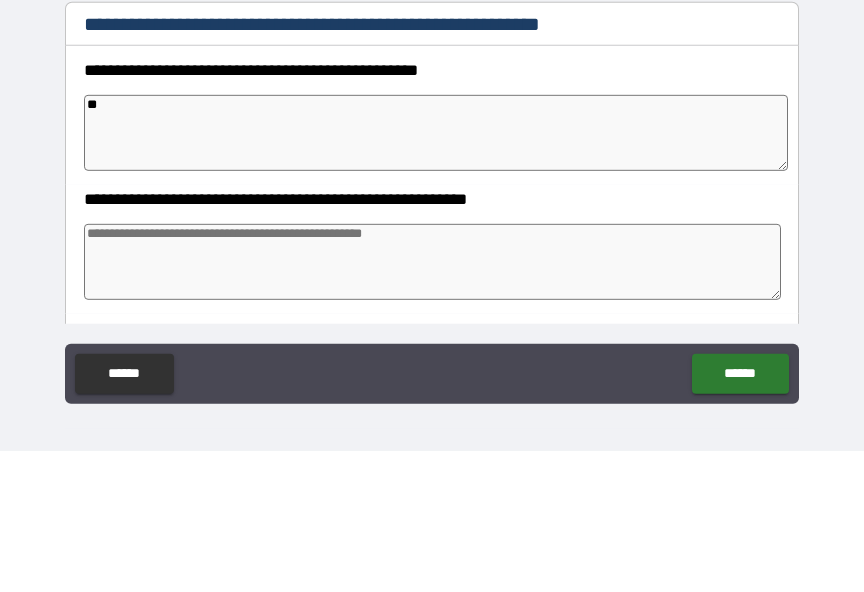 type on "*" 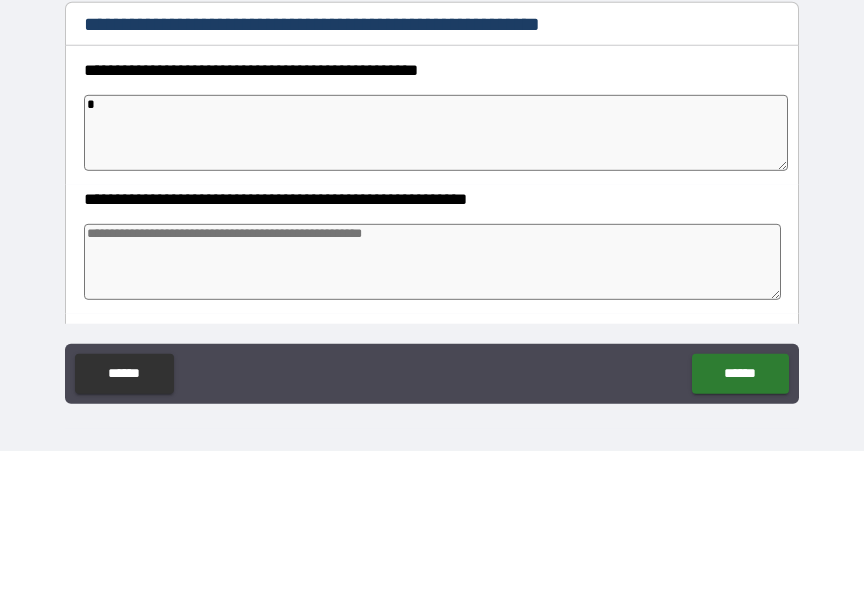 type on "*" 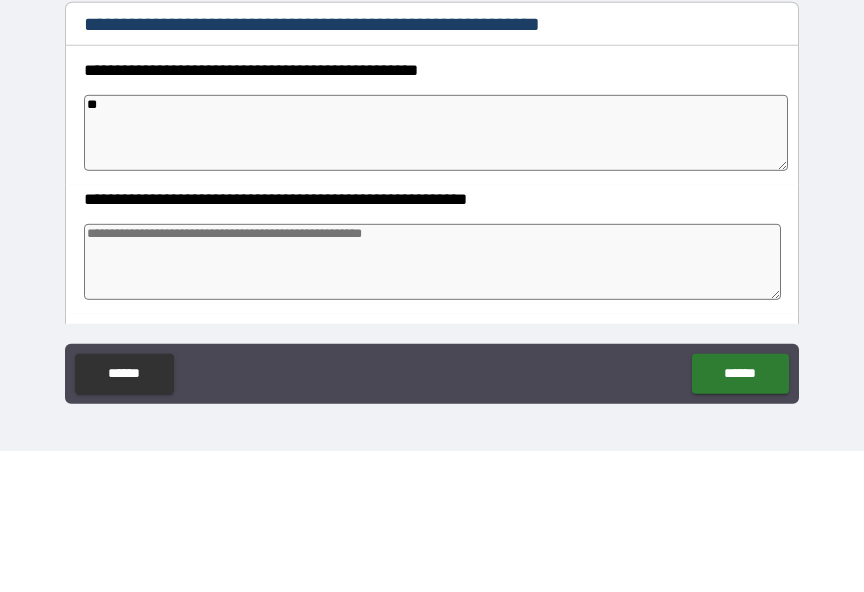 type on "*" 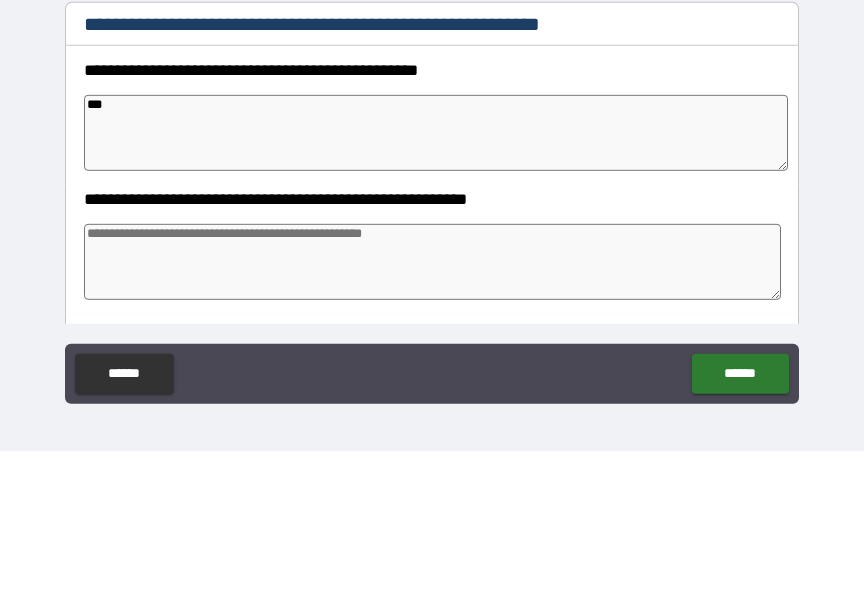 type on "*" 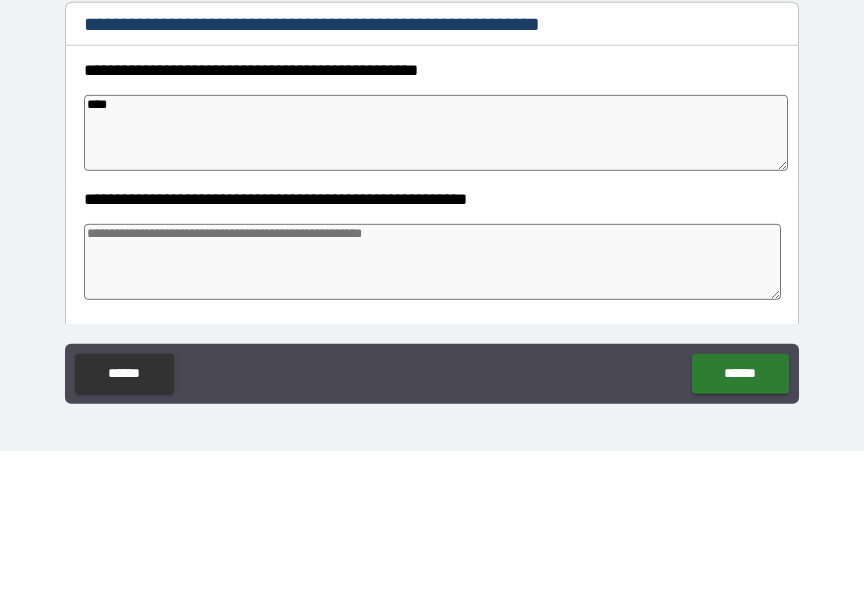 type on "*" 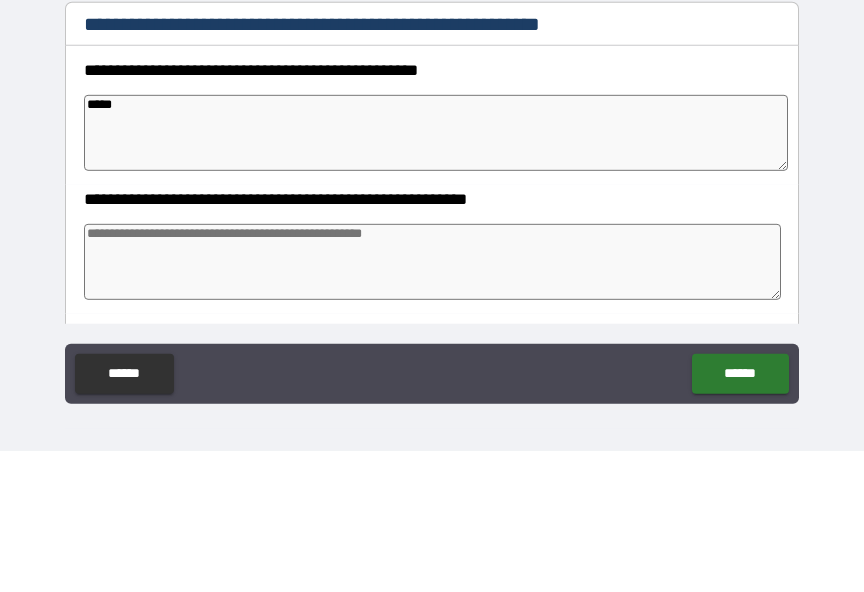 type on "*" 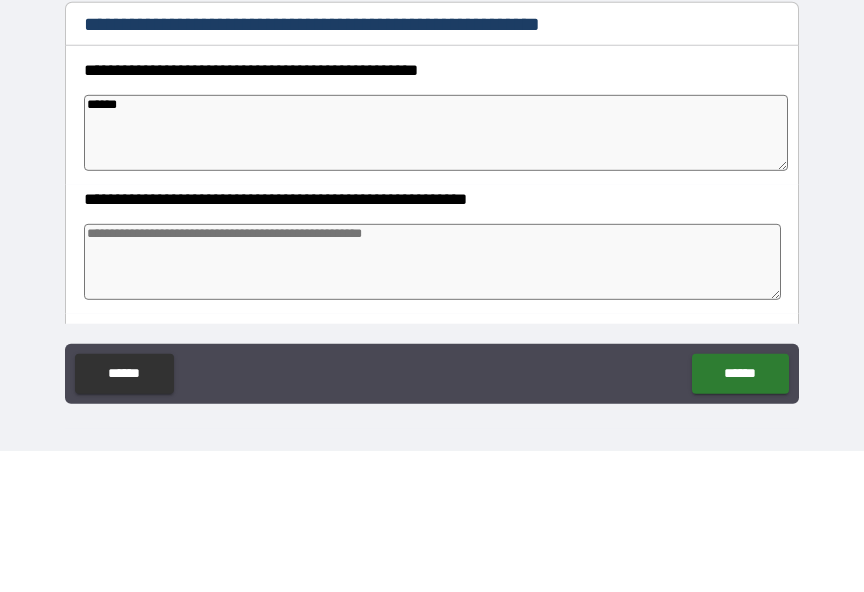 type on "*******" 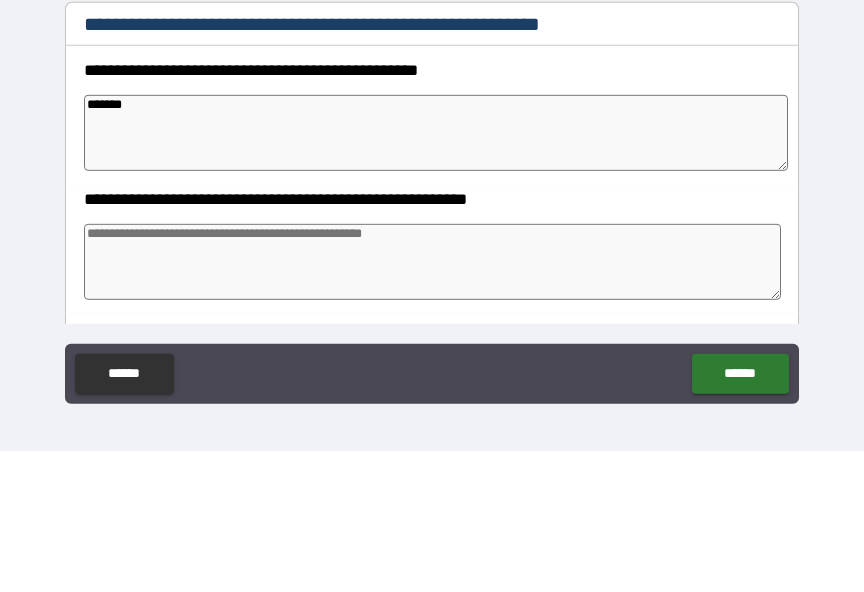 type on "*" 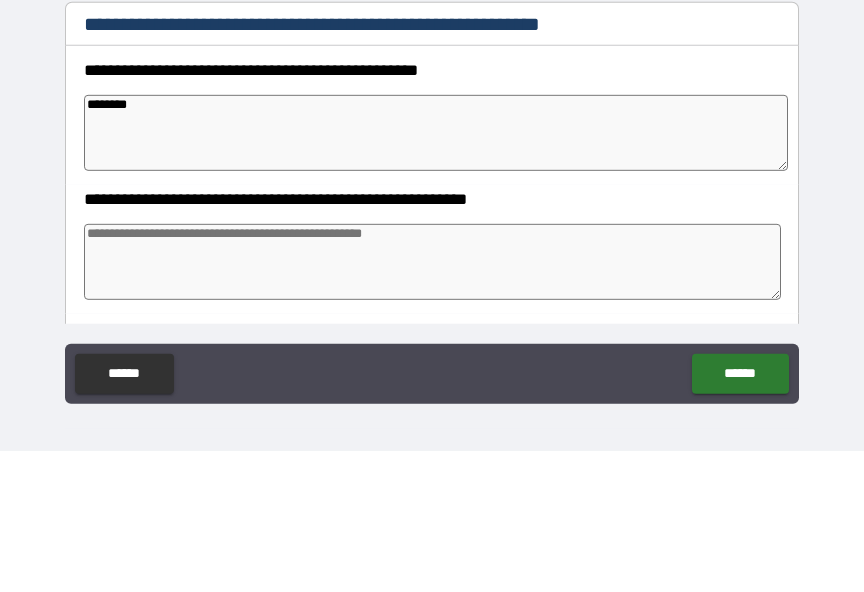 type on "*" 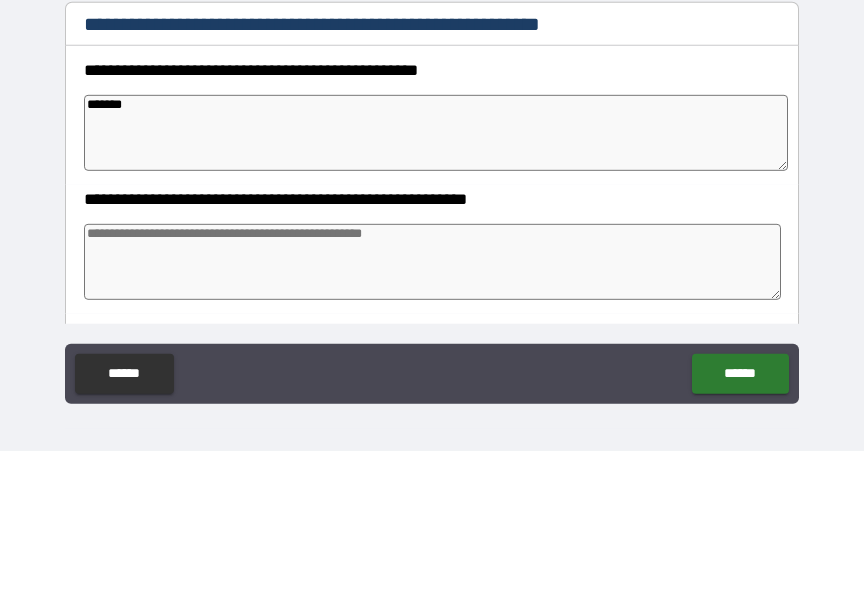 type on "*" 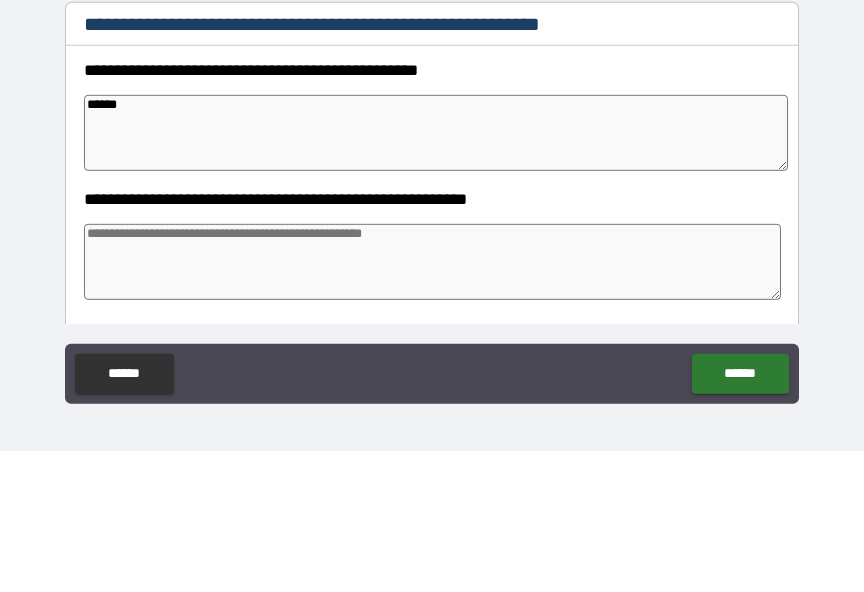 type on "*****" 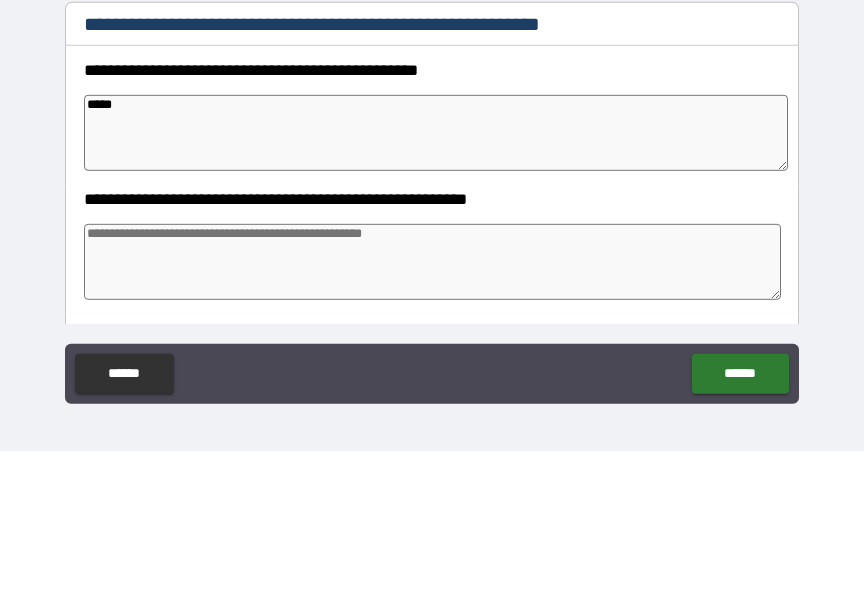 type on "*" 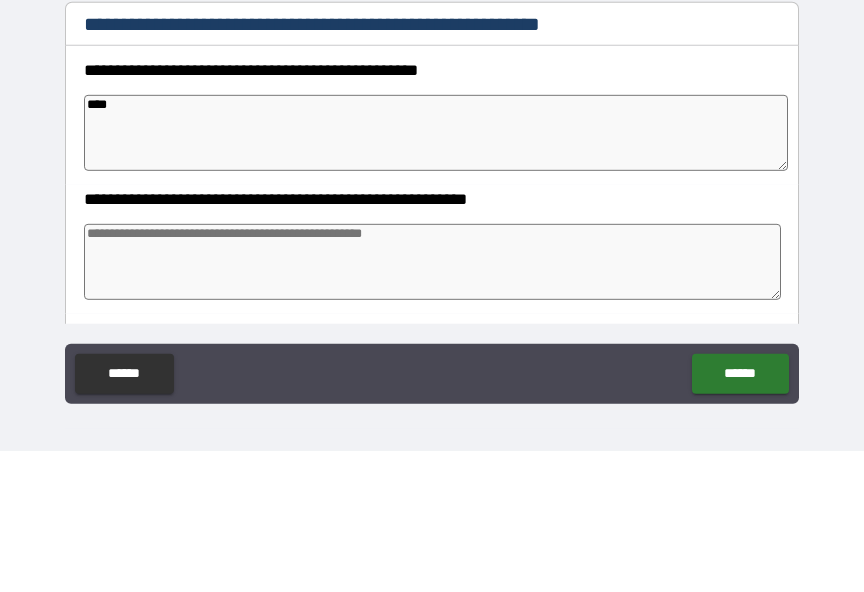 type on "*" 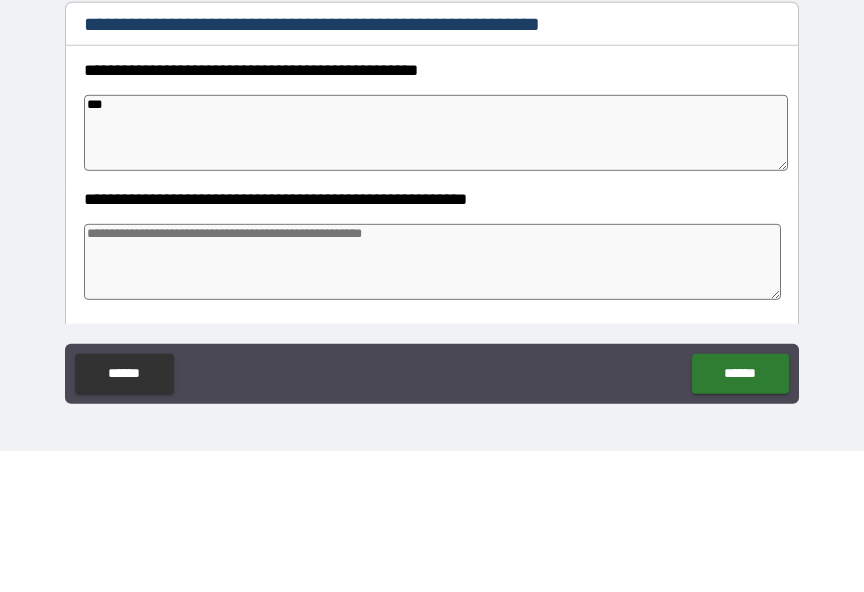 type on "*" 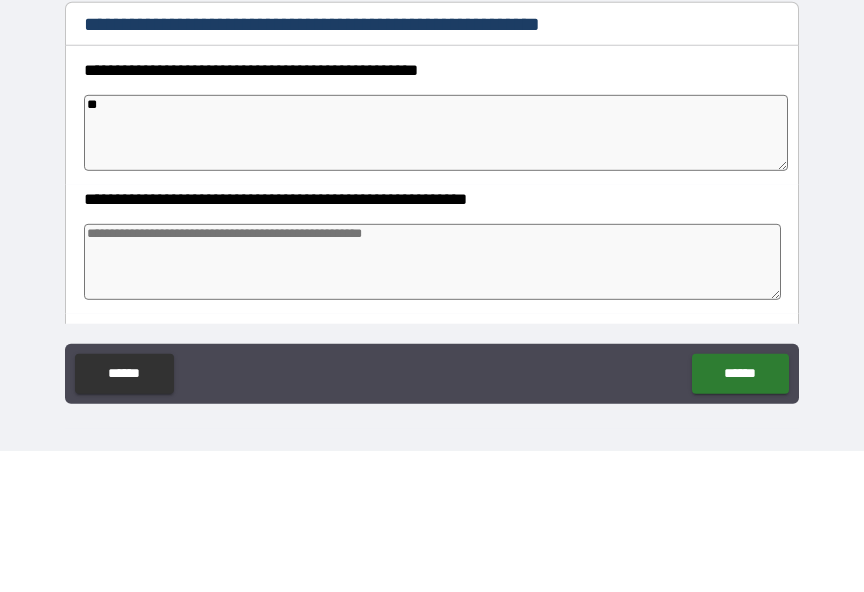 type on "*" 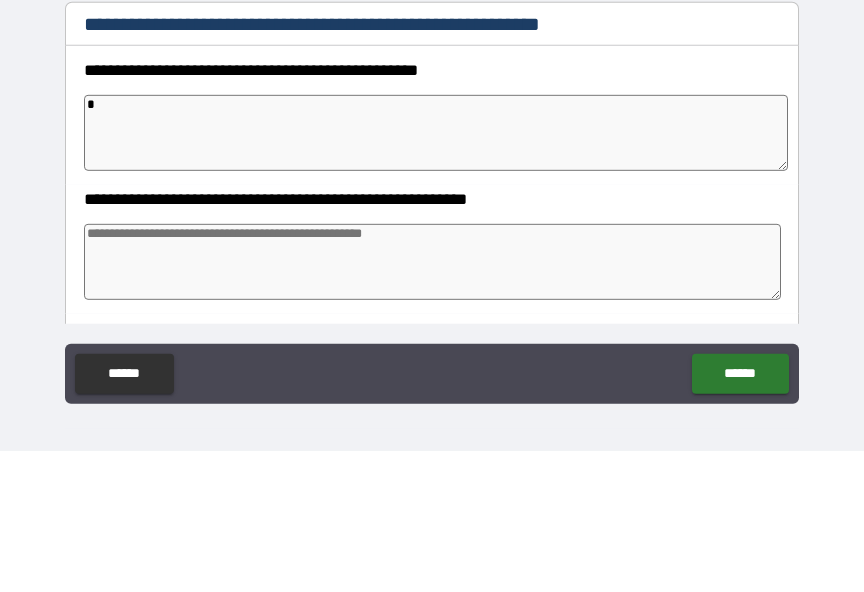 type on "*" 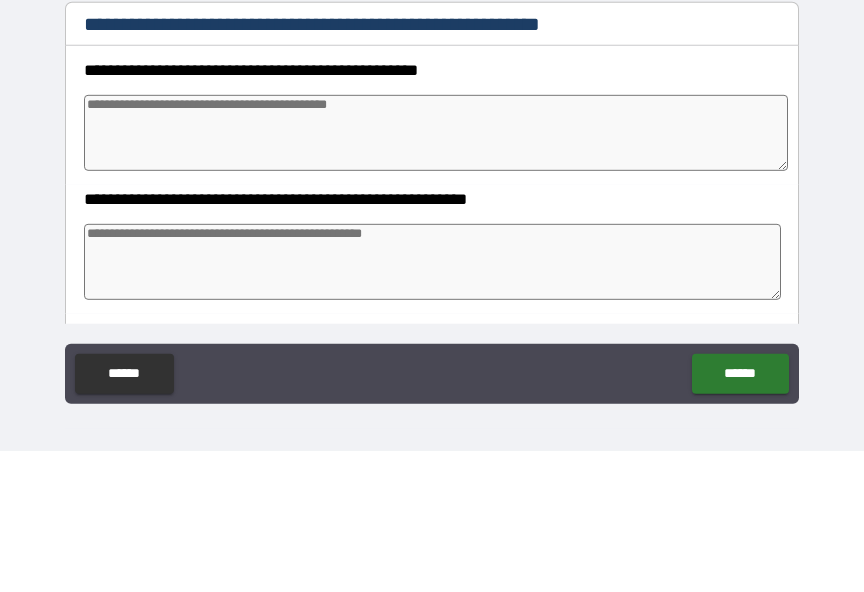 type on "*" 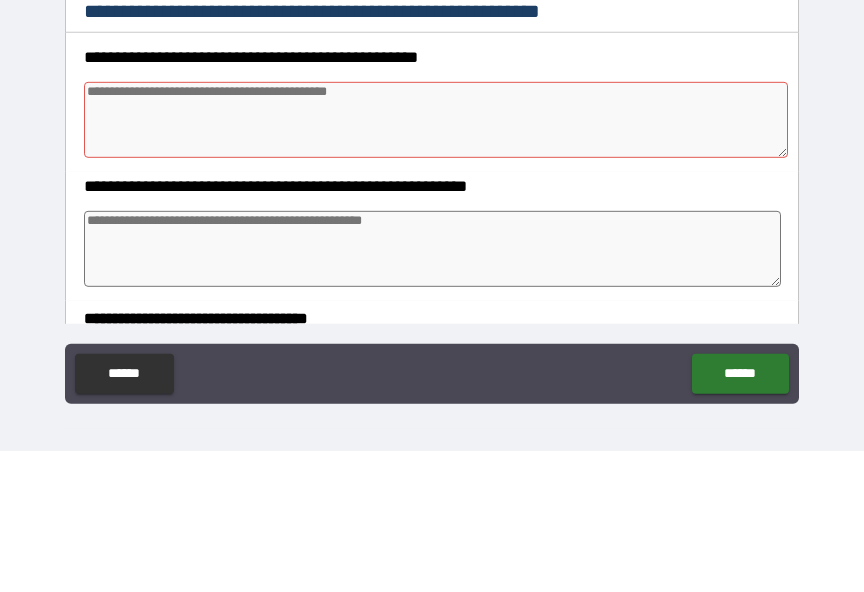 scroll, scrollTop: 179, scrollLeft: 0, axis: vertical 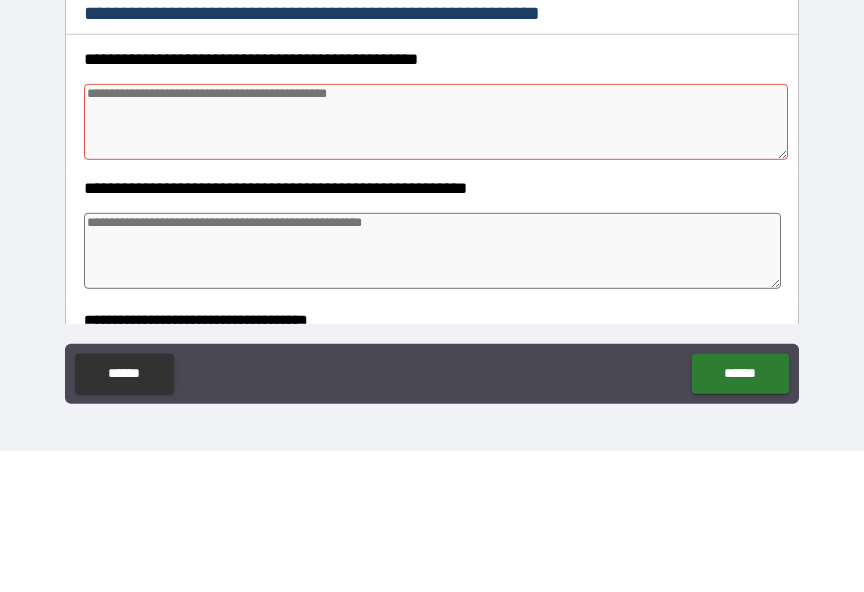 type on "*" 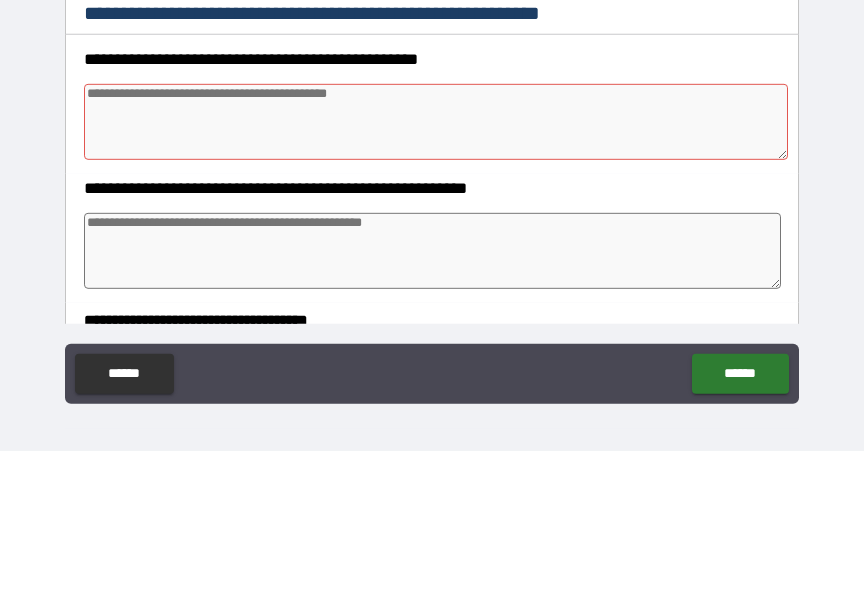 type on "*" 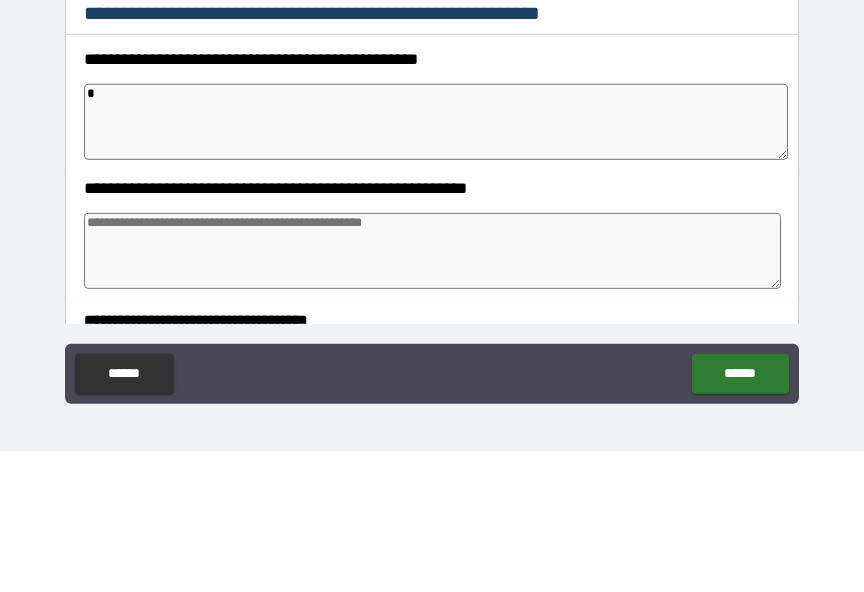 type on "*" 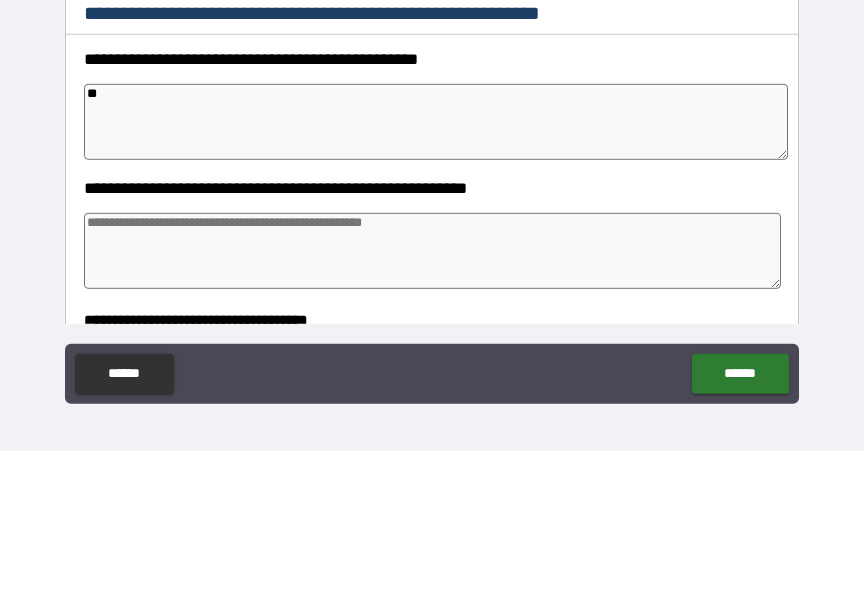 type on "*" 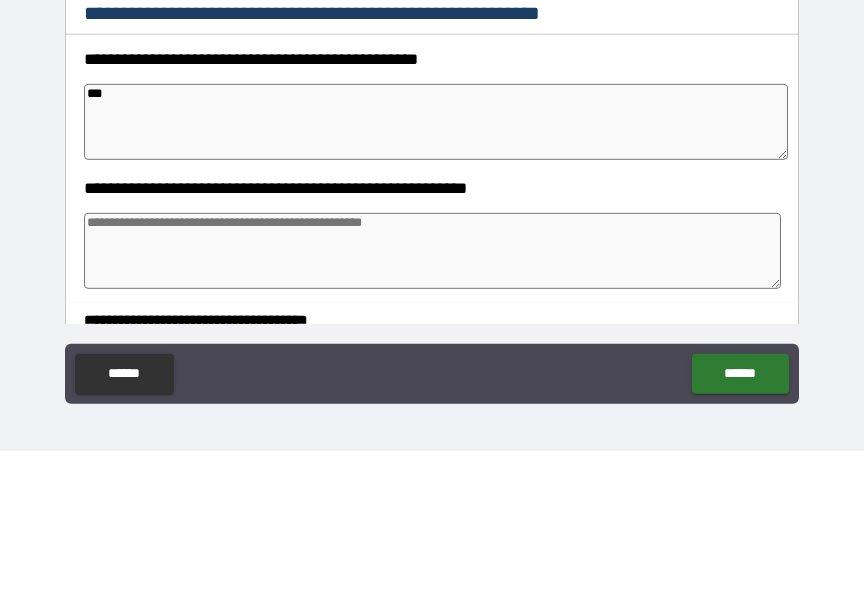 type on "*" 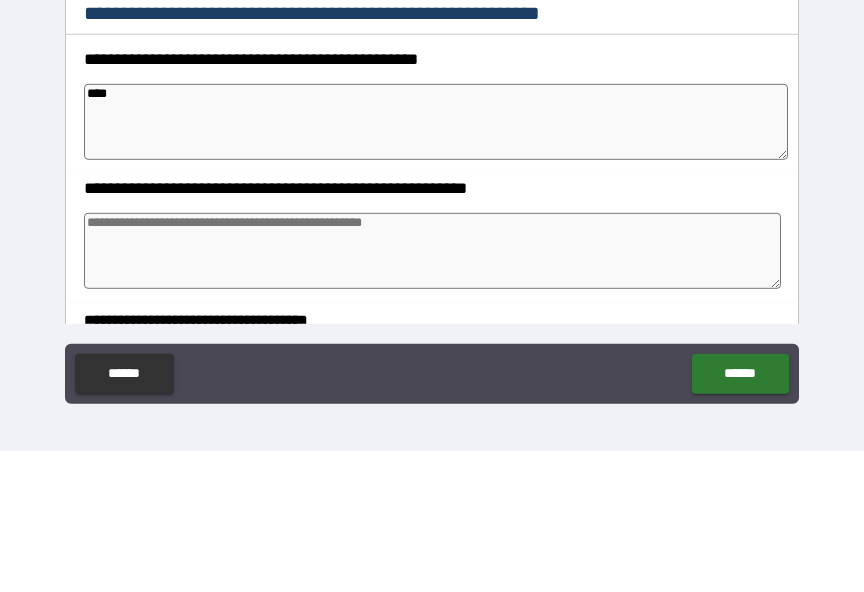 type on "*" 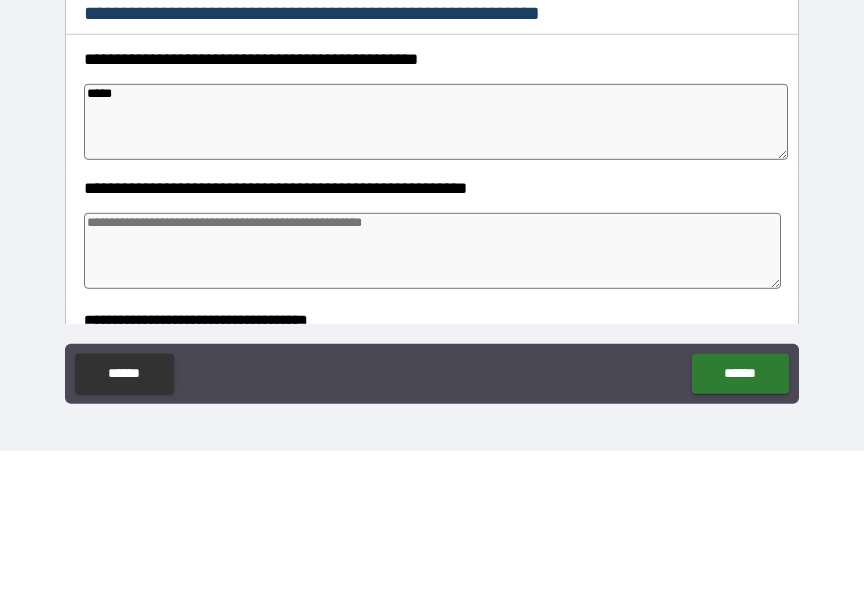 type on "*" 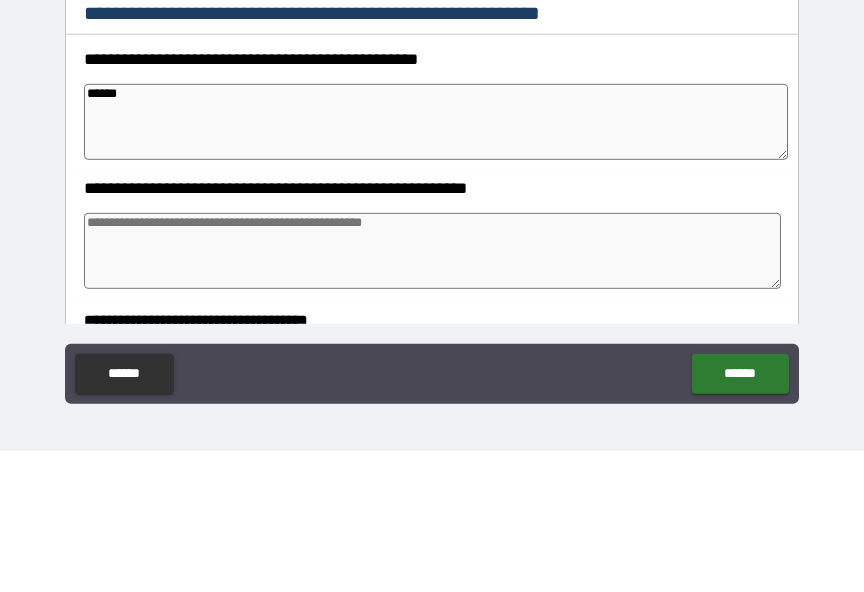 type on "*" 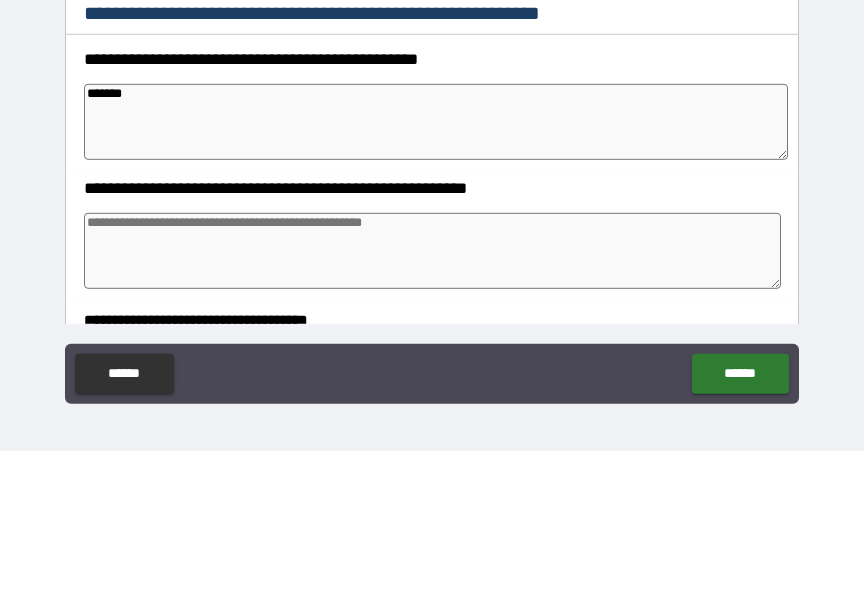 type on "*" 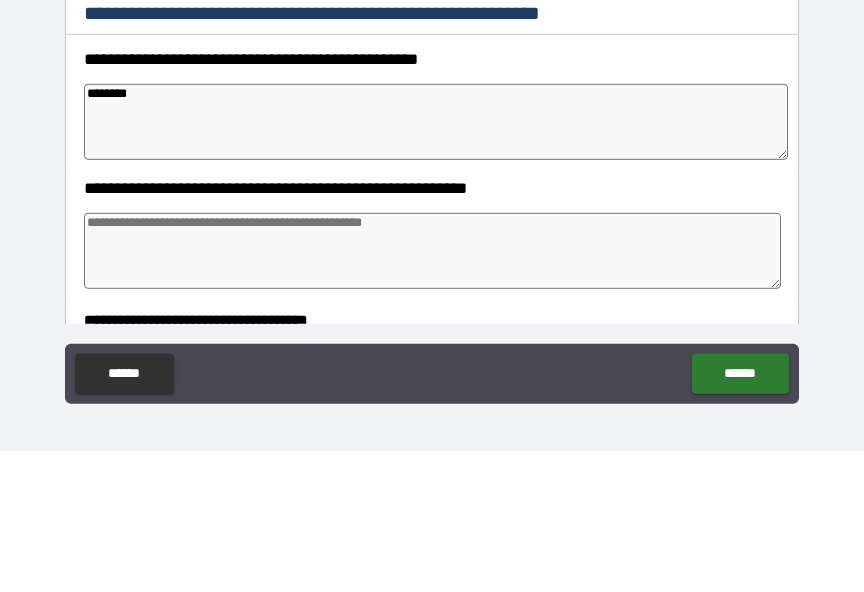 type on "*" 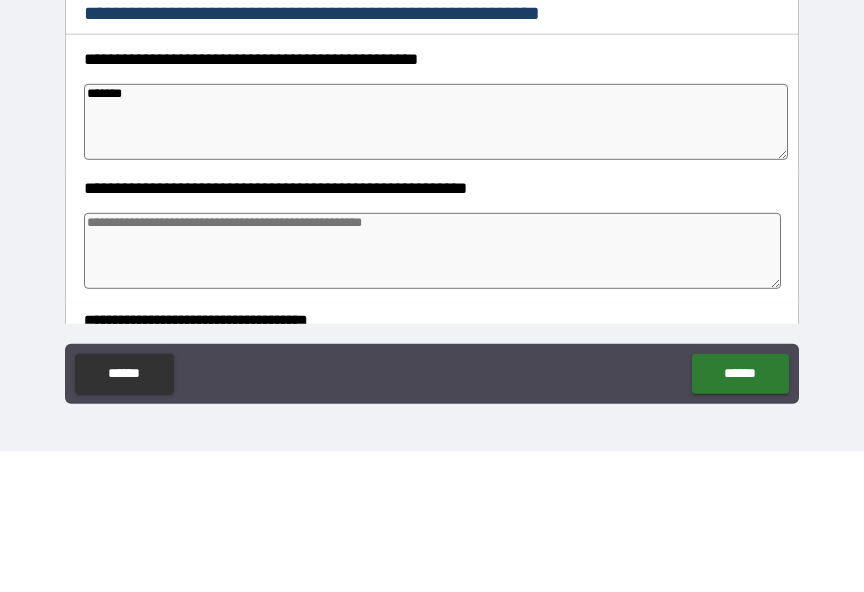 type on "******" 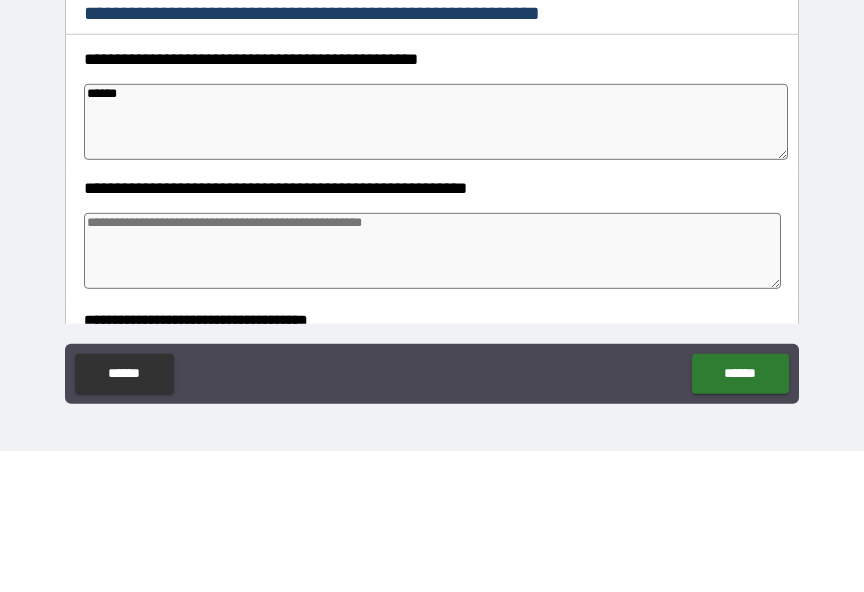 type on "*" 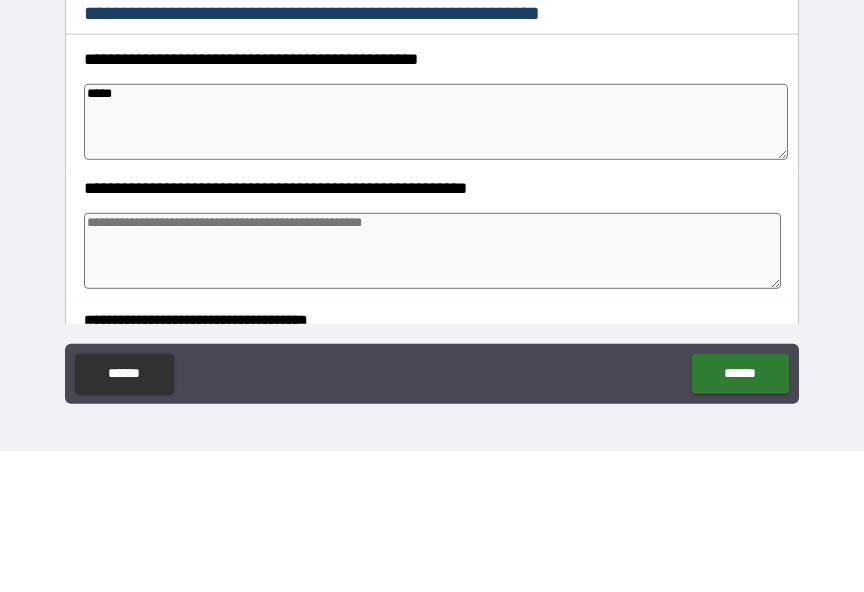 type on "*" 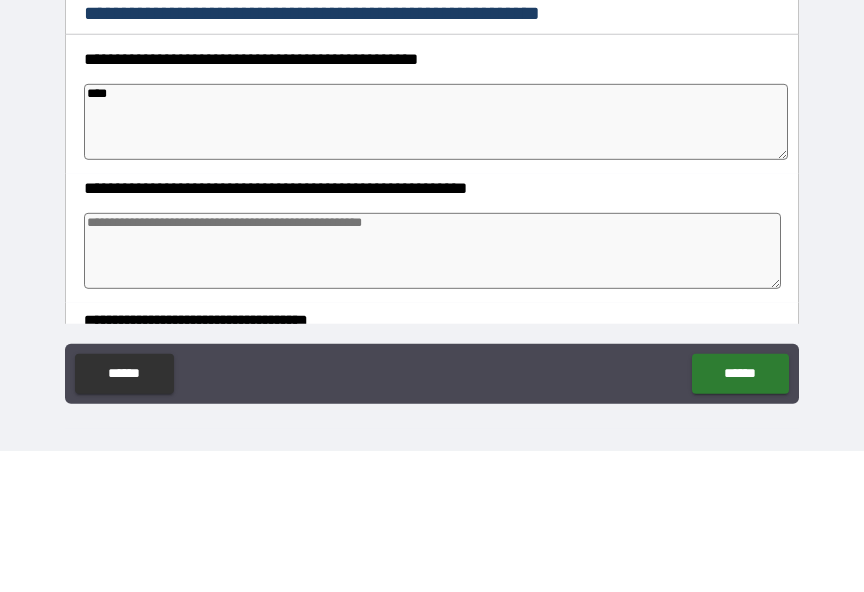 type on "*" 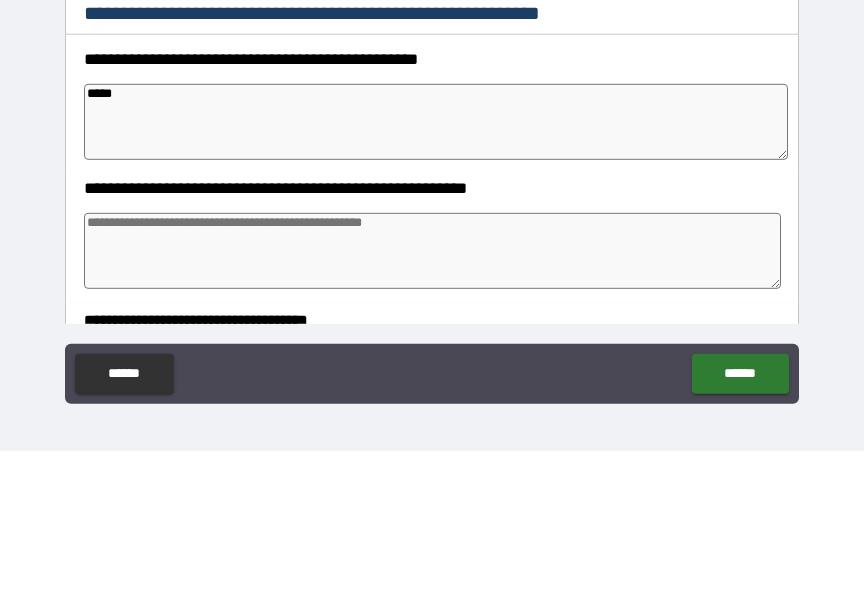 type on "*" 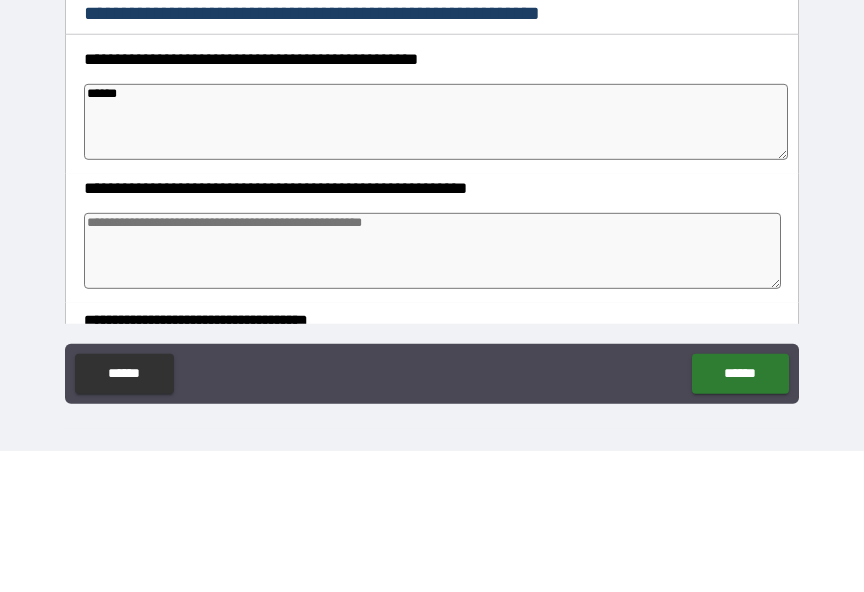 type on "*" 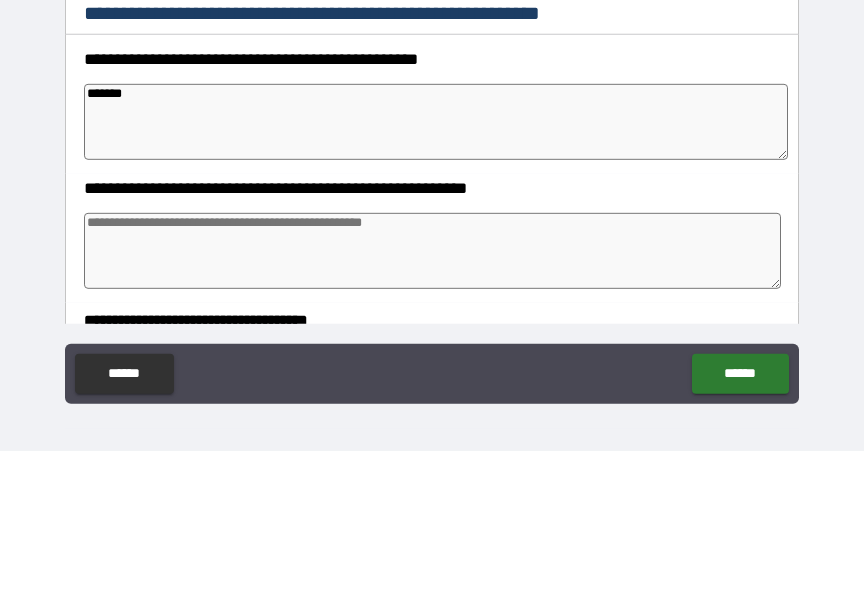 type on "*" 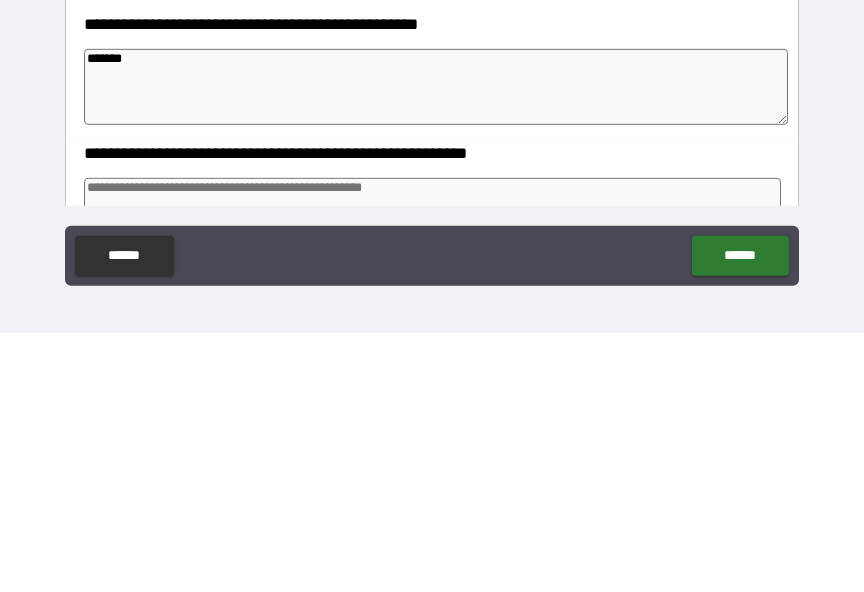 scroll, scrollTop: 89, scrollLeft: 0, axis: vertical 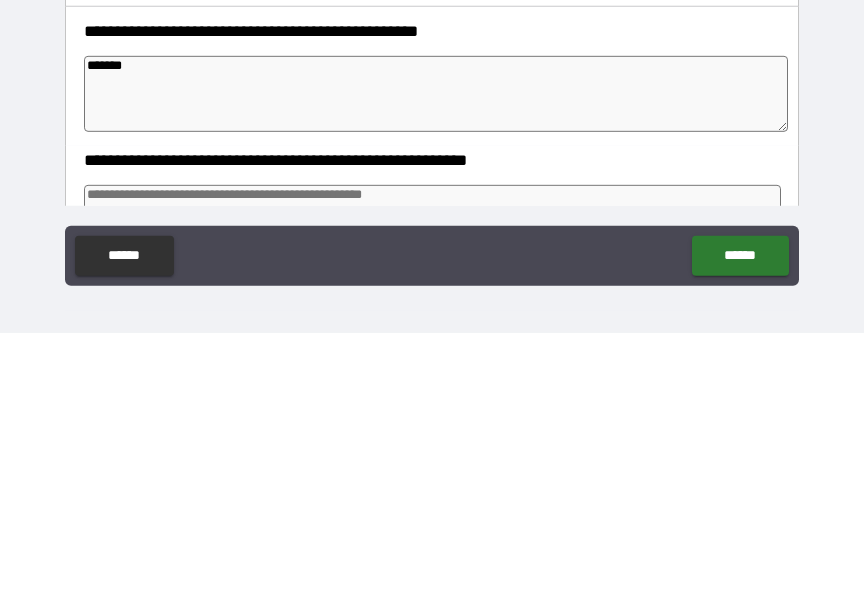 click on "*******" at bounding box center (436, 353) 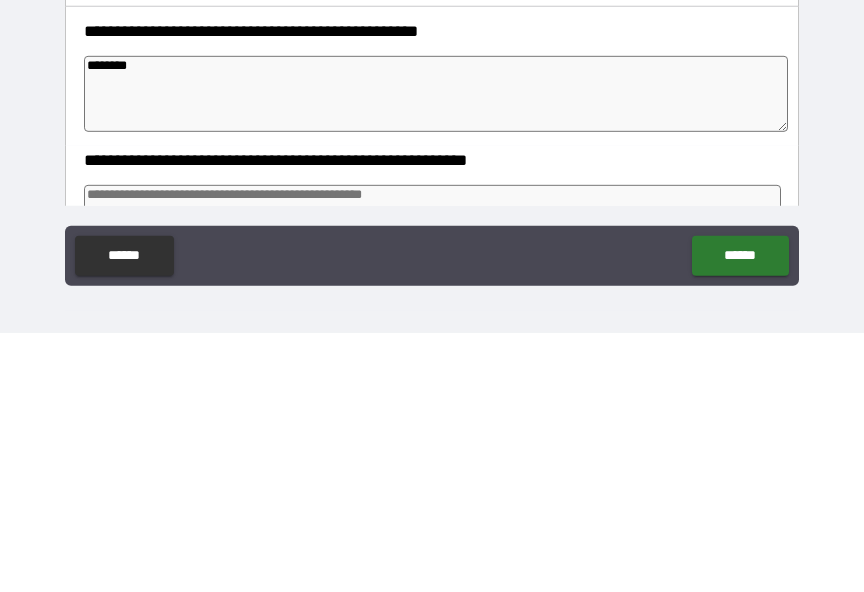type on "*" 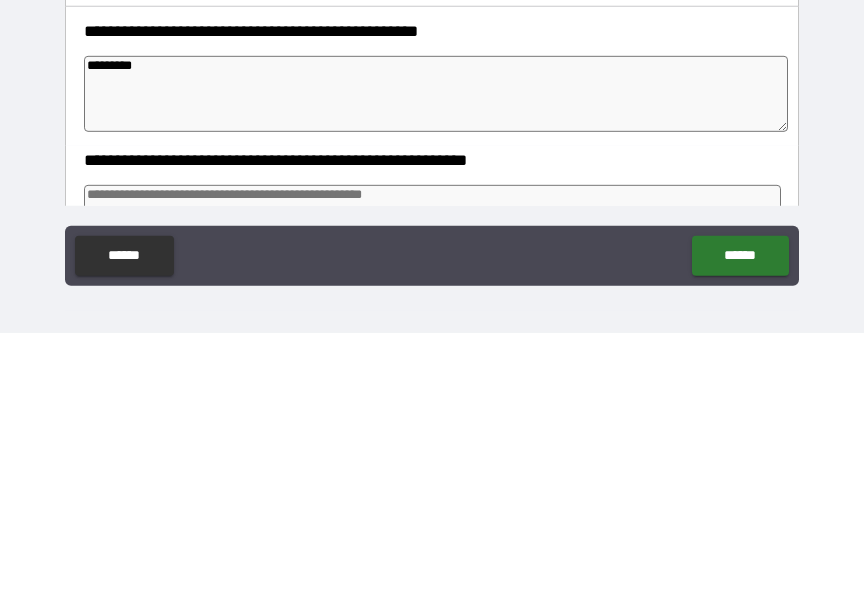 type on "*" 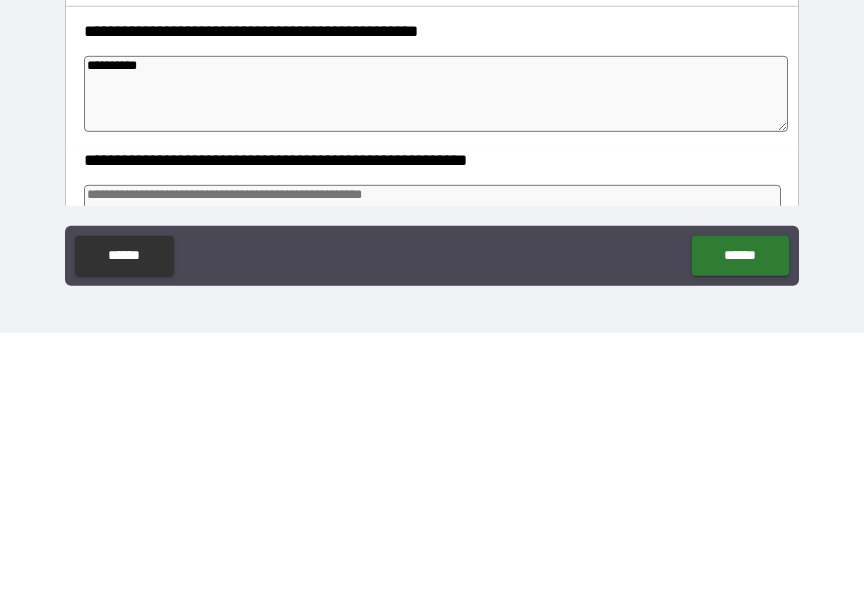 type on "*" 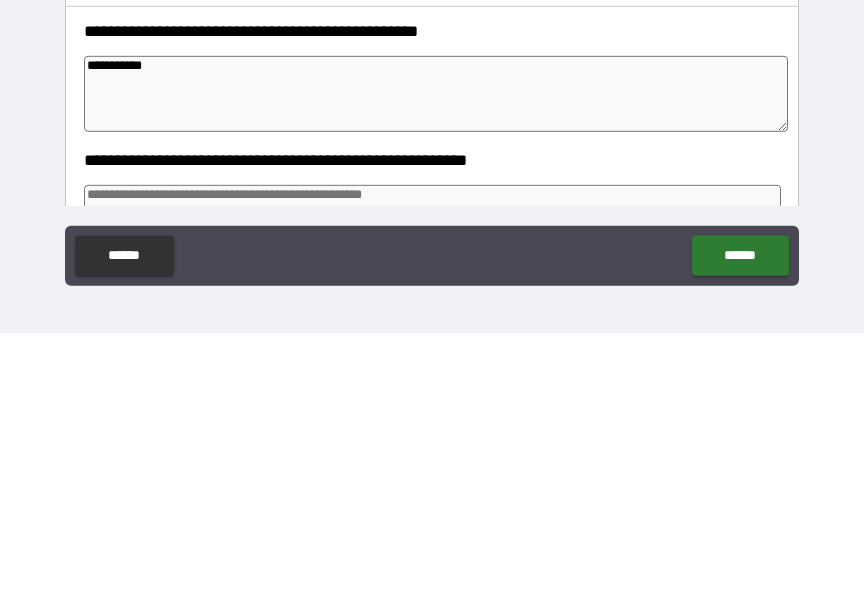 type on "*" 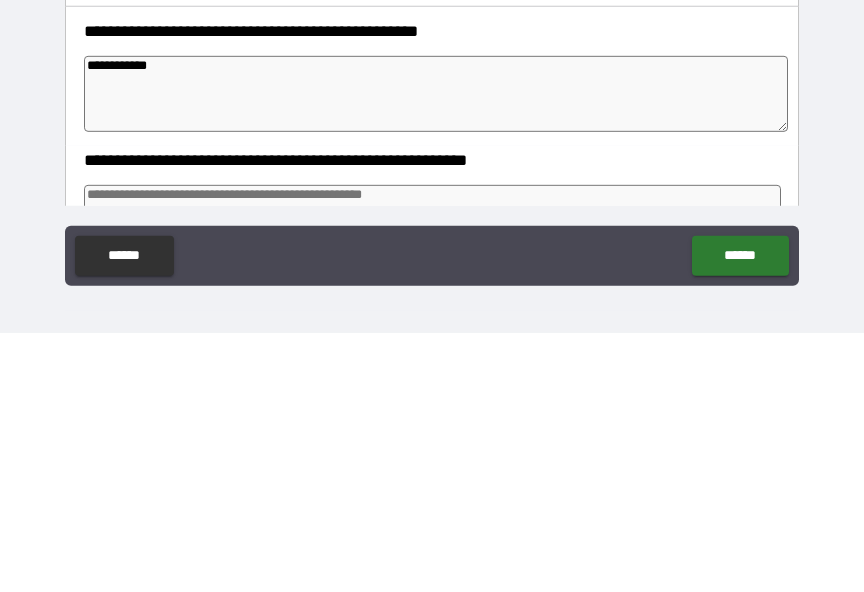 type on "*" 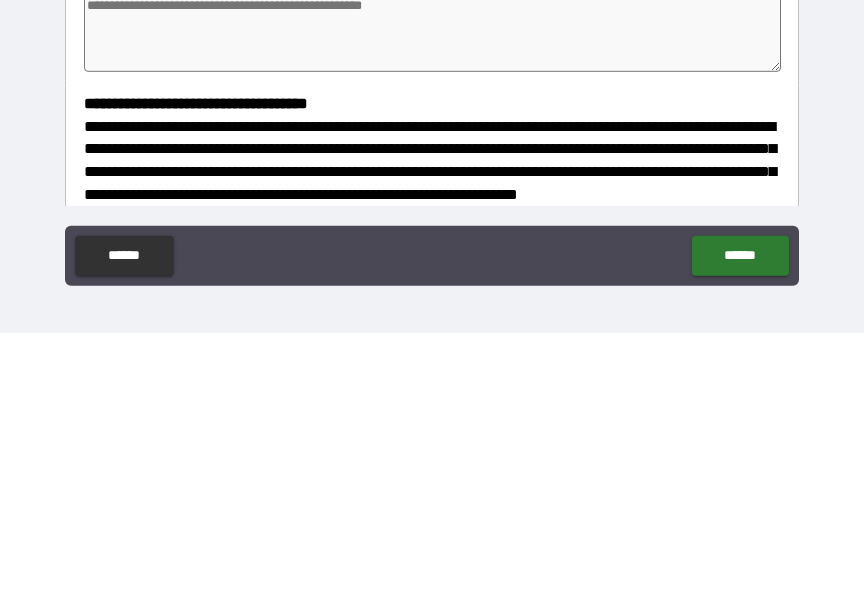 scroll, scrollTop: 219, scrollLeft: 0, axis: vertical 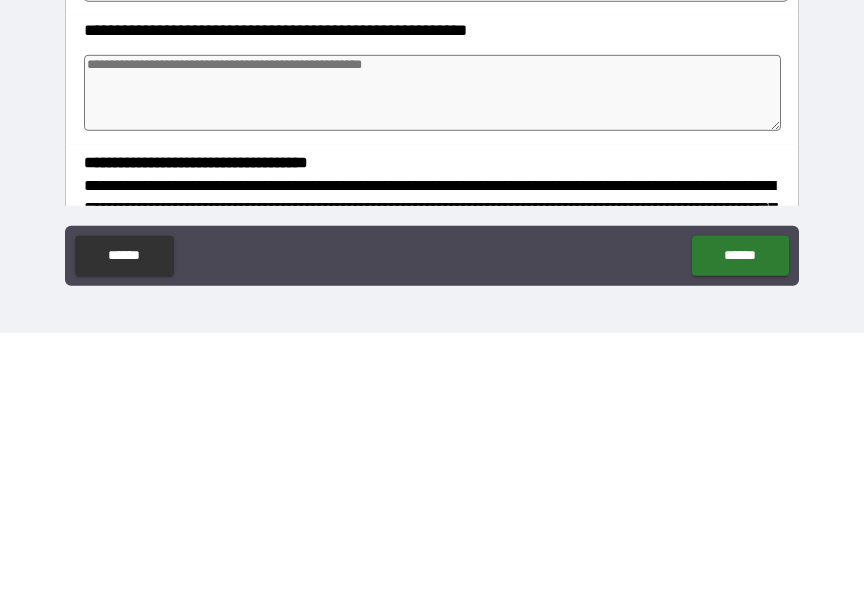 click at bounding box center [432, 352] 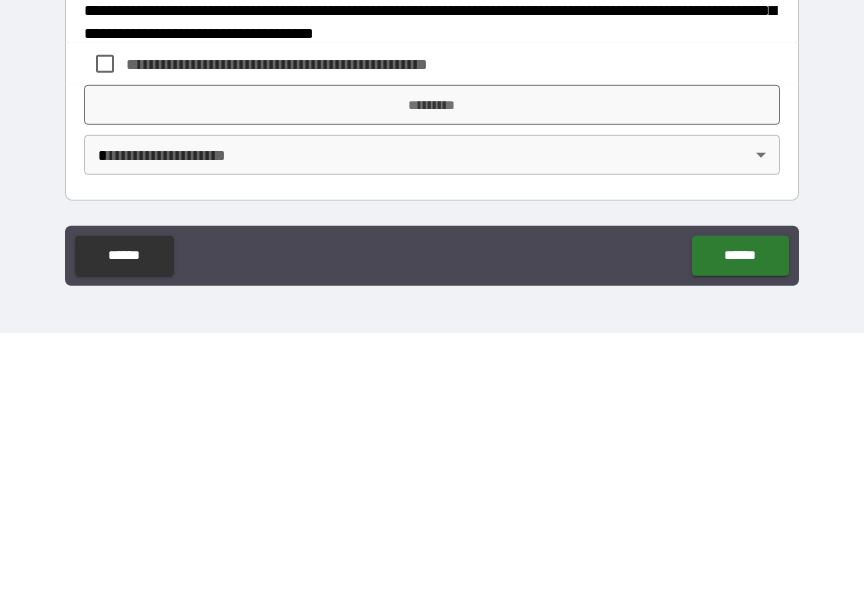 scroll, scrollTop: 701, scrollLeft: 0, axis: vertical 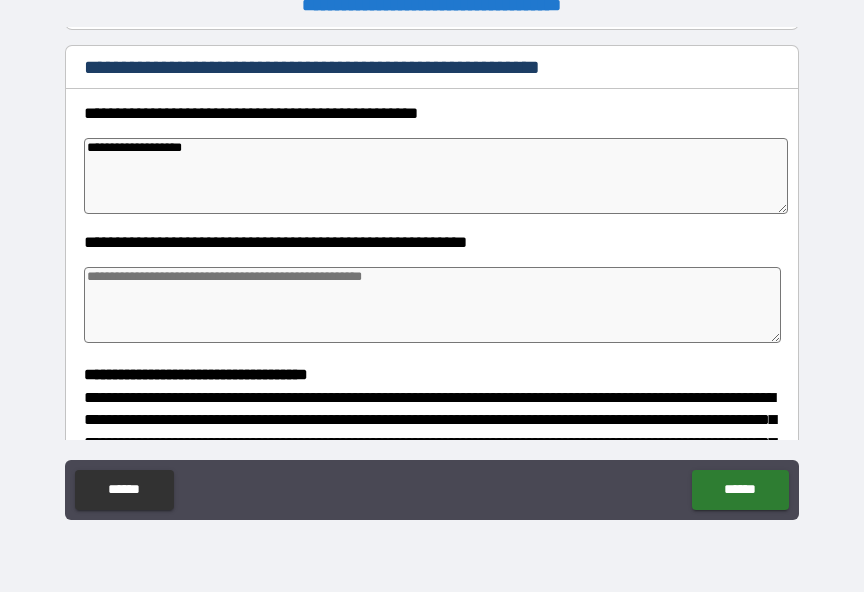 click at bounding box center [432, 305] 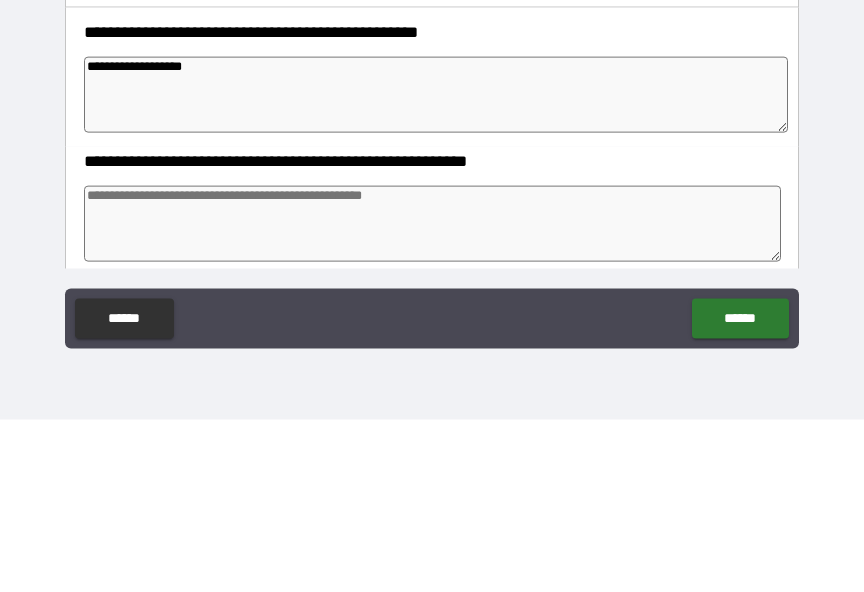 scroll, scrollTop: 124, scrollLeft: 0, axis: vertical 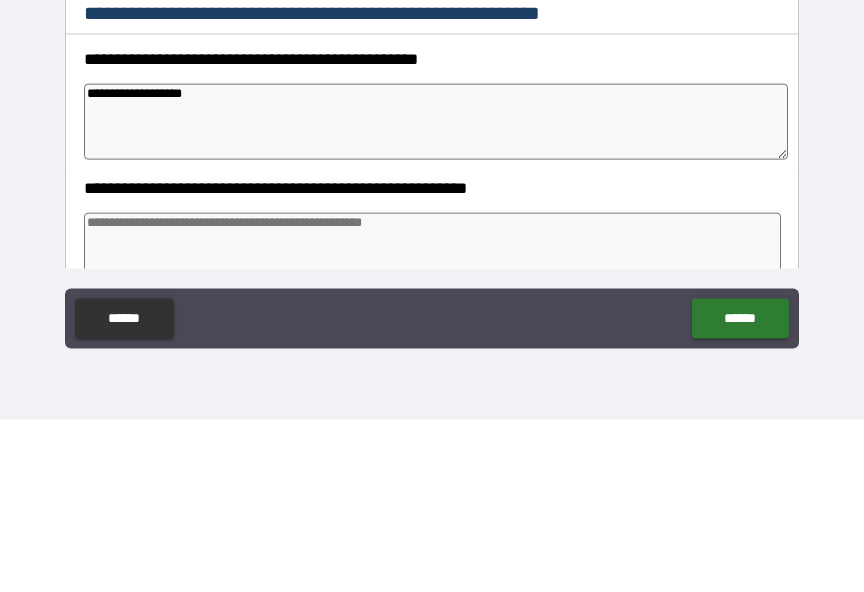 click on "**********" at bounding box center [436, 294] 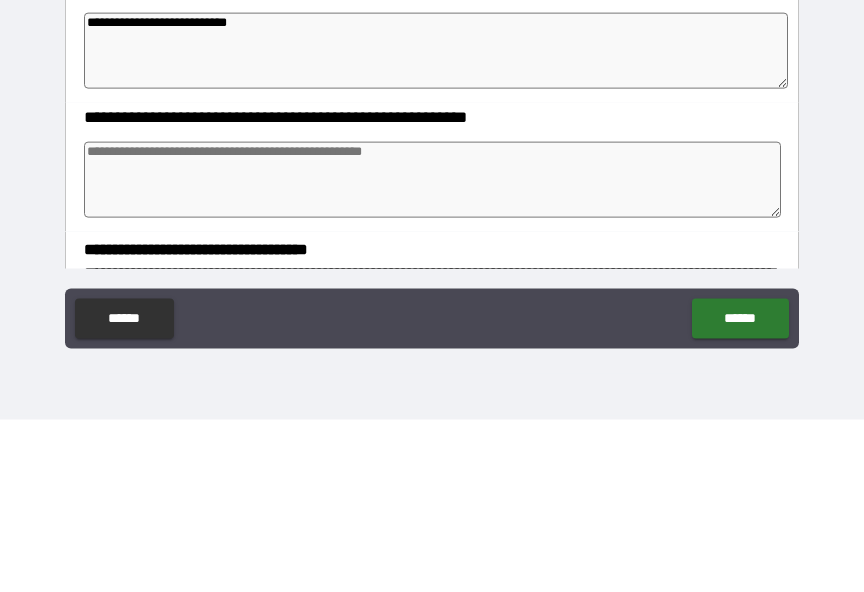 scroll, scrollTop: 215, scrollLeft: 0, axis: vertical 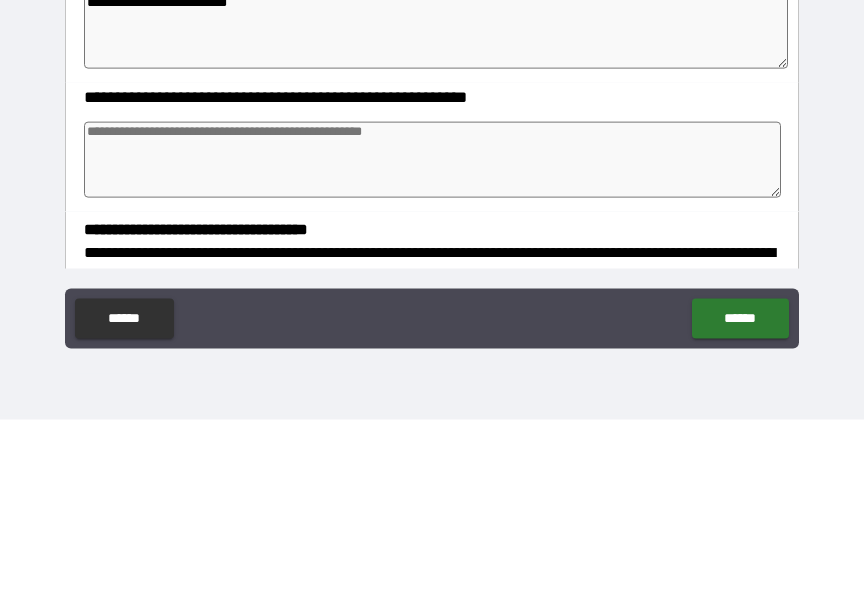 click at bounding box center (432, 332) 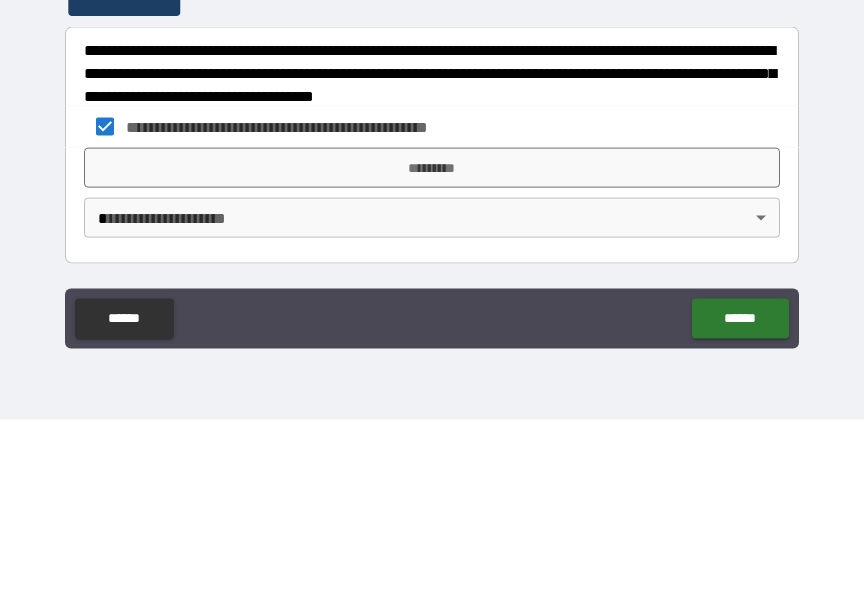 scroll, scrollTop: 743, scrollLeft: 0, axis: vertical 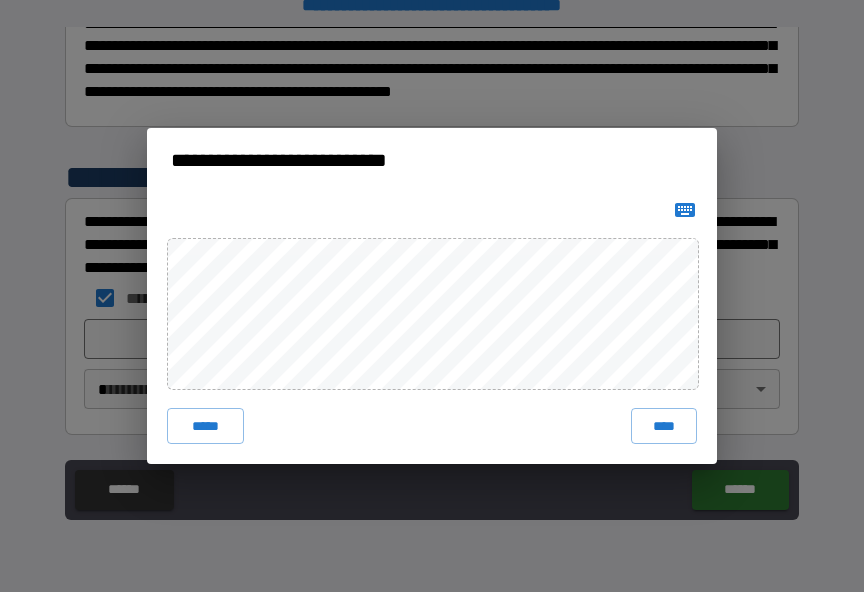 click on "****" at bounding box center (664, 426) 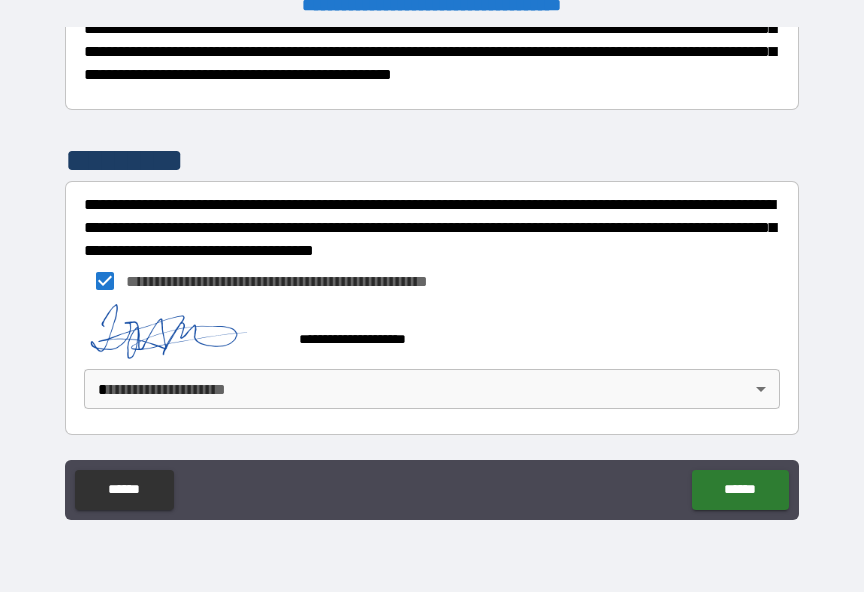scroll, scrollTop: 733, scrollLeft: 0, axis: vertical 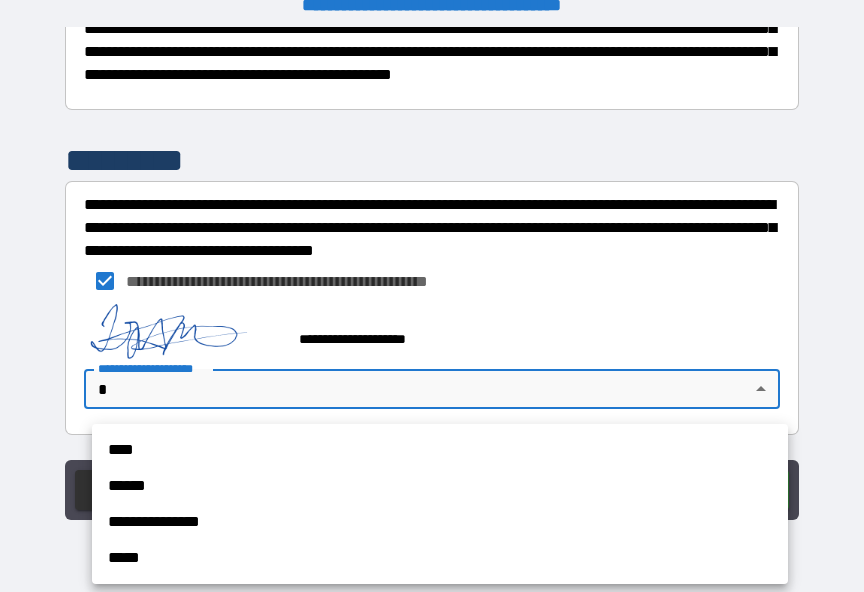 click on "**********" at bounding box center (440, 522) 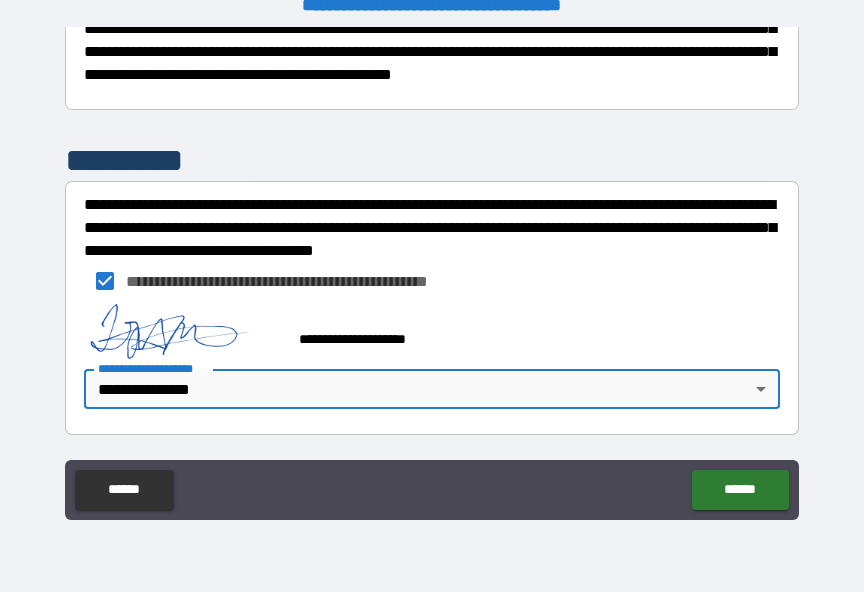 click on "******" at bounding box center (740, 490) 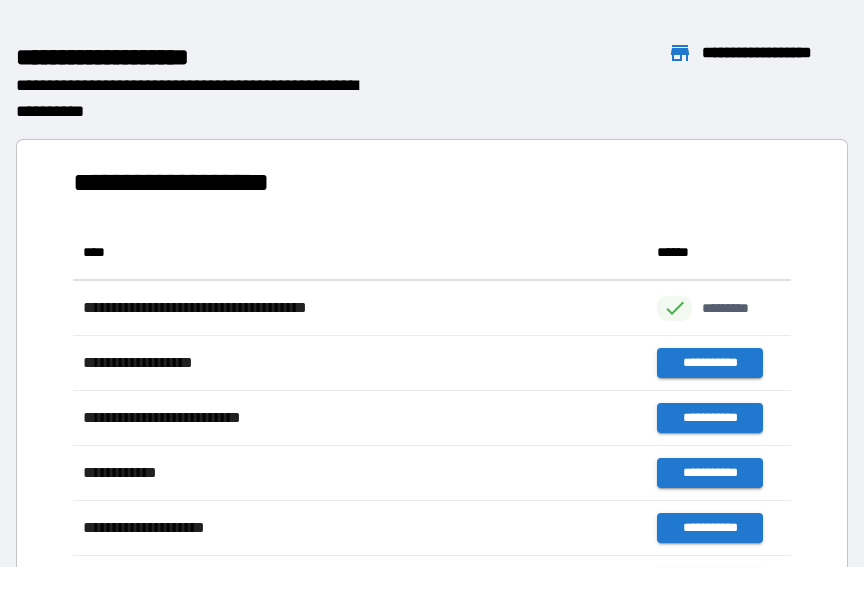 scroll, scrollTop: 386, scrollLeft: 718, axis: both 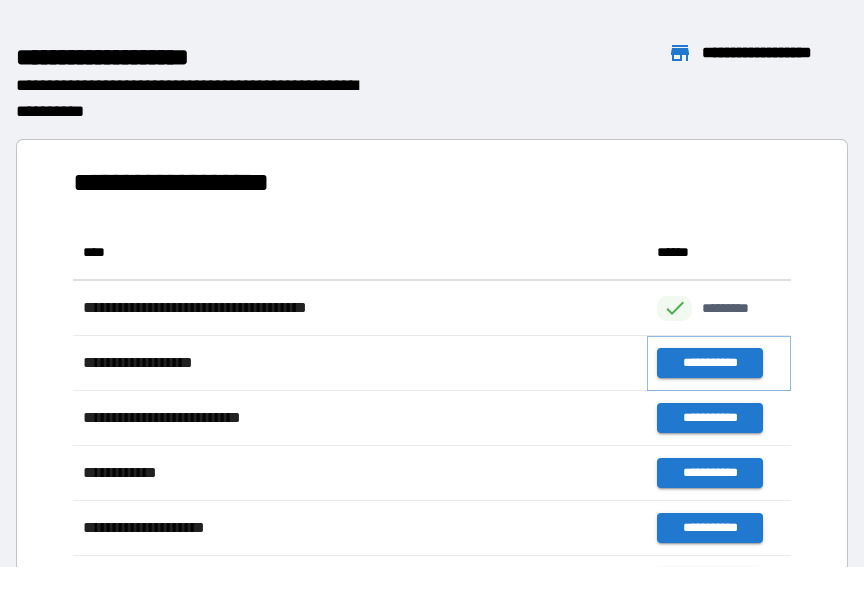 click on "**********" at bounding box center (709, 363) 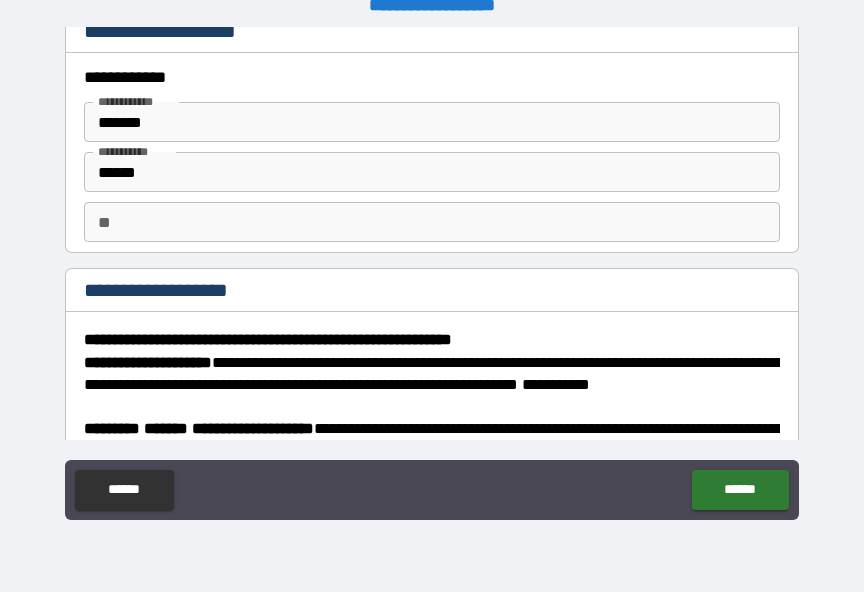 scroll, scrollTop: 20, scrollLeft: 0, axis: vertical 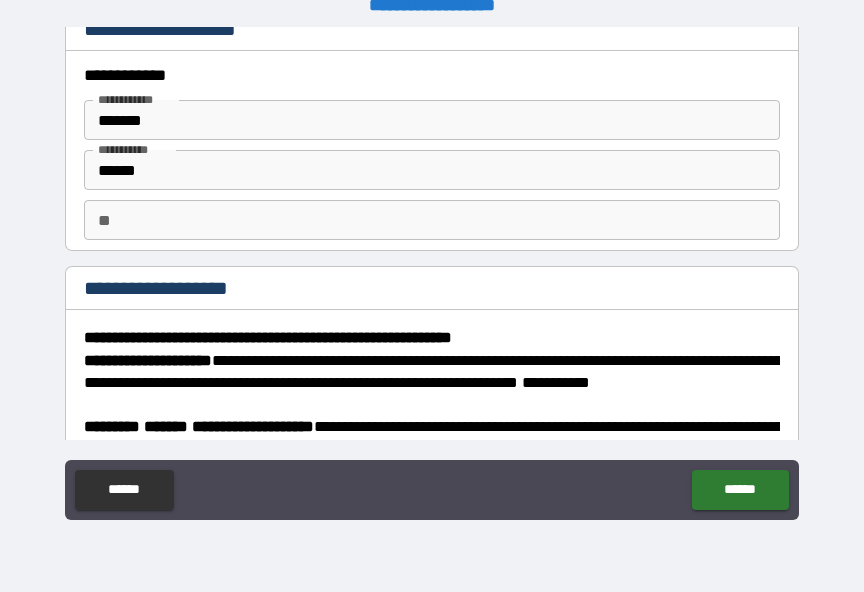 click on "**" at bounding box center [432, 220] 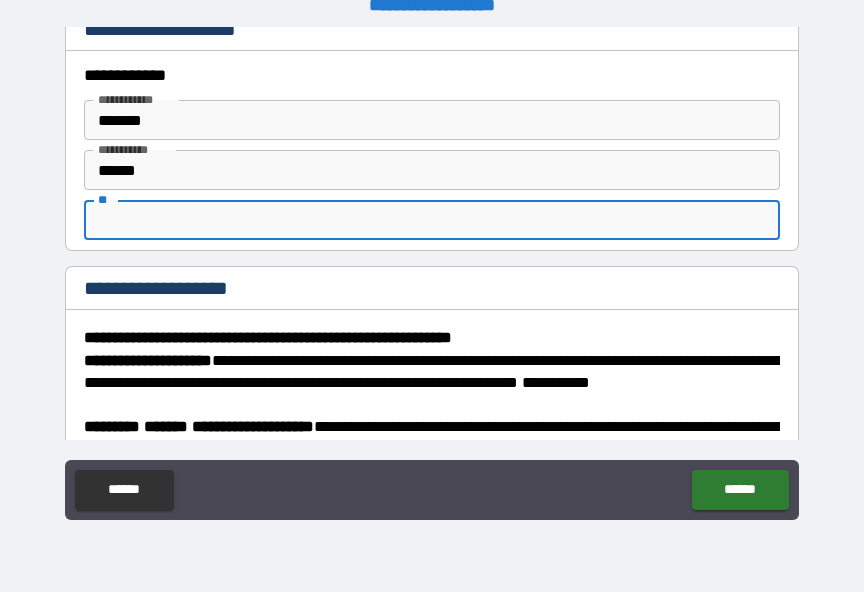 scroll, scrollTop: 24, scrollLeft: 0, axis: vertical 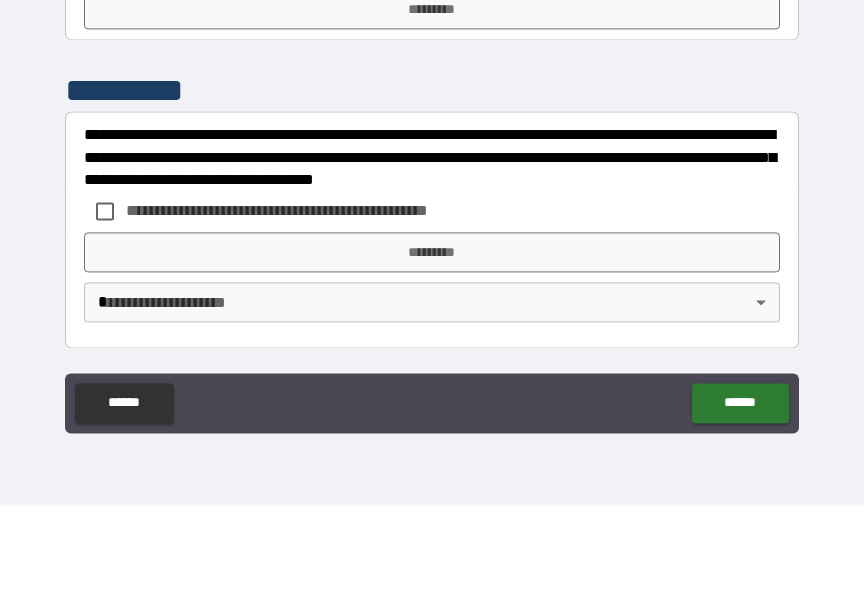 click on "**********" at bounding box center (432, 284) 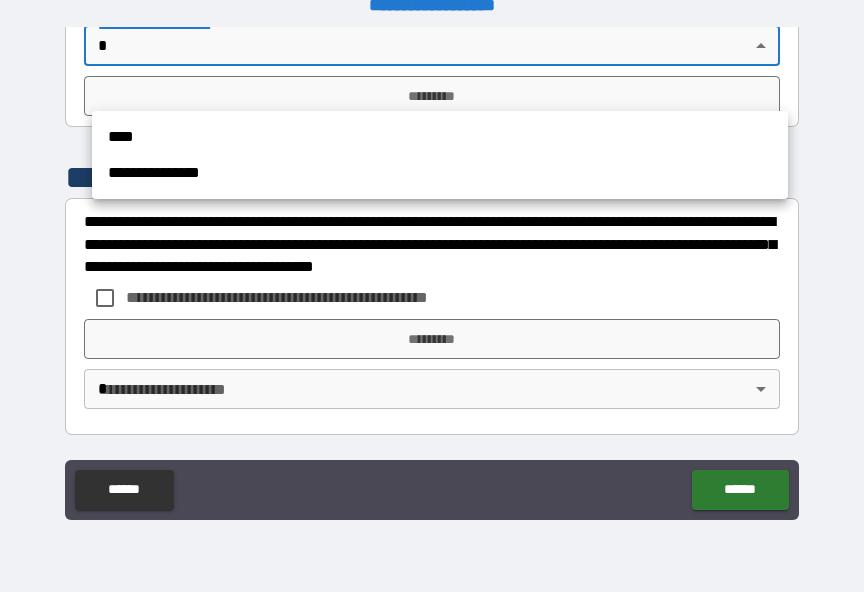 click on "**********" at bounding box center (440, 173) 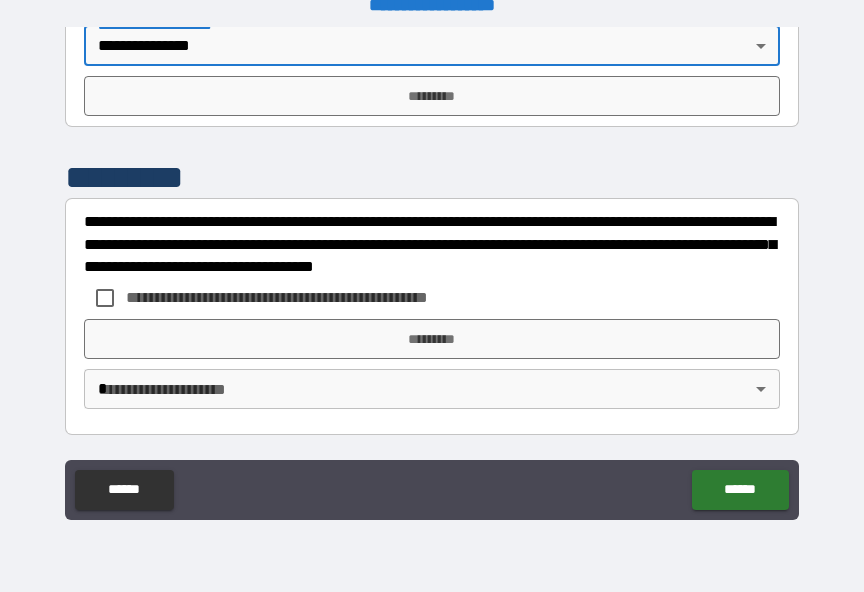 click on "*********" at bounding box center [432, 96] 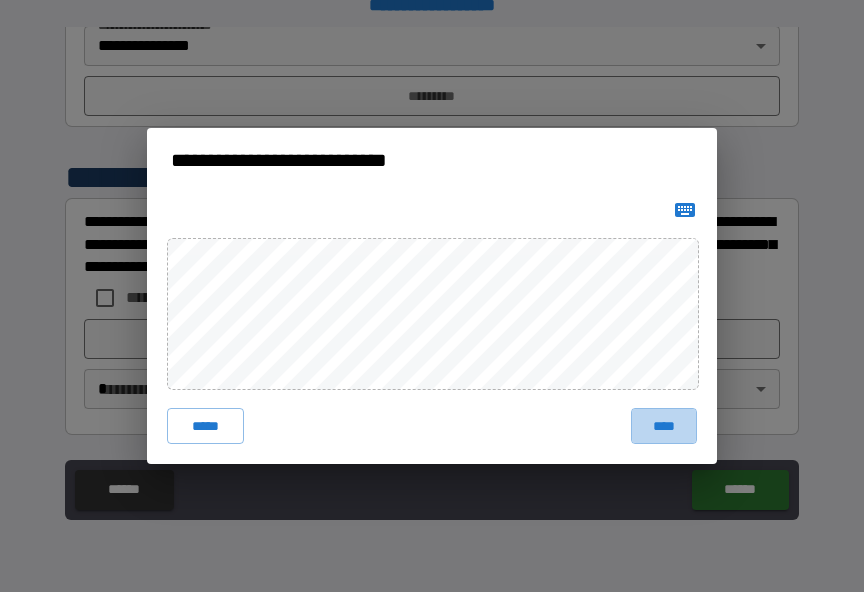 click on "****" at bounding box center [664, 426] 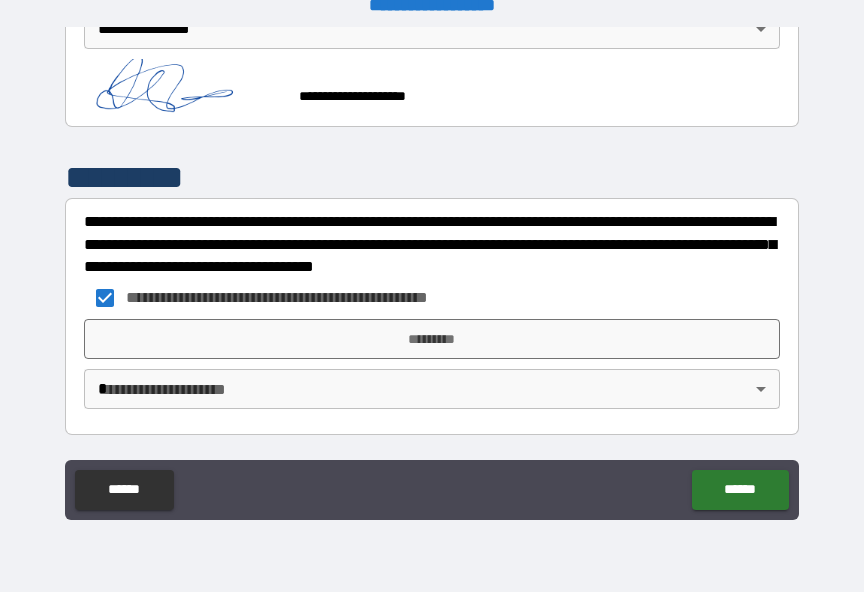 scroll, scrollTop: 2713, scrollLeft: 0, axis: vertical 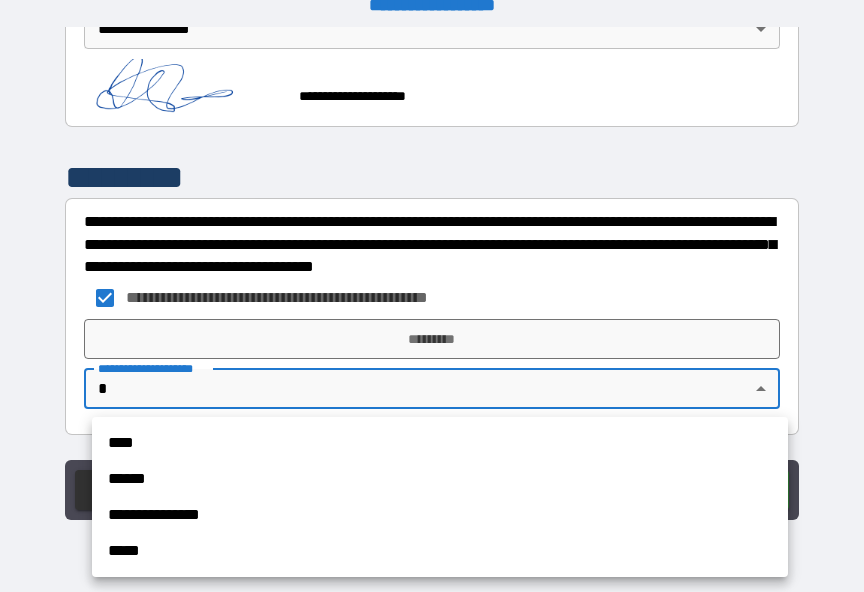 click on "**********" at bounding box center [440, 515] 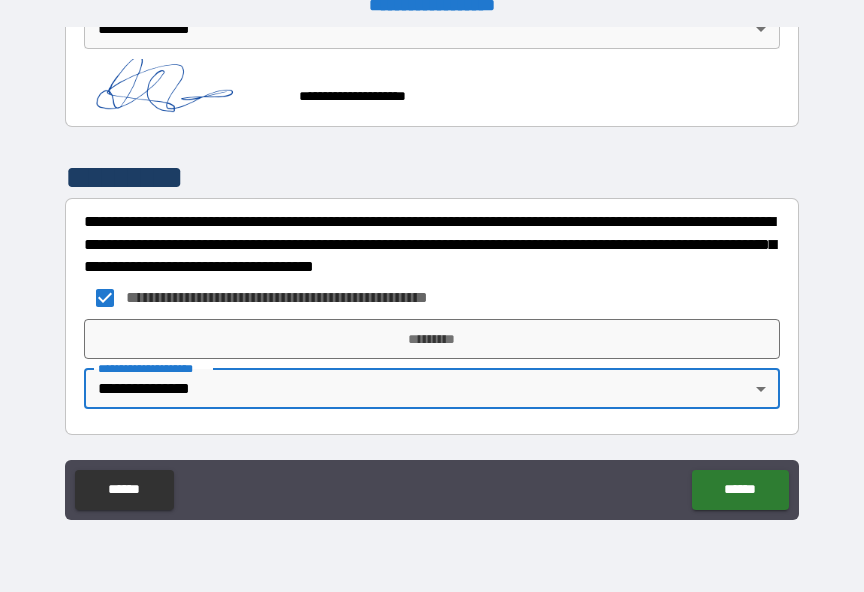 click on "*********" at bounding box center [432, 339] 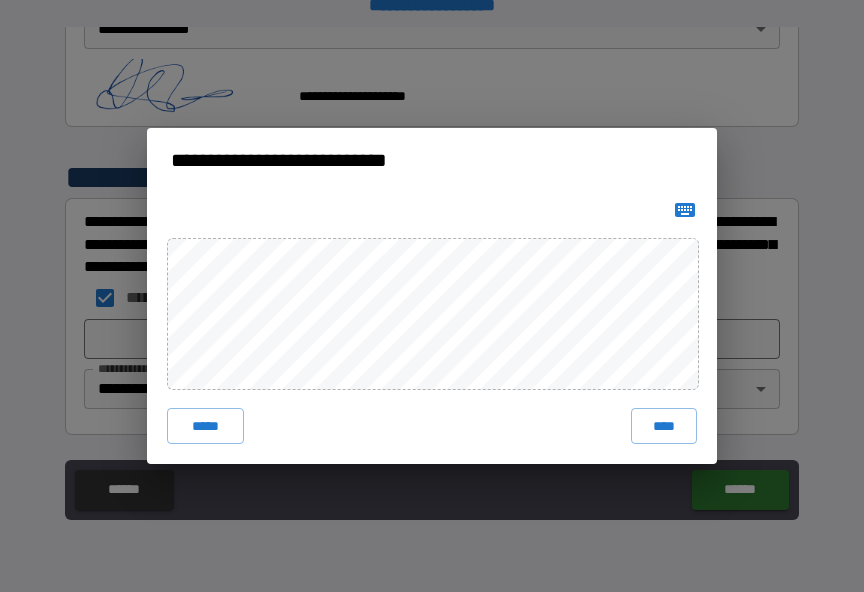 click on "****" at bounding box center (664, 426) 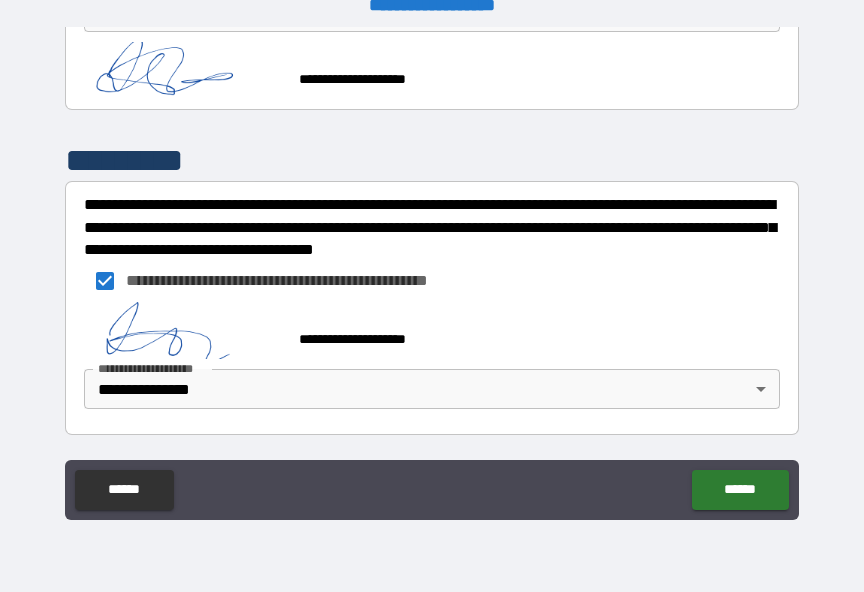 click on "******" at bounding box center (740, 490) 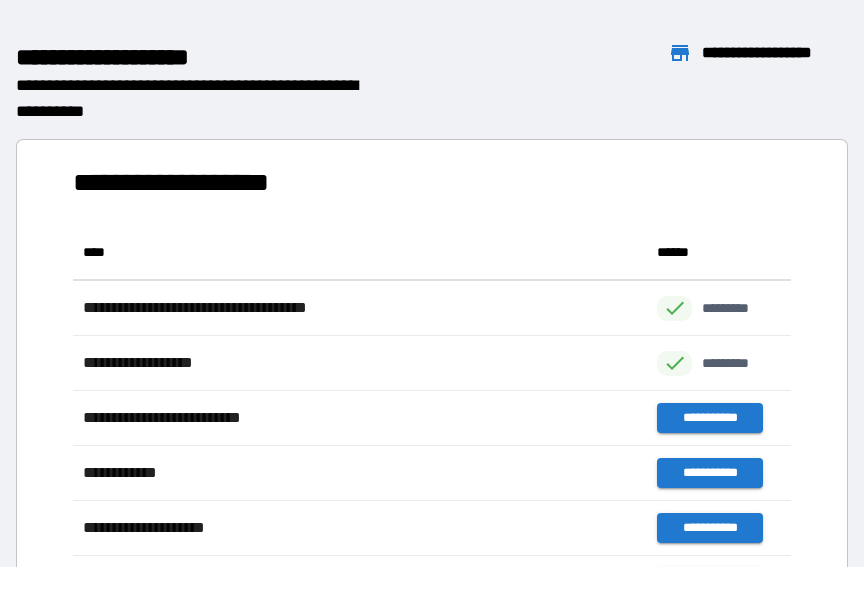 scroll, scrollTop: 386, scrollLeft: 718, axis: both 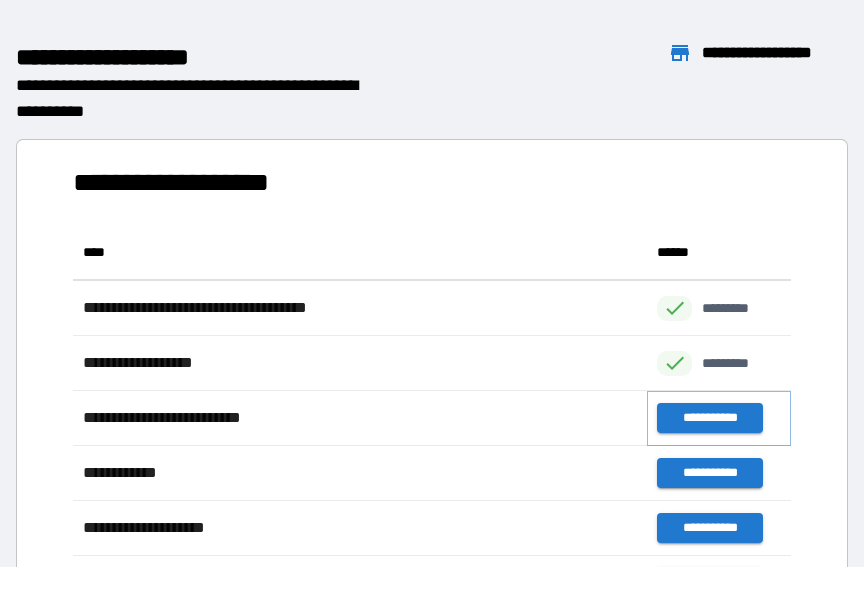 click on "**********" at bounding box center [709, 418] 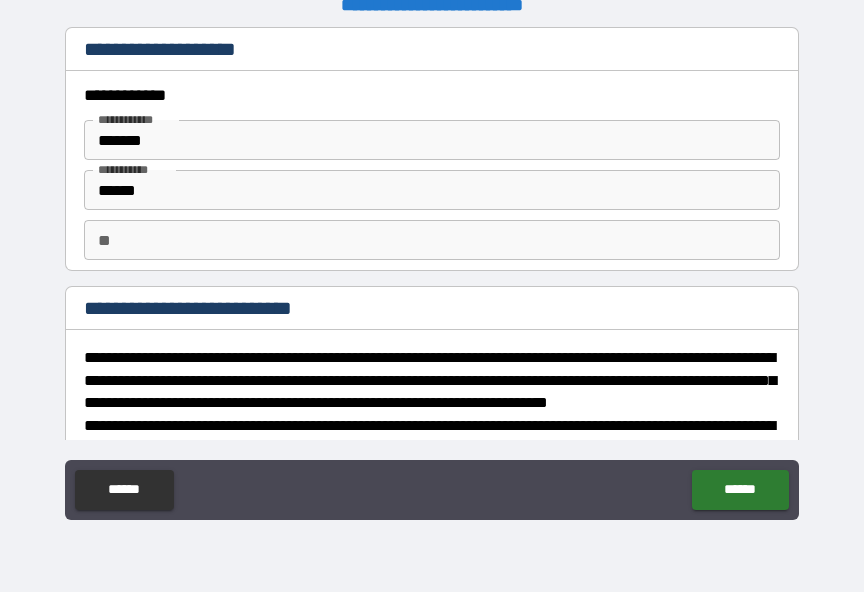 click on "**" at bounding box center [432, 240] 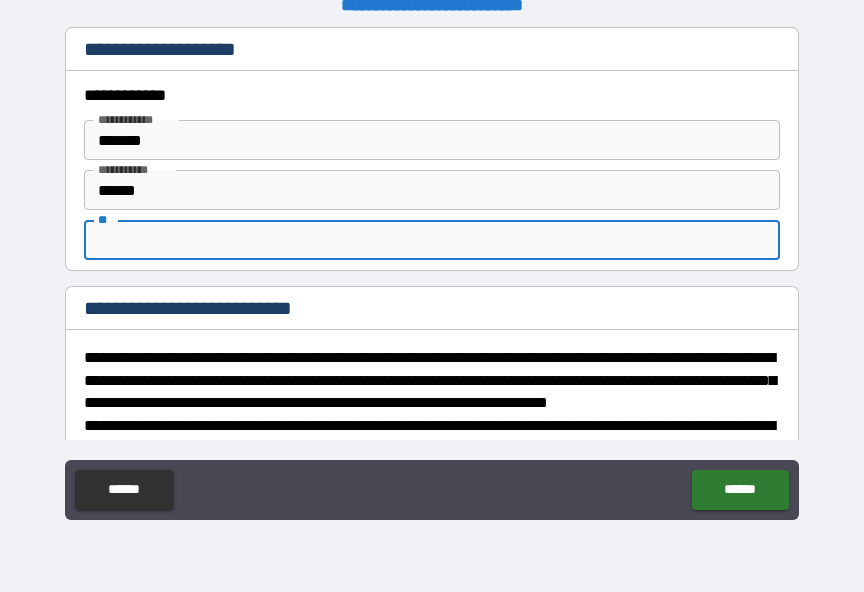 scroll, scrollTop: 24, scrollLeft: 0, axis: vertical 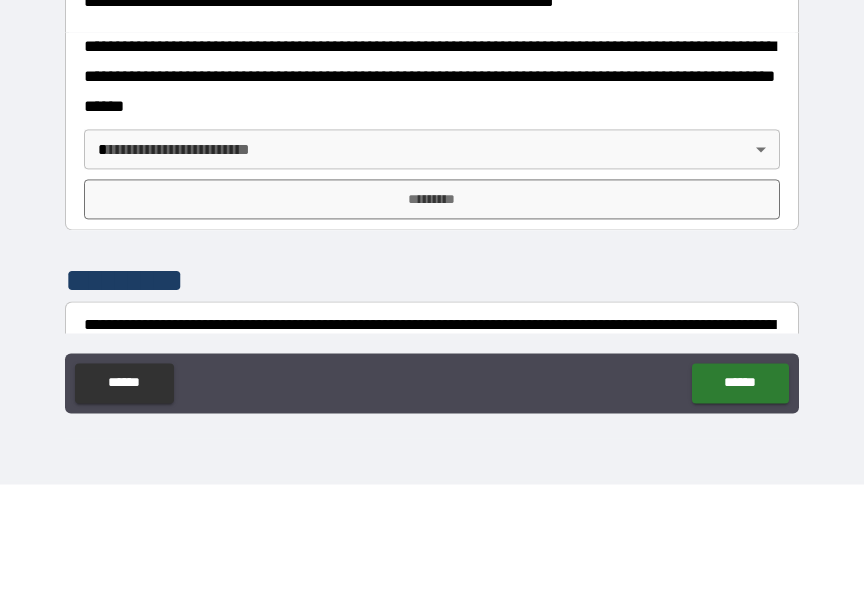 click on "**********" at bounding box center [432, 284] 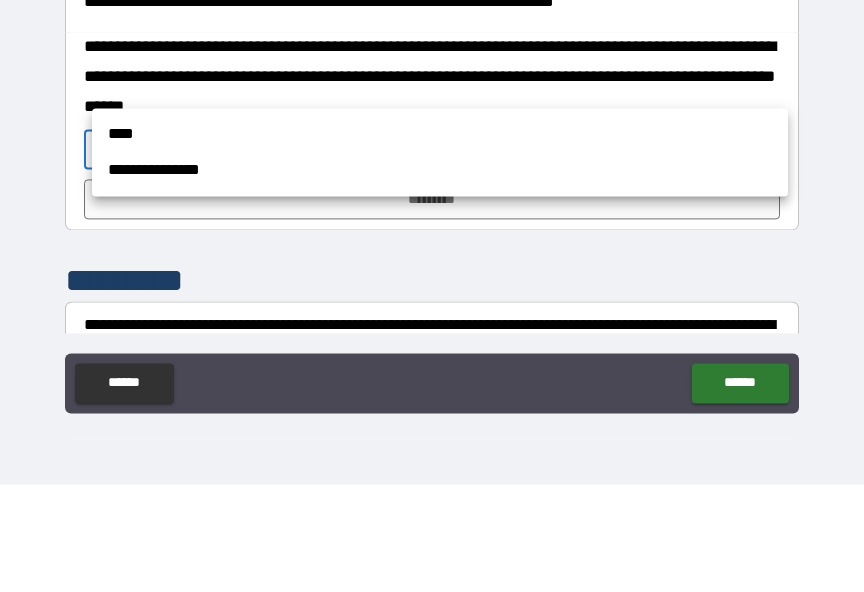 scroll, scrollTop: 25, scrollLeft: 0, axis: vertical 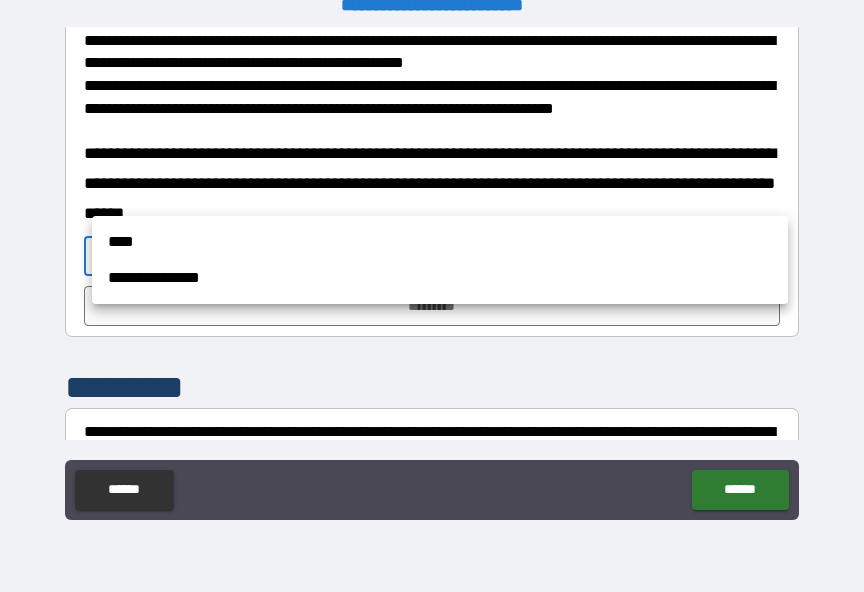 click on "**********" at bounding box center (440, 278) 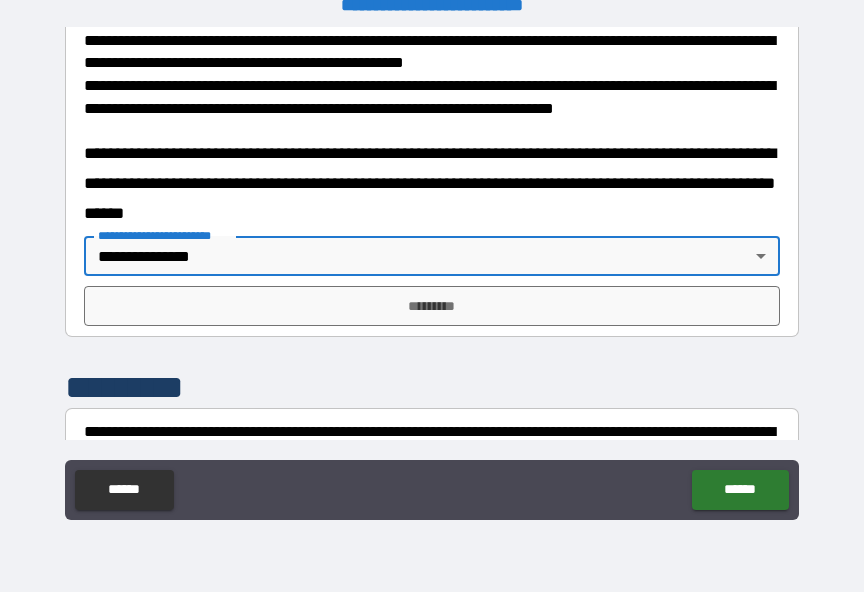 click on "*********" at bounding box center (432, 306) 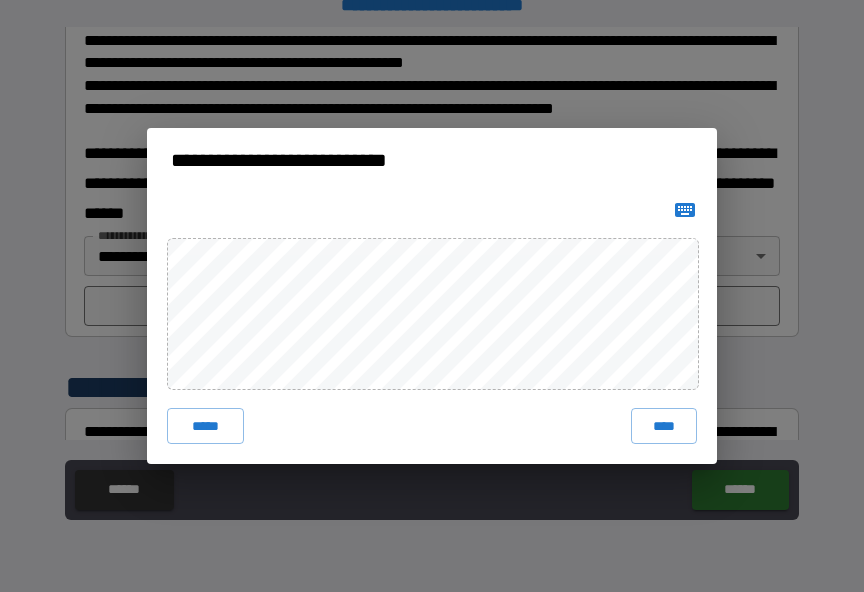 click on "****" at bounding box center [664, 426] 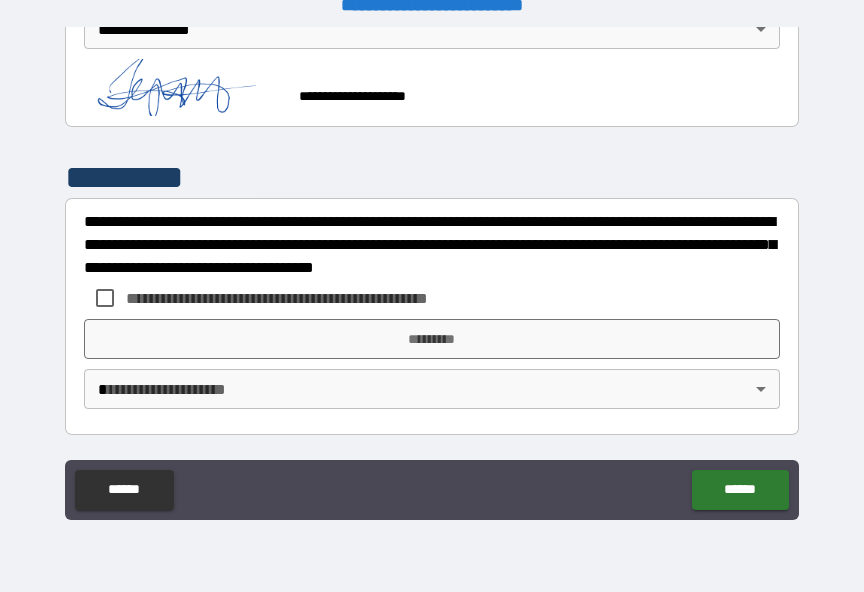 scroll, scrollTop: 1050, scrollLeft: 0, axis: vertical 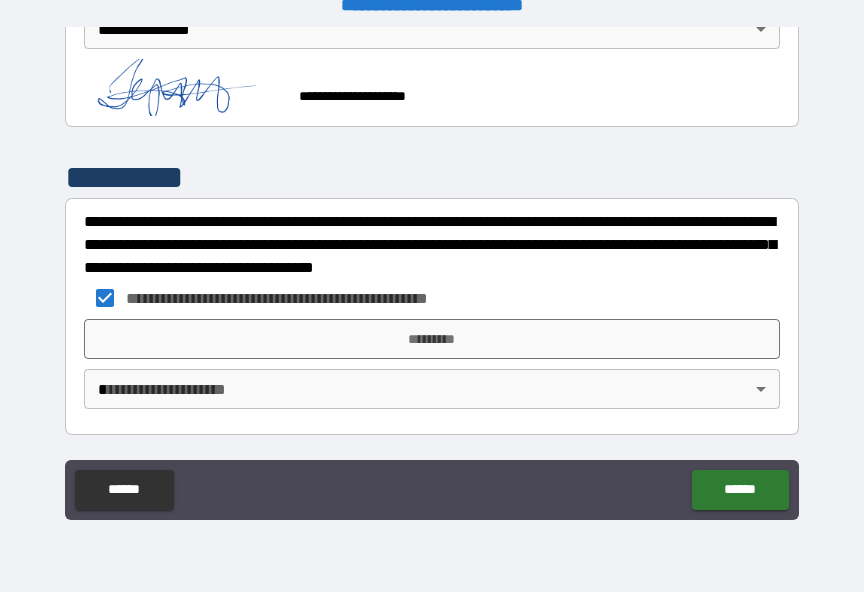 click on "*********" at bounding box center (432, 339) 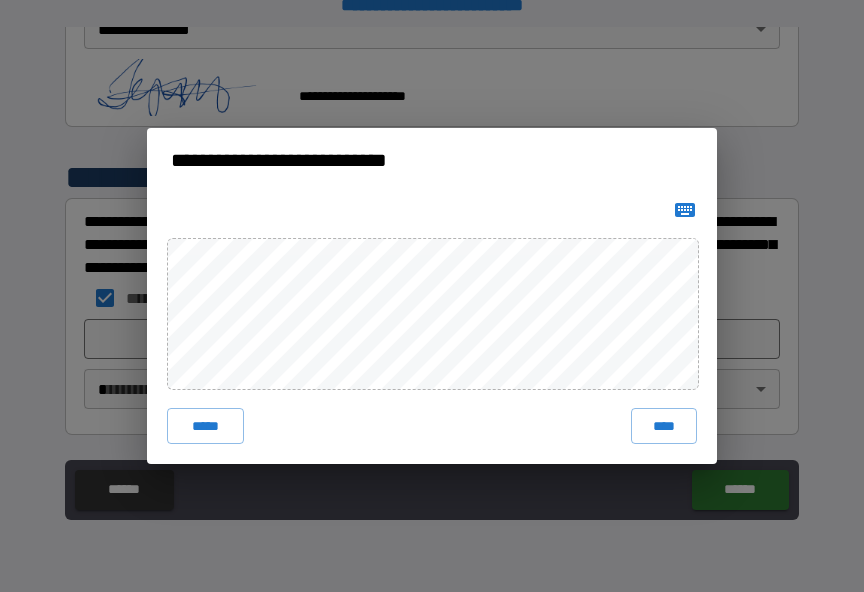 click on "****" at bounding box center [664, 426] 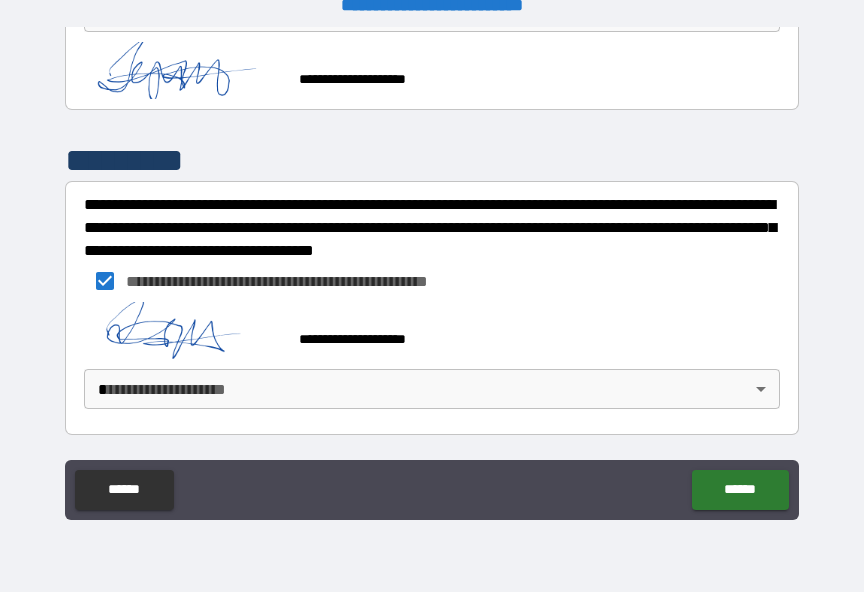 scroll, scrollTop: 1067, scrollLeft: 0, axis: vertical 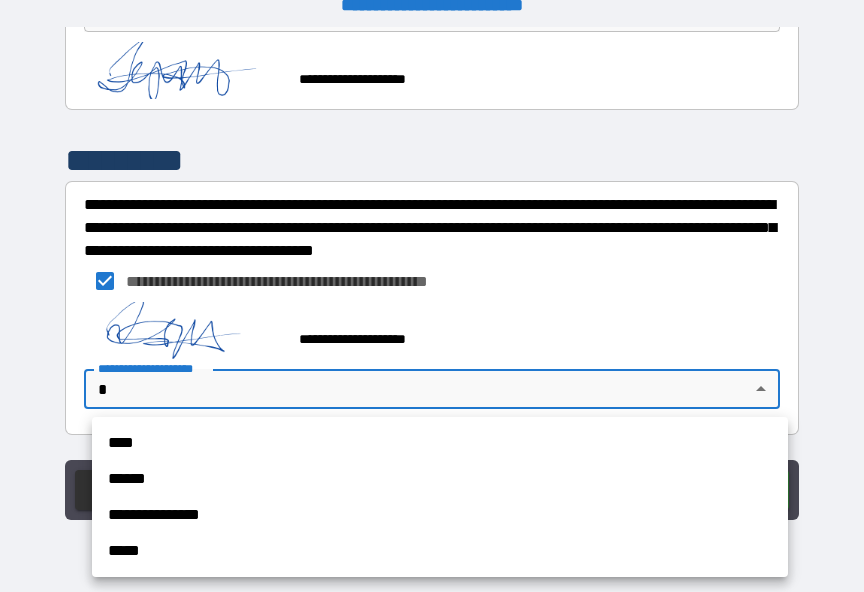 click on "**********" at bounding box center (440, 515) 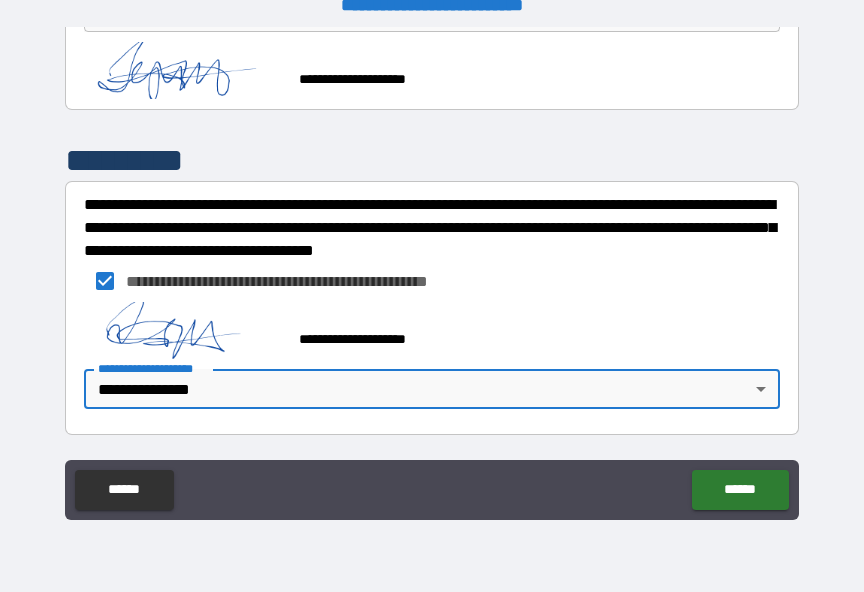 click on "******" at bounding box center (740, 490) 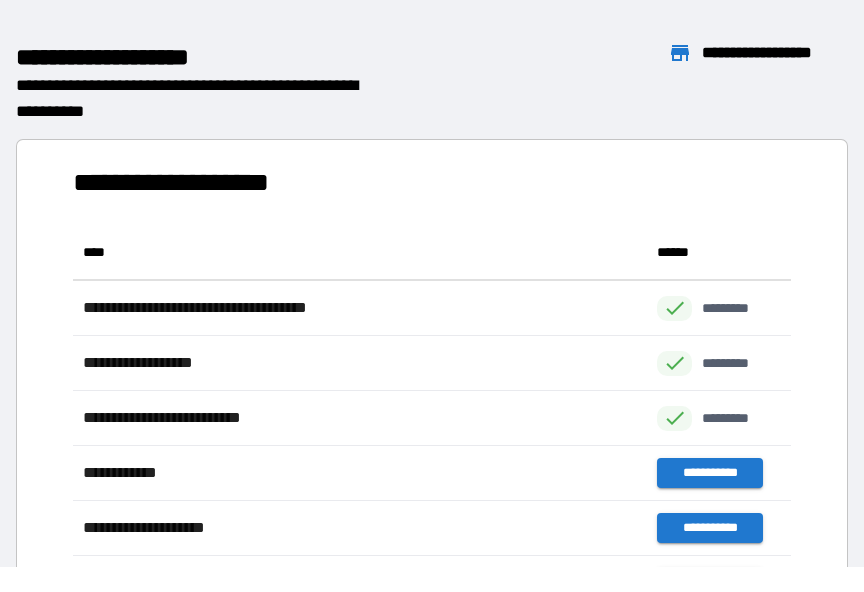 scroll, scrollTop: 1, scrollLeft: 1, axis: both 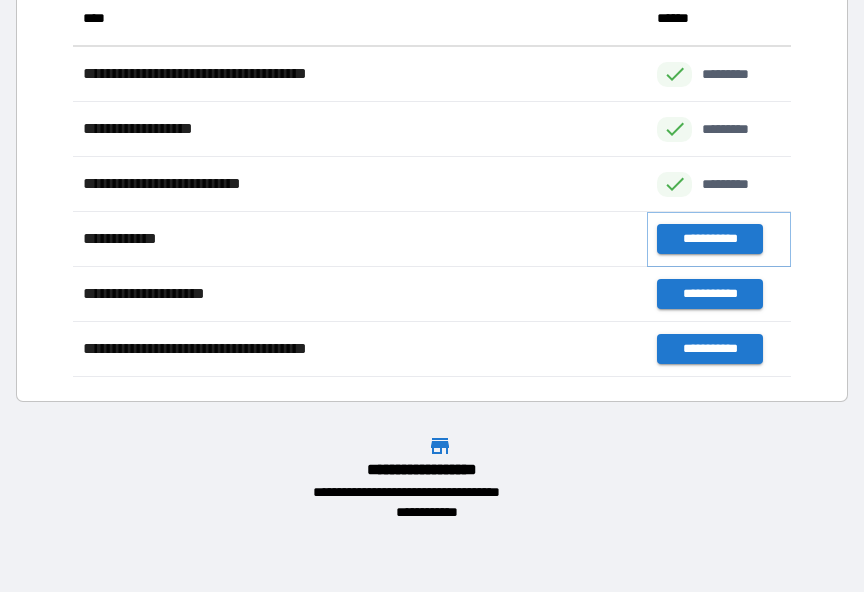 click on "**********" at bounding box center [709, 239] 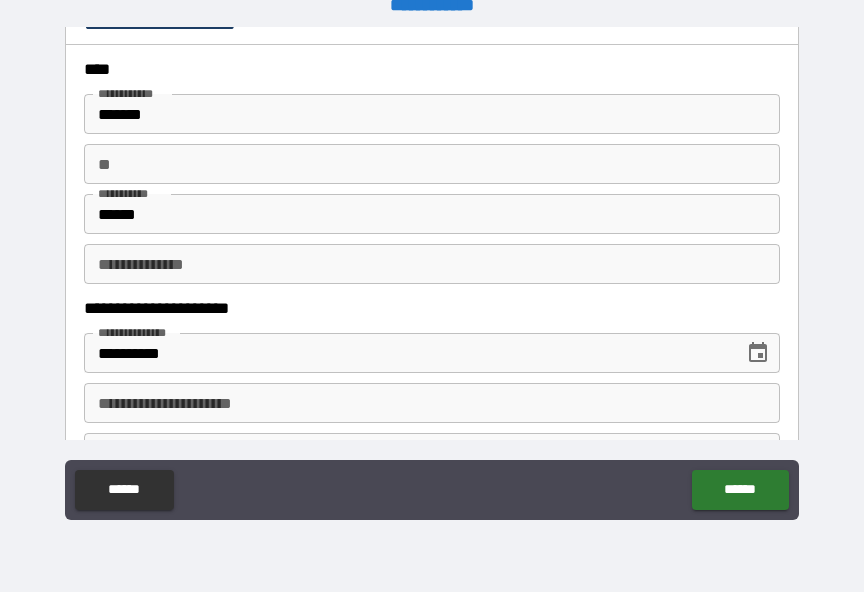 scroll, scrollTop: 85, scrollLeft: 0, axis: vertical 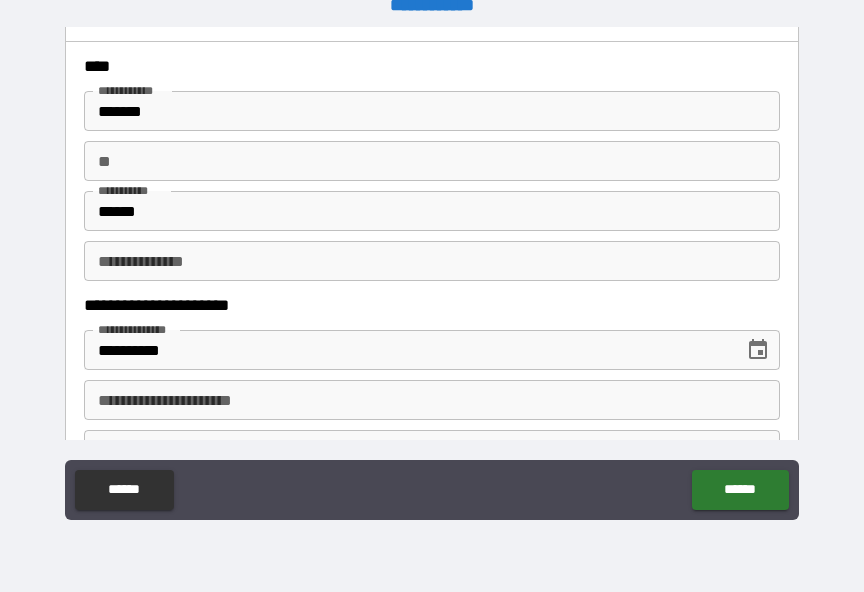 click on "**" at bounding box center [432, 161] 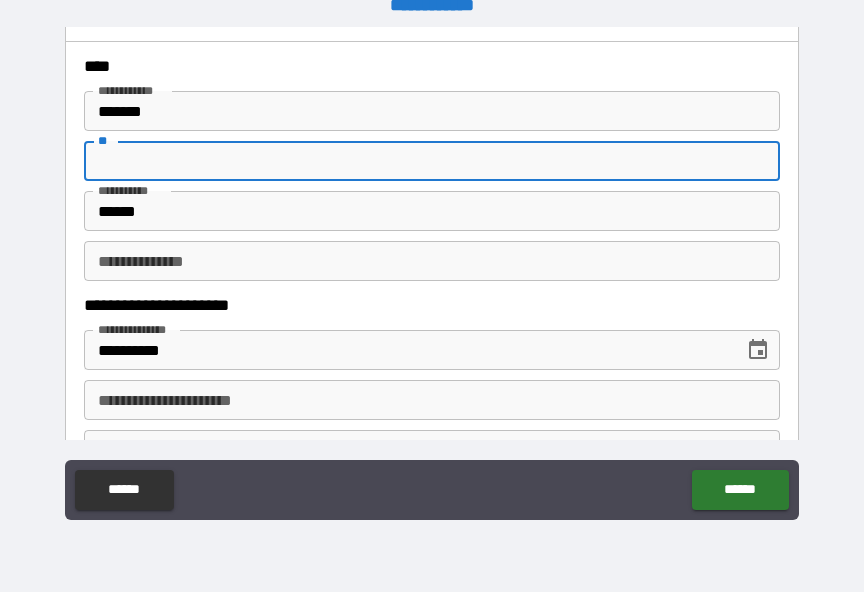 scroll, scrollTop: 24, scrollLeft: 0, axis: vertical 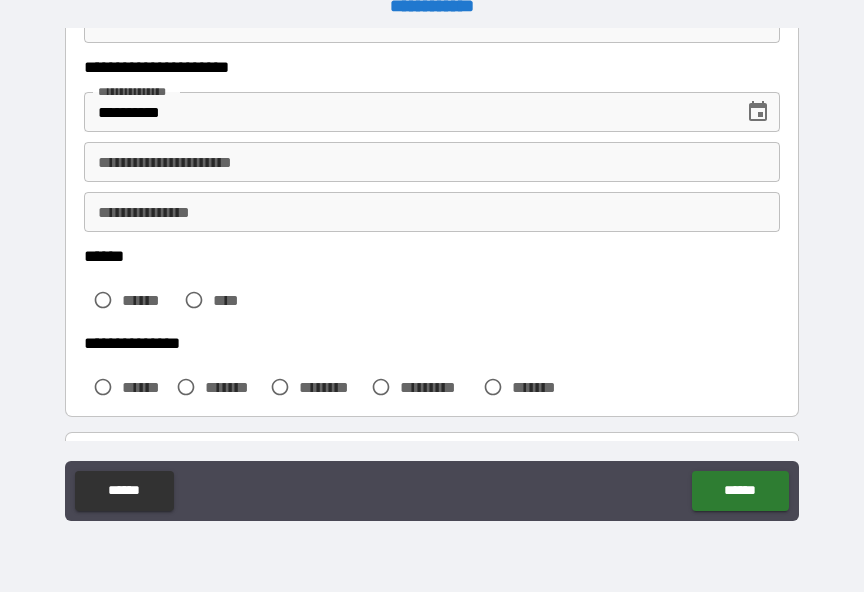 click on "**********" at bounding box center [432, 162] 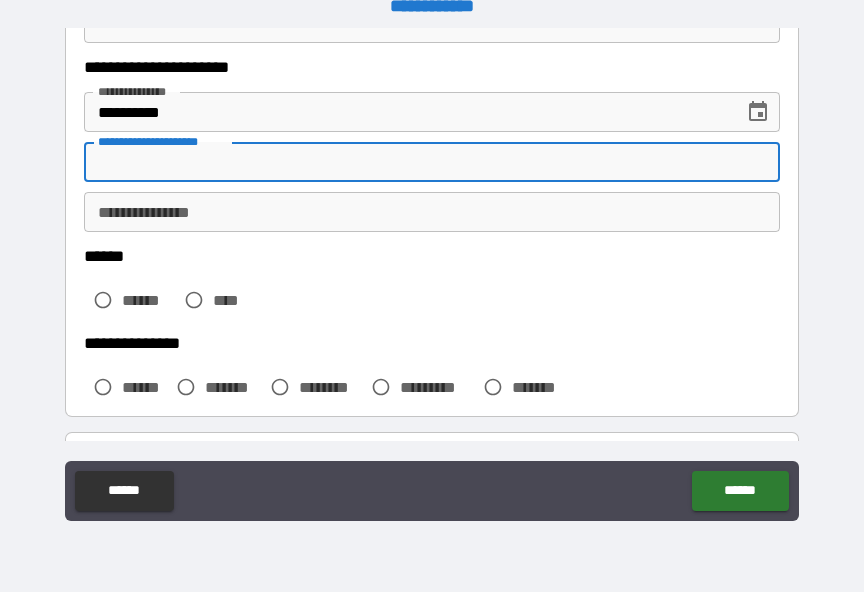 click on "**********" at bounding box center [432, 212] 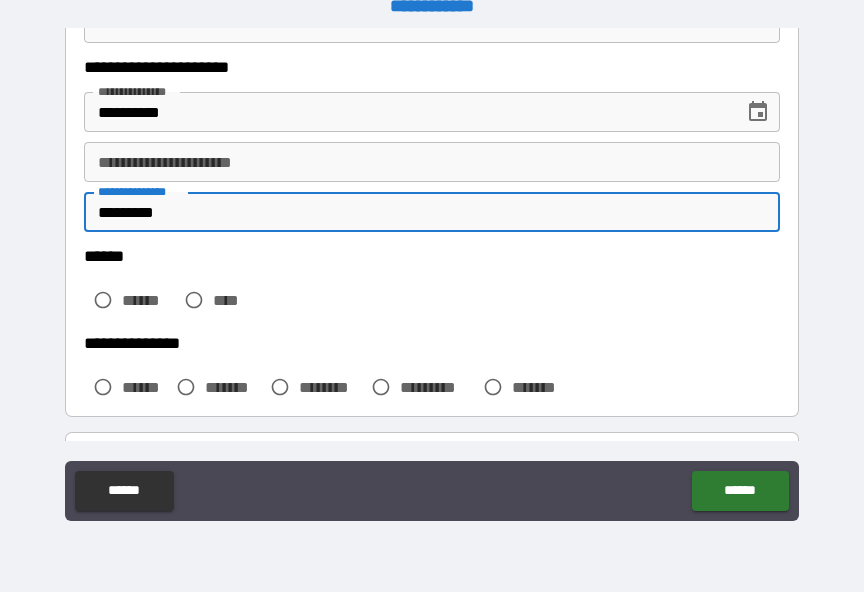 click on "*********" at bounding box center [432, 212] 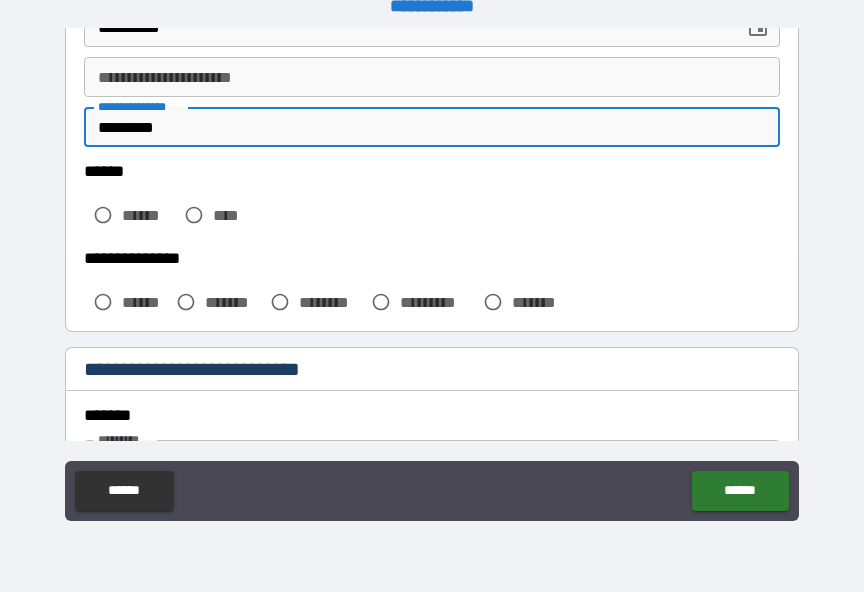 scroll, scrollTop: 415, scrollLeft: 0, axis: vertical 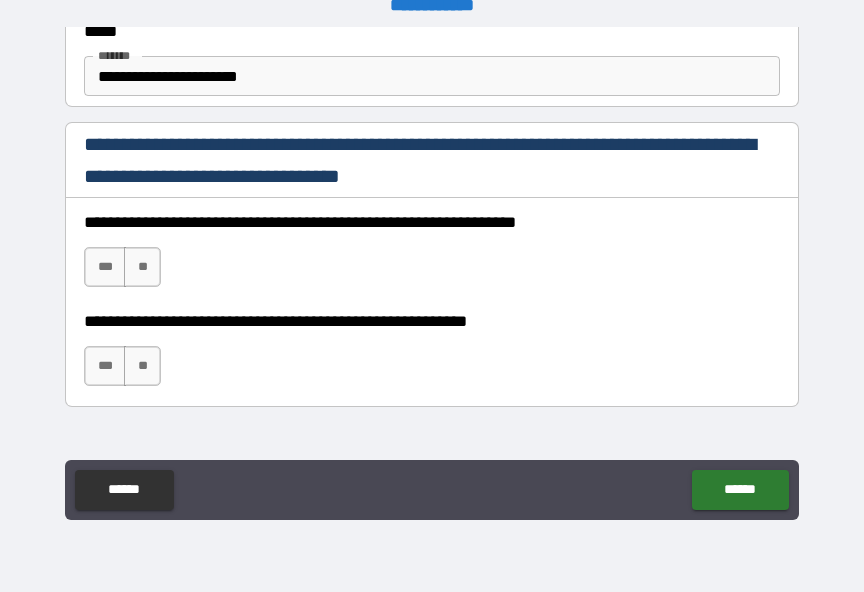 click on "***" at bounding box center (105, 267) 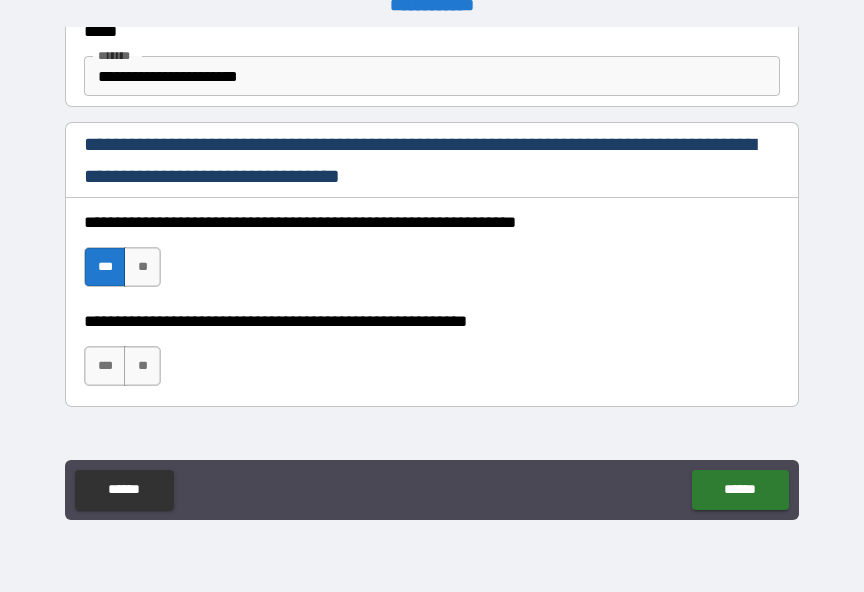 click on "***" at bounding box center (105, 366) 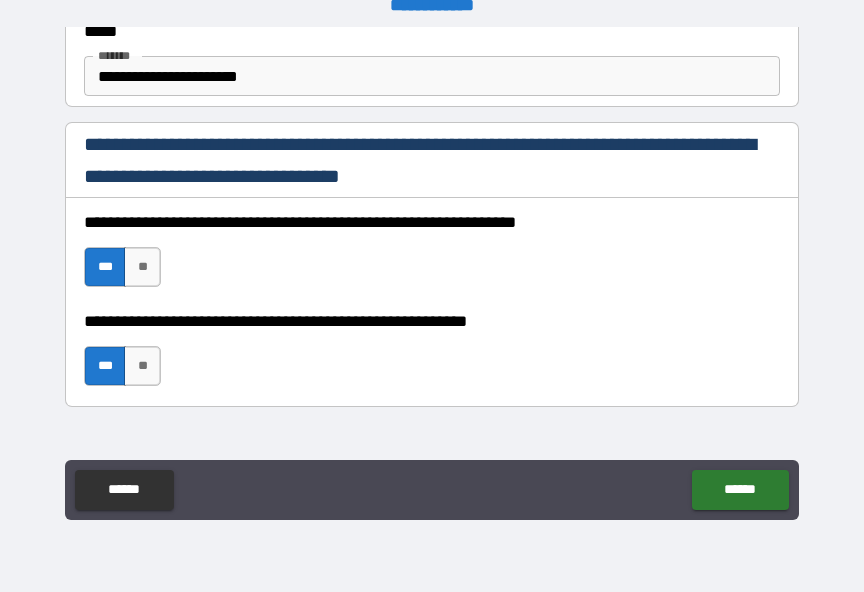 click on "******" at bounding box center (740, 490) 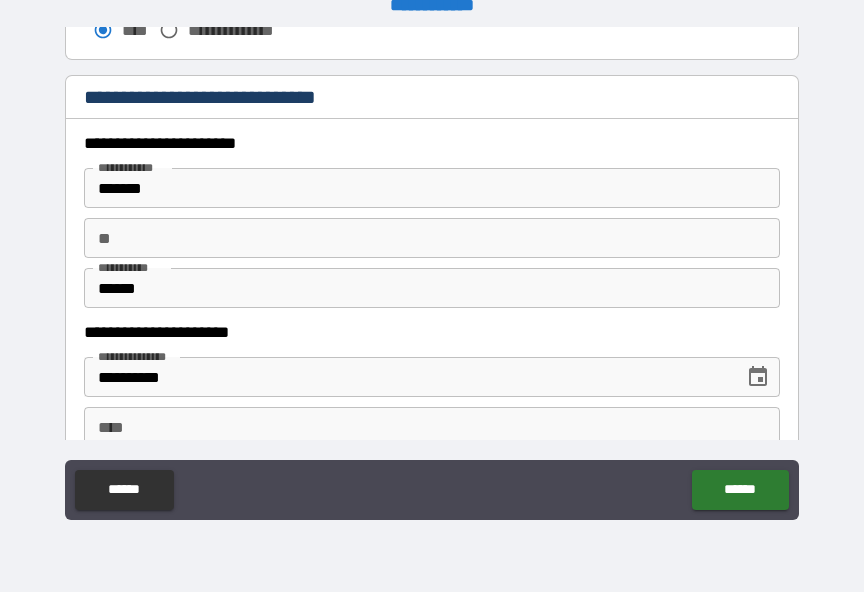 scroll, scrollTop: 1900, scrollLeft: 0, axis: vertical 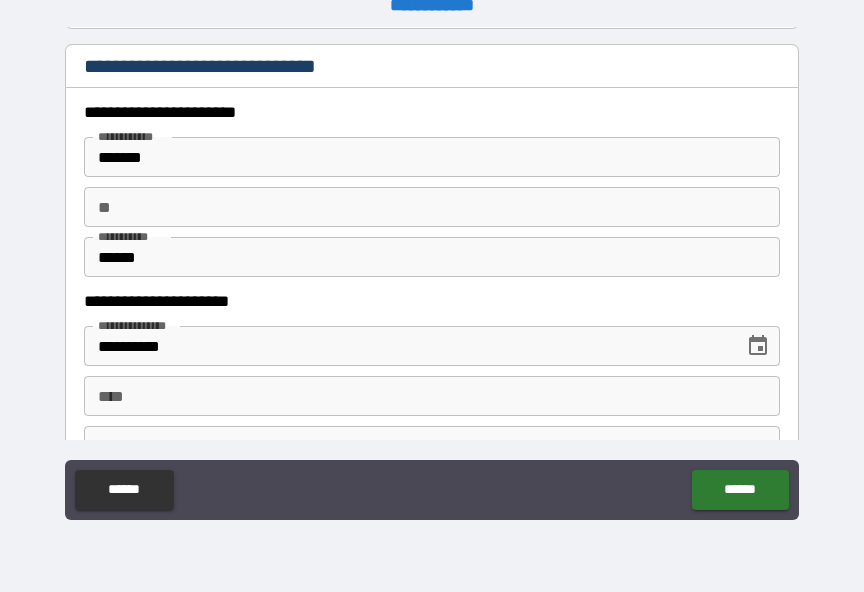 click on "*******" at bounding box center [432, 157] 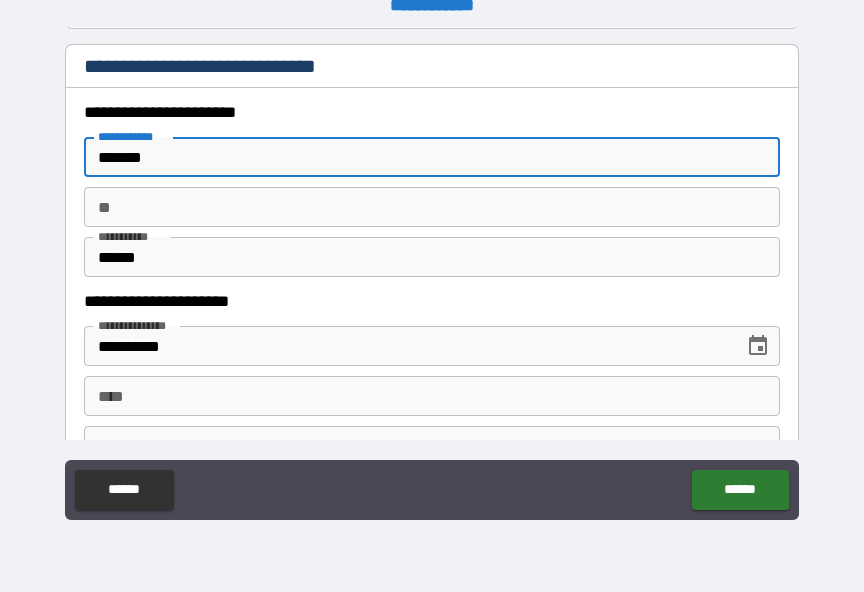 scroll, scrollTop: 24, scrollLeft: 0, axis: vertical 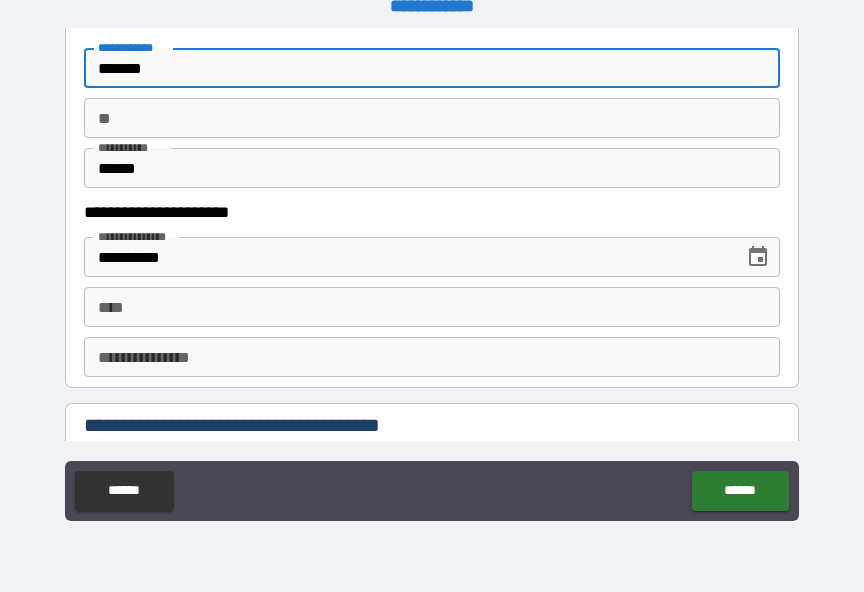 click on "******" at bounding box center (432, 168) 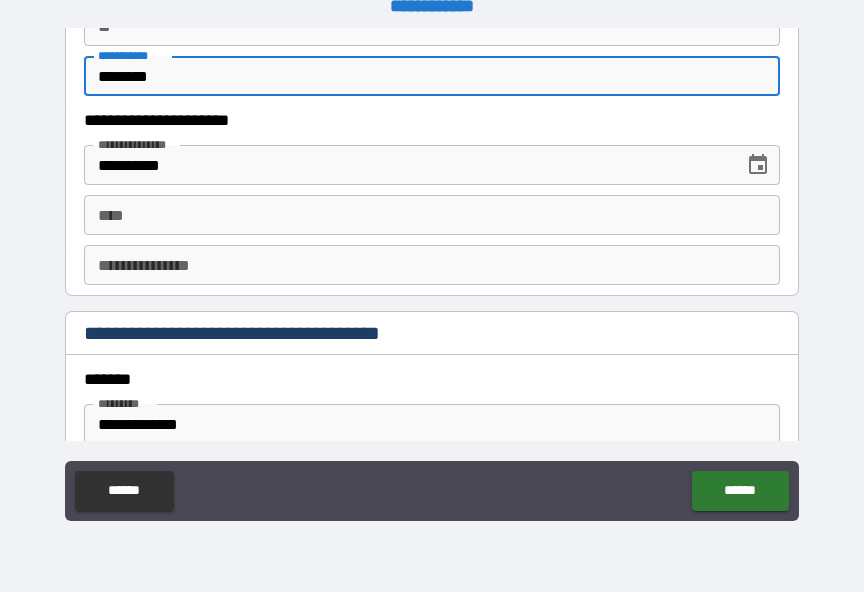 scroll, scrollTop: 2101, scrollLeft: 0, axis: vertical 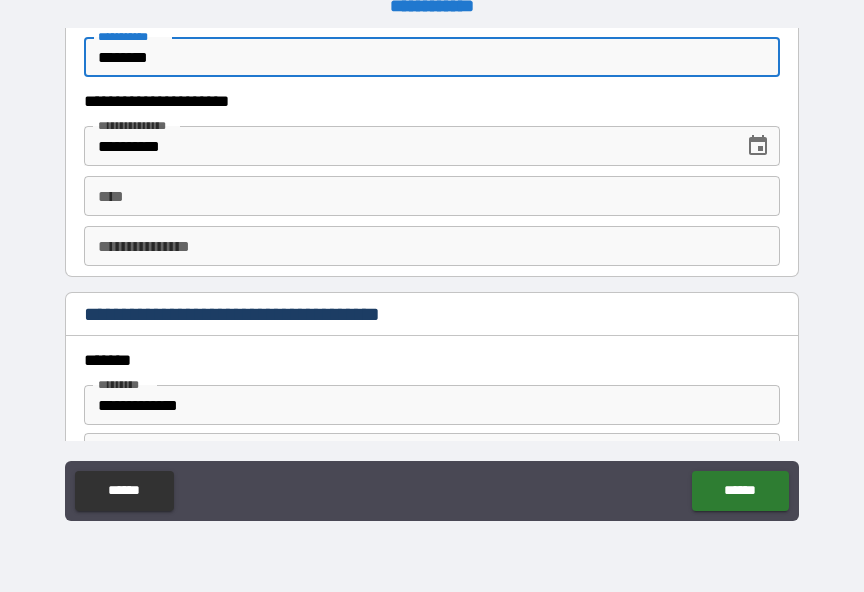 click on "**********" at bounding box center (407, 146) 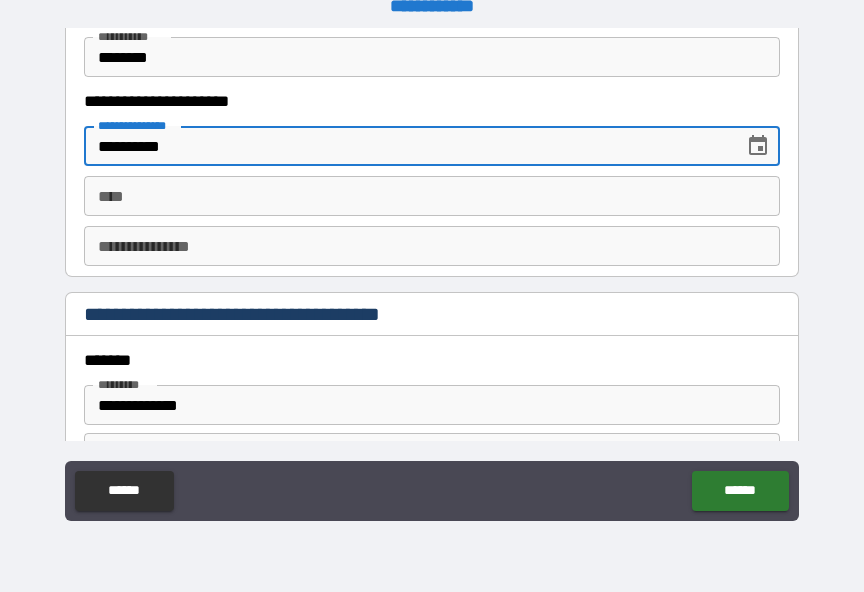 click on "****" at bounding box center [432, 196] 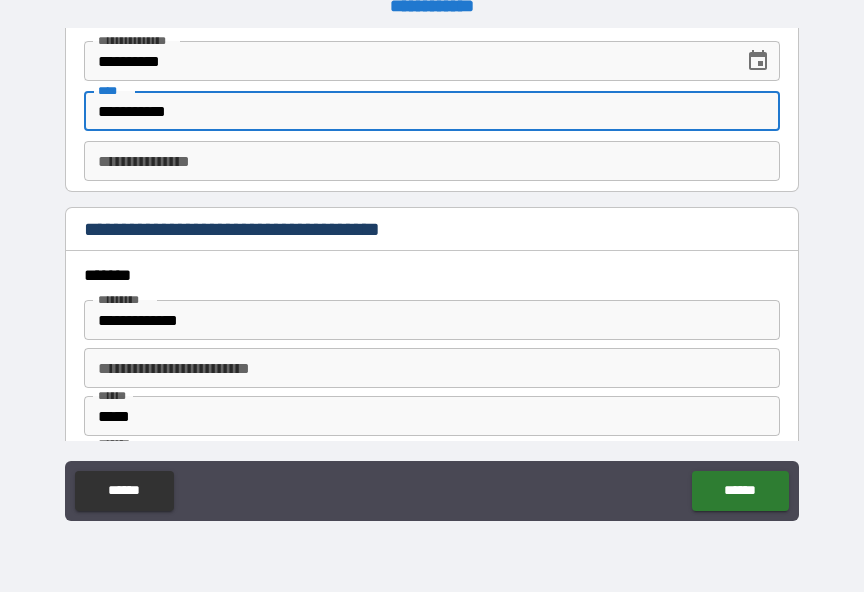 scroll, scrollTop: 2198, scrollLeft: 0, axis: vertical 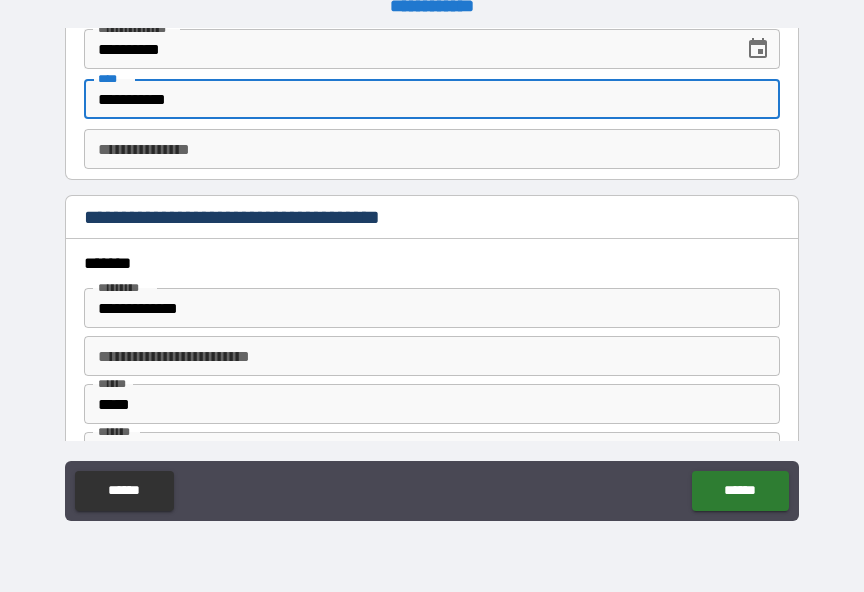 click on "**********" at bounding box center (432, 149) 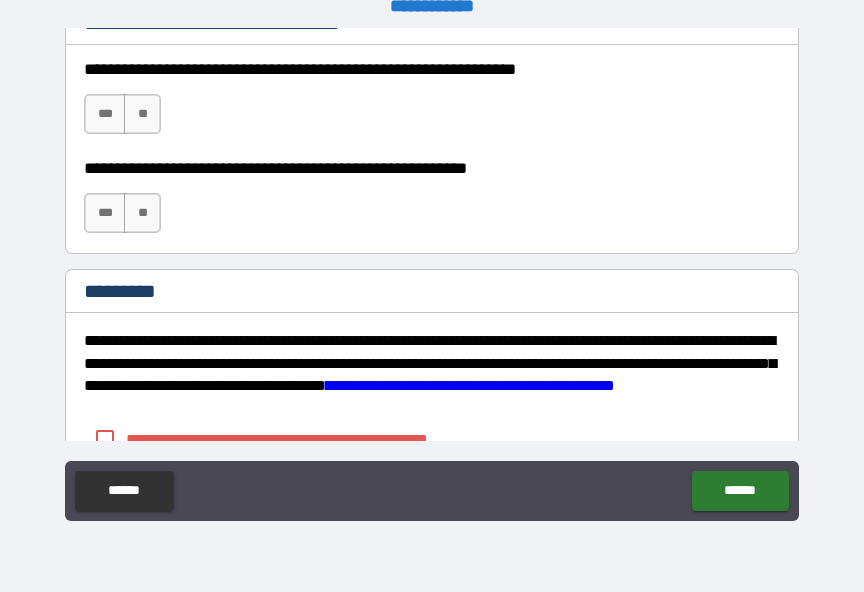 scroll, scrollTop: 3056, scrollLeft: 0, axis: vertical 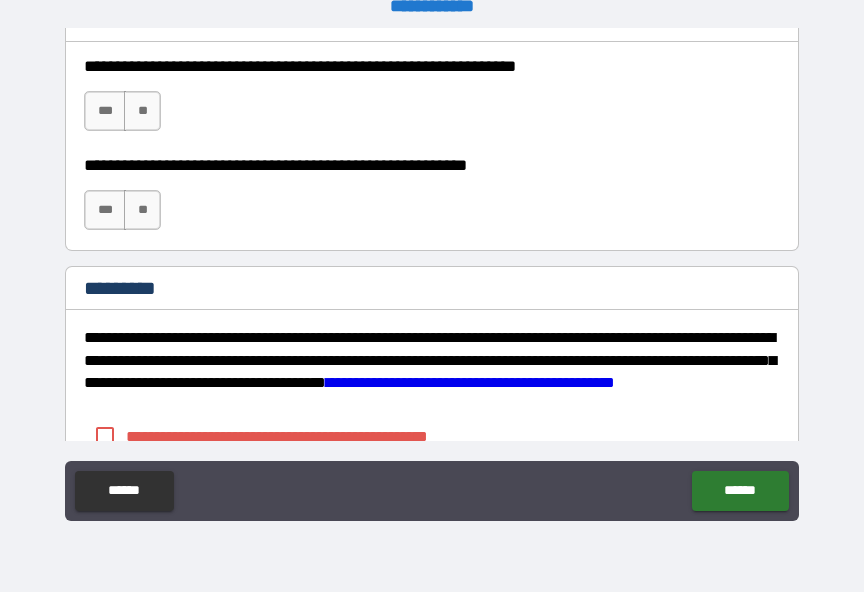 click on "***" at bounding box center (105, 111) 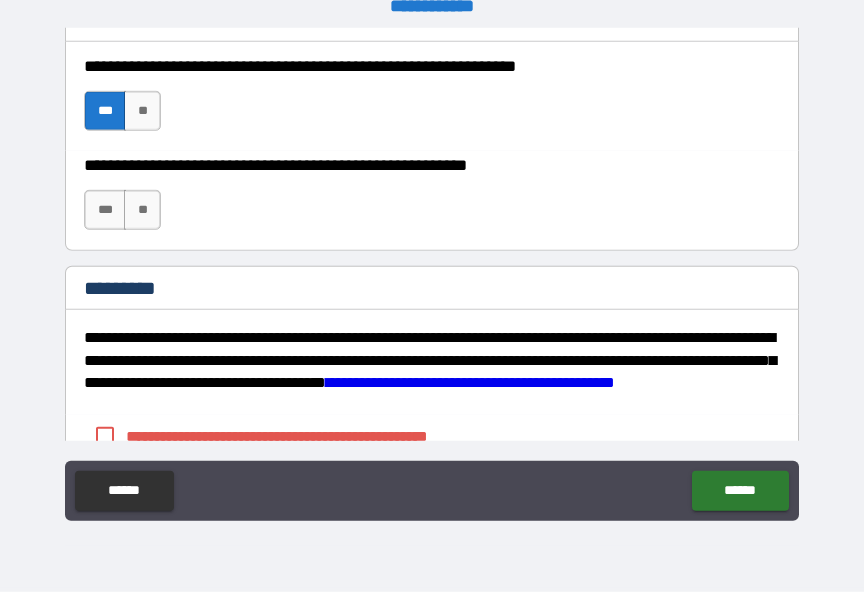 click on "***" at bounding box center (105, 210) 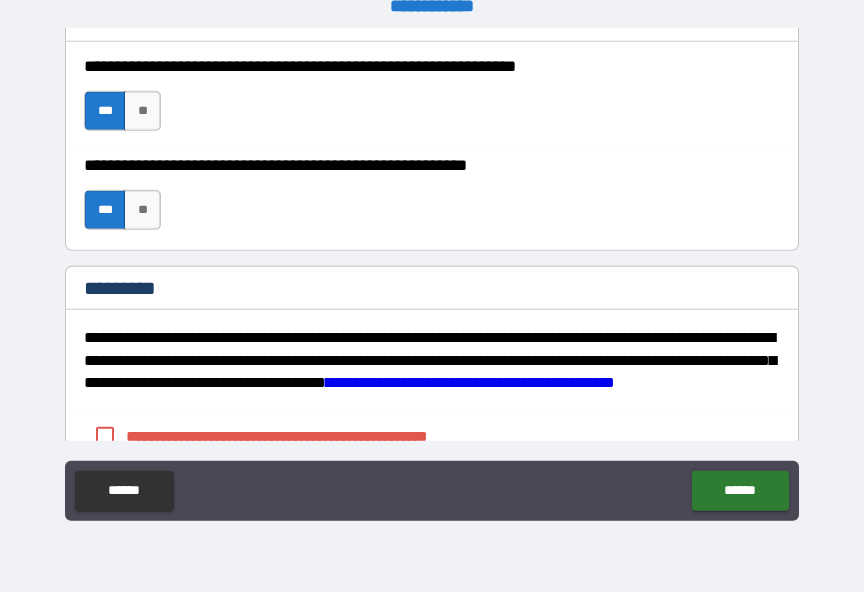 scroll, scrollTop: 25, scrollLeft: 0, axis: vertical 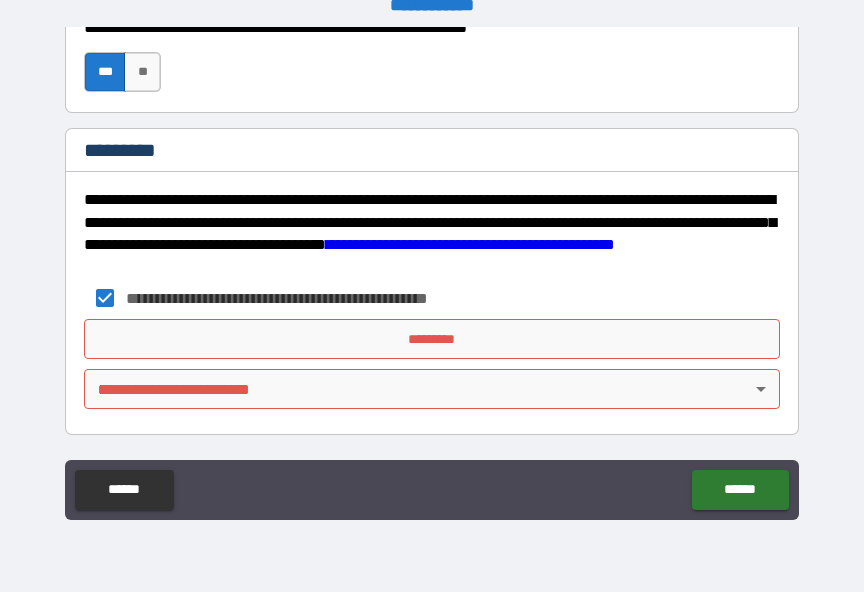 click on "**********" at bounding box center [432, 283] 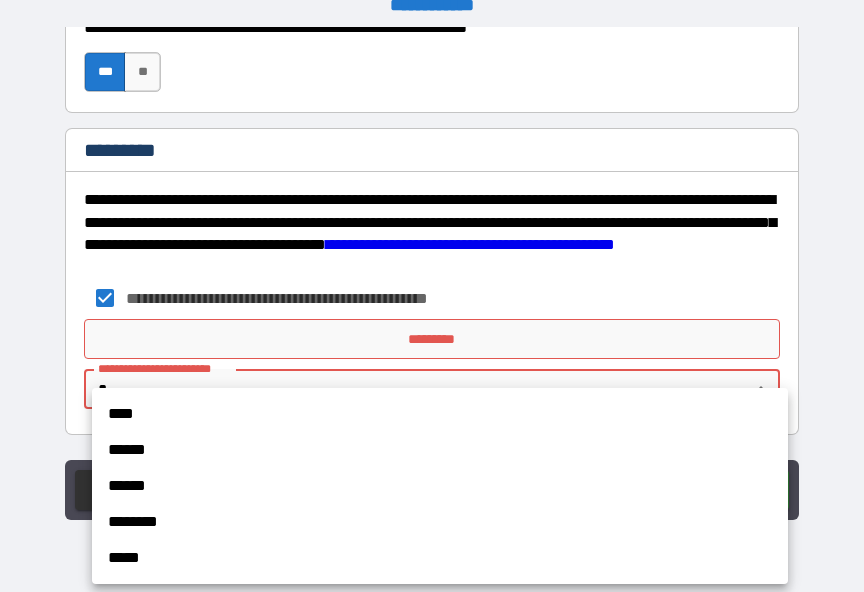 click on "******" at bounding box center [440, 450] 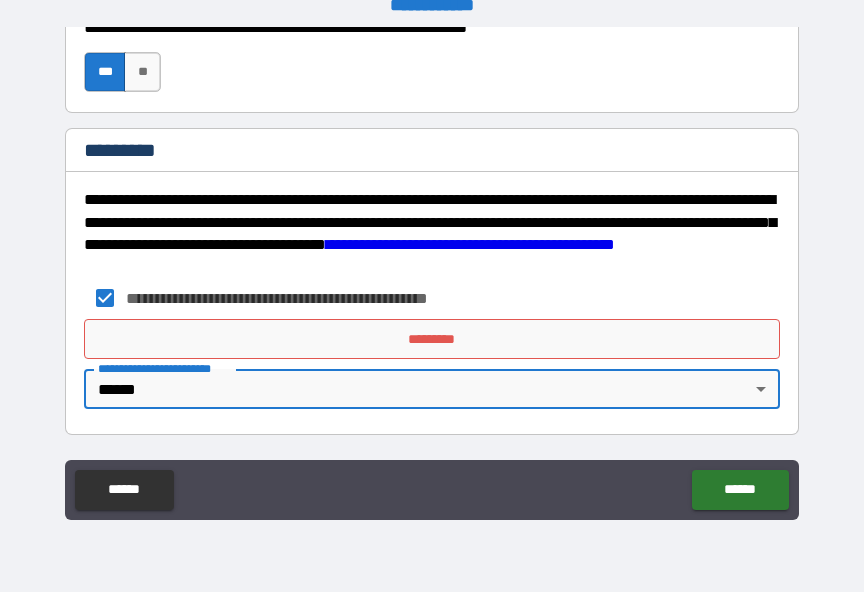 click on "*********" at bounding box center (432, 339) 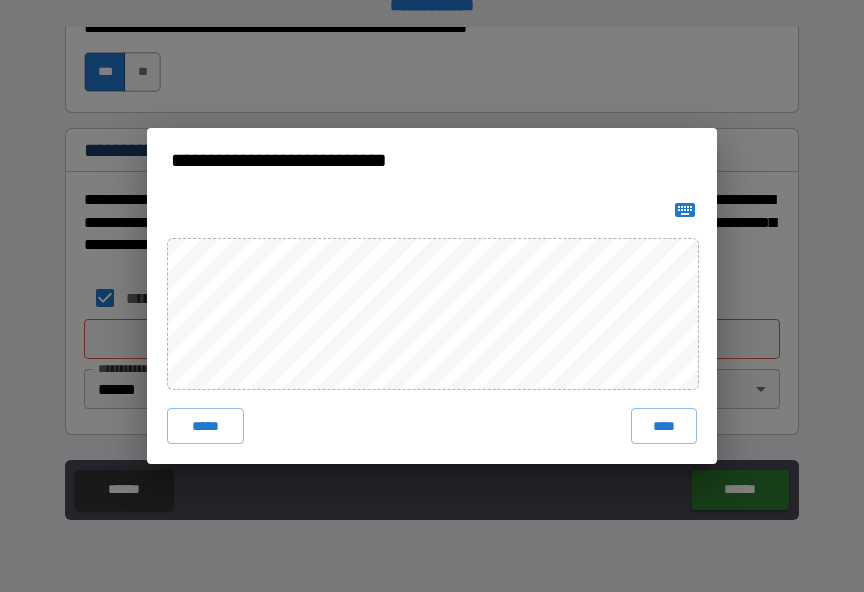 click on "****" at bounding box center (664, 426) 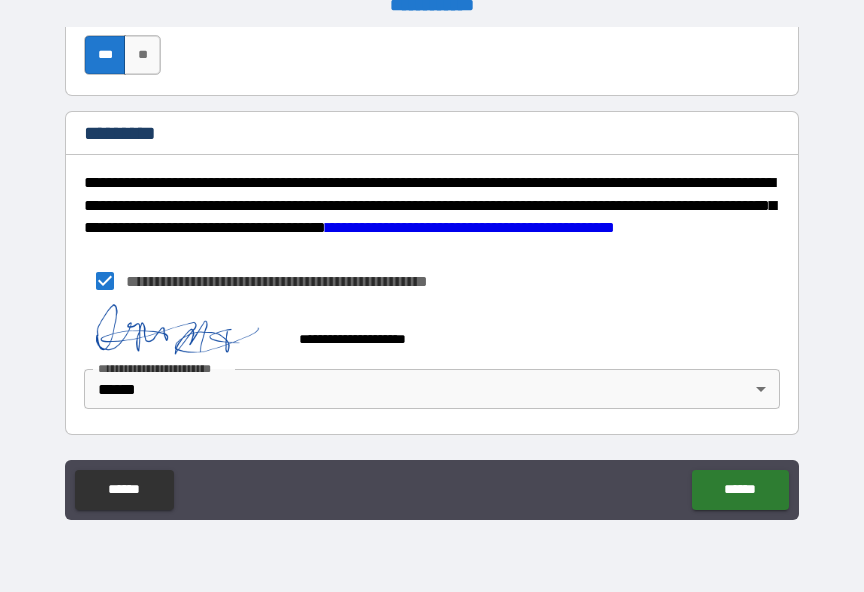 scroll, scrollTop: 3210, scrollLeft: 0, axis: vertical 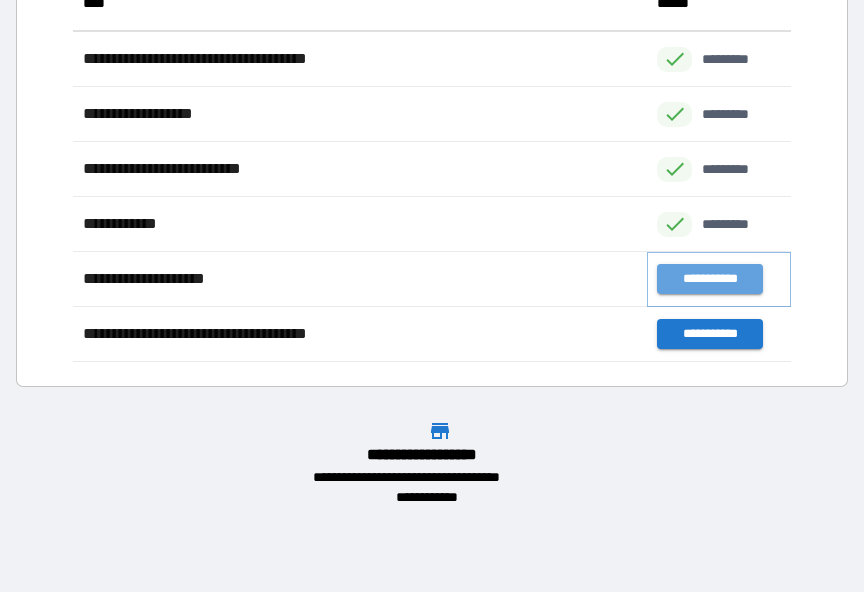 click on "**********" at bounding box center [709, 279] 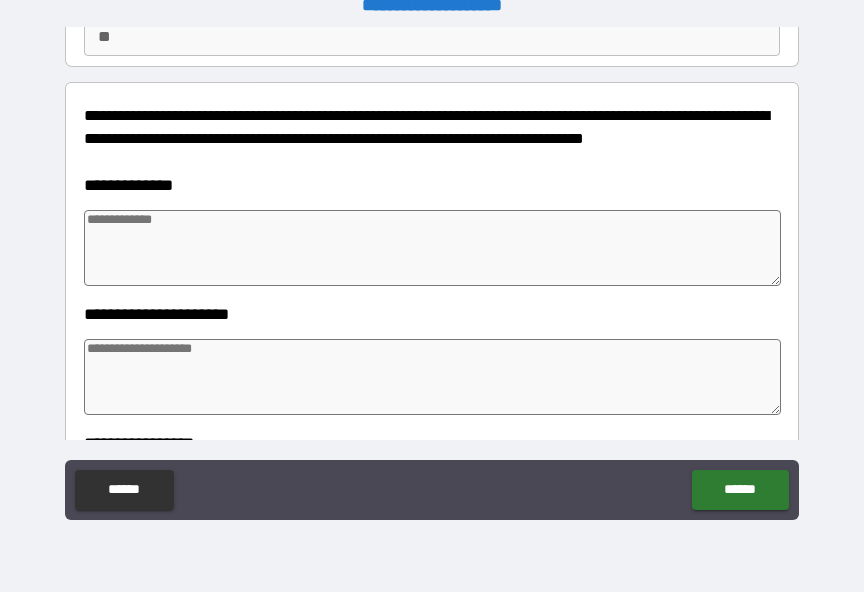 scroll, scrollTop: 206, scrollLeft: 0, axis: vertical 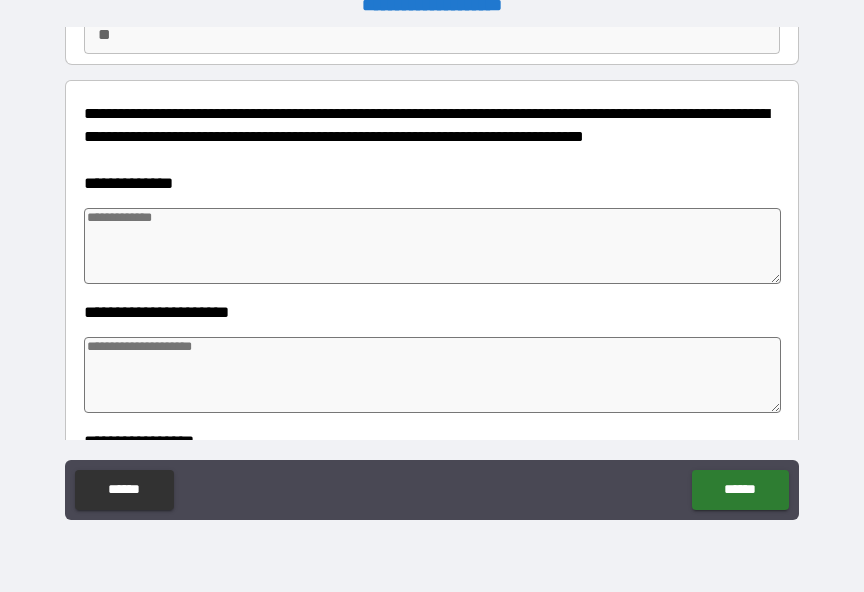 click at bounding box center (432, 246) 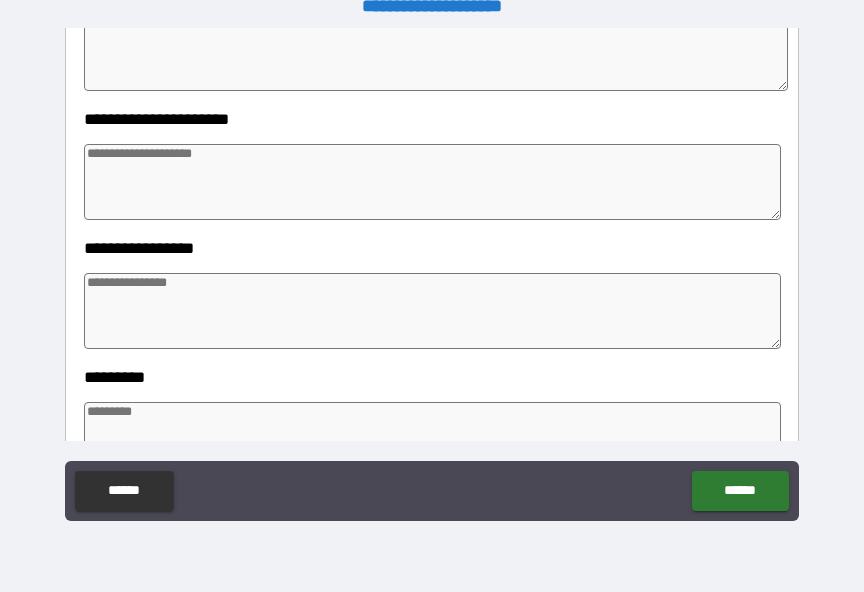 scroll, scrollTop: 404, scrollLeft: 0, axis: vertical 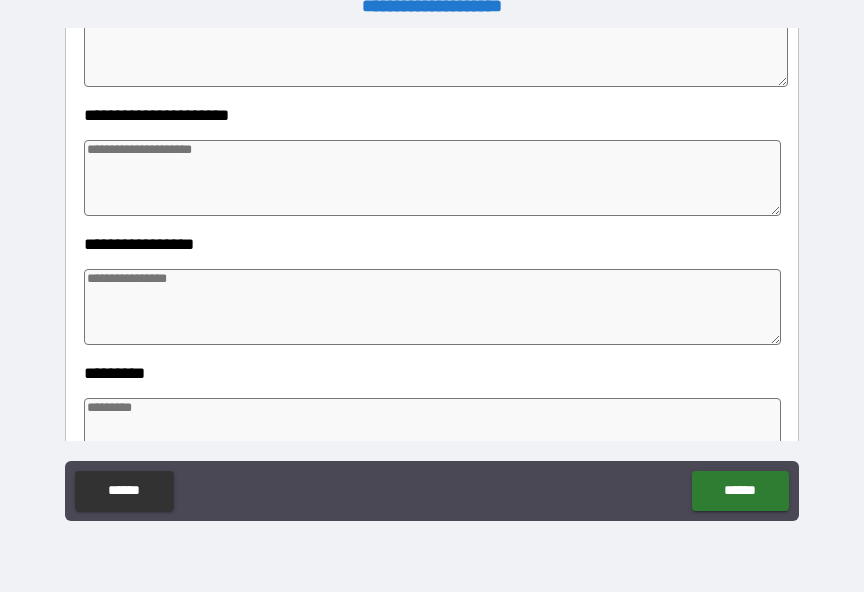 click at bounding box center (432, 178) 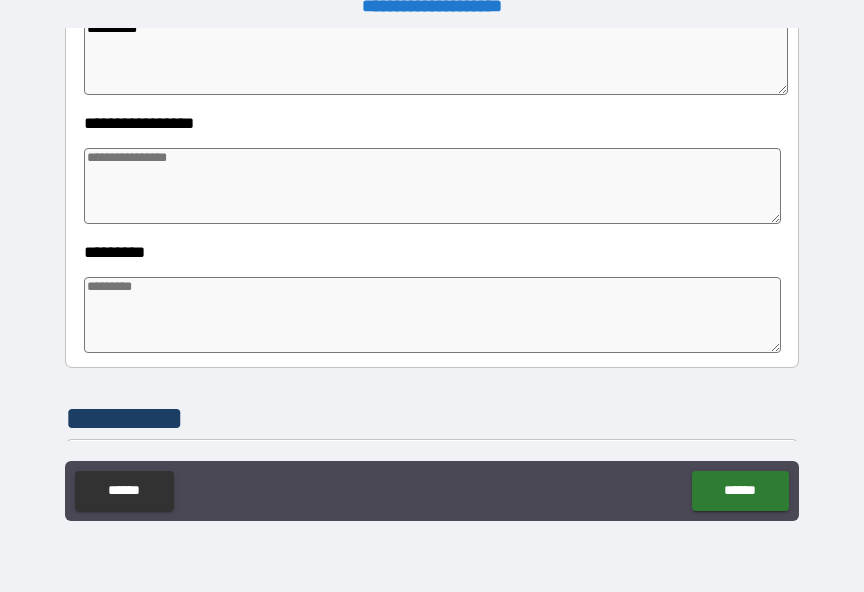 scroll, scrollTop: 531, scrollLeft: 0, axis: vertical 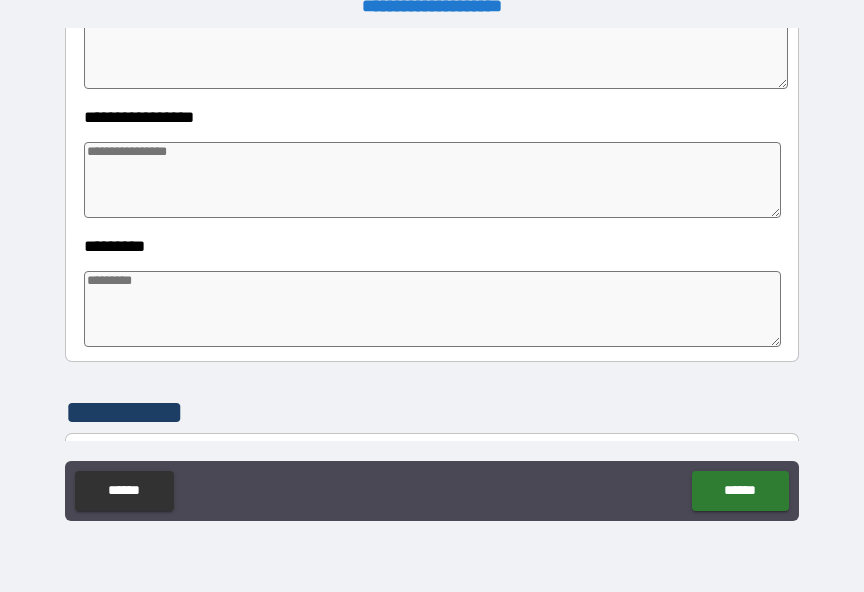 click at bounding box center (432, 180) 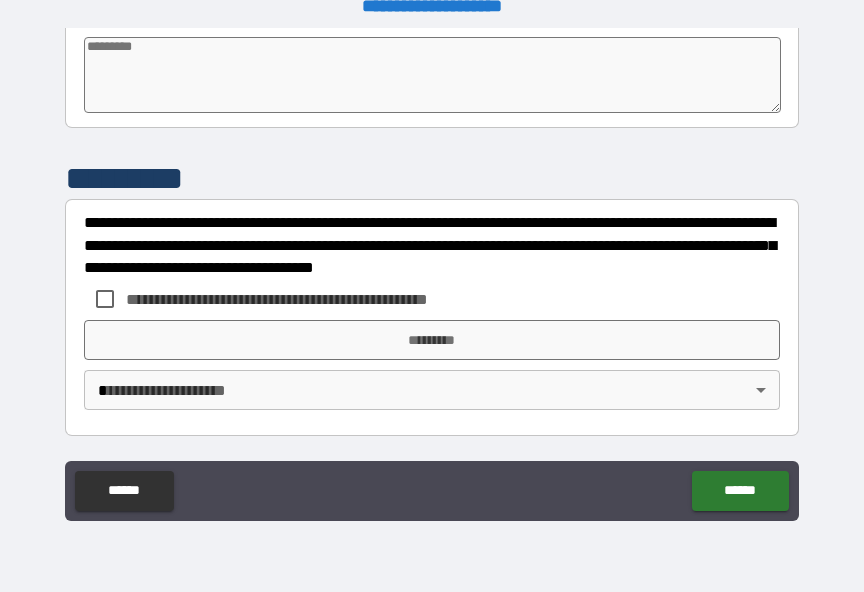 scroll, scrollTop: 765, scrollLeft: 0, axis: vertical 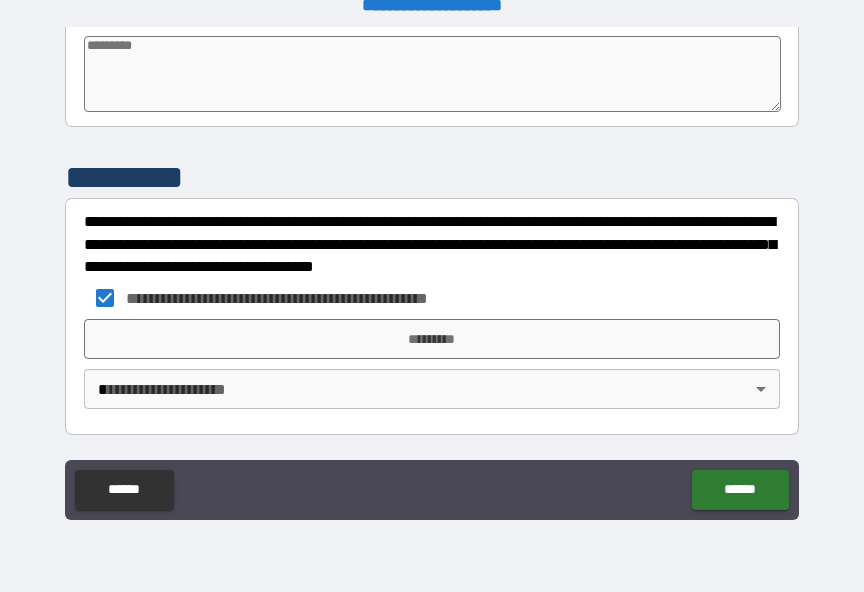 click on "*********" at bounding box center (432, 339) 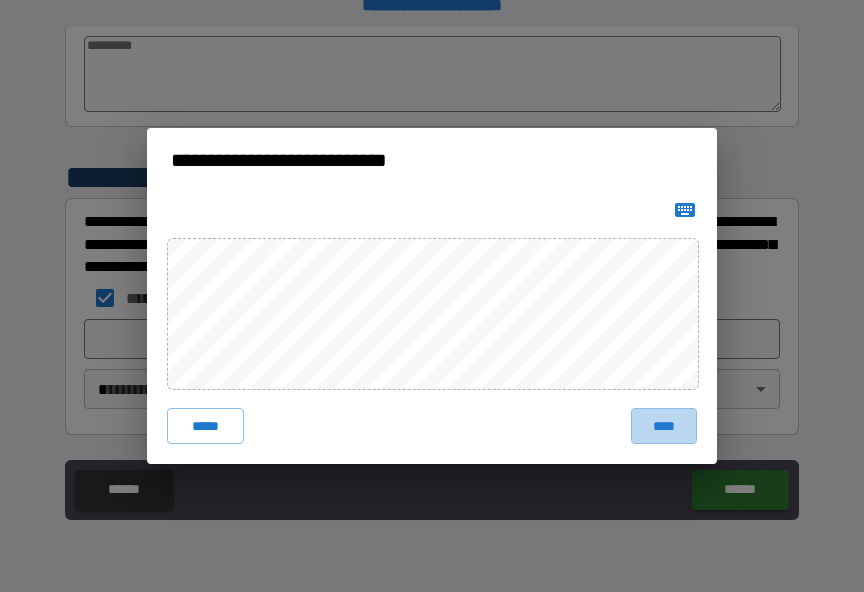 click on "****" at bounding box center (664, 426) 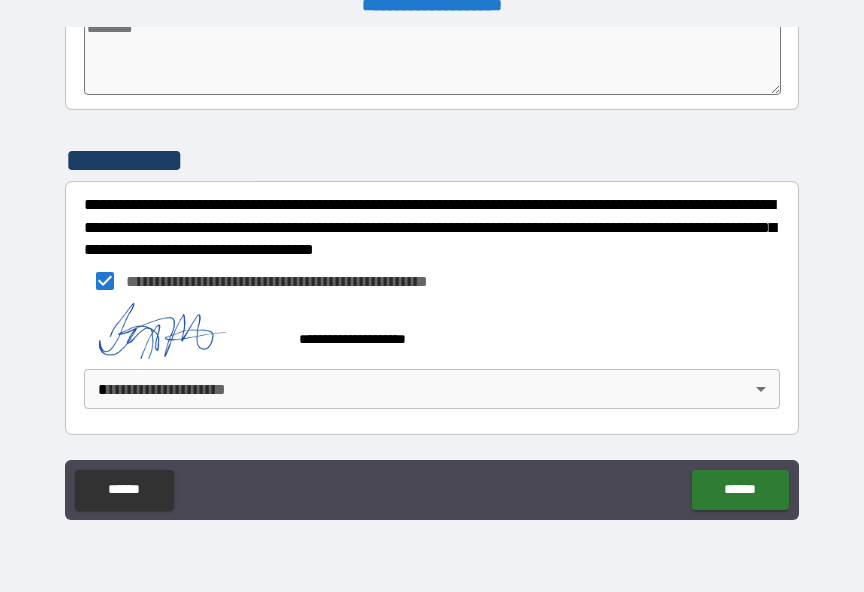 scroll, scrollTop: 782, scrollLeft: 0, axis: vertical 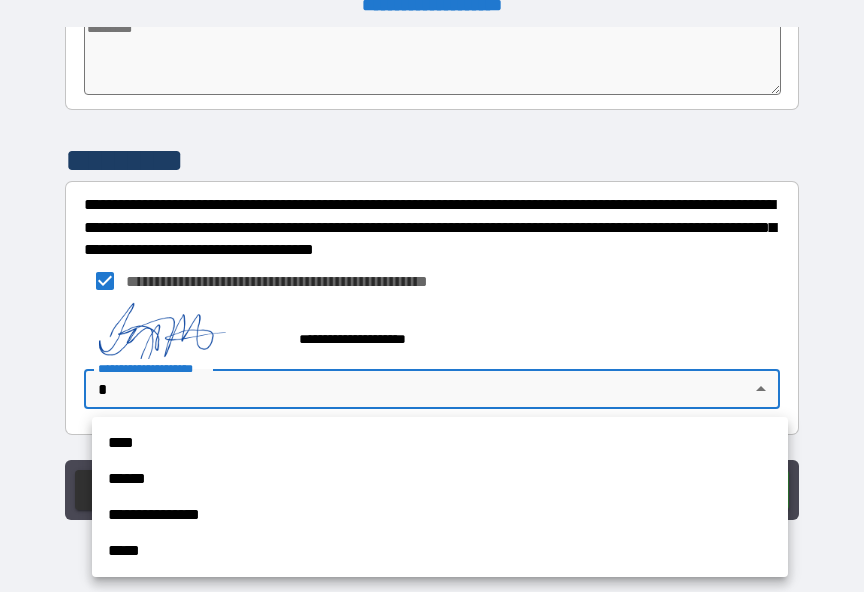 click on "**********" at bounding box center [440, 515] 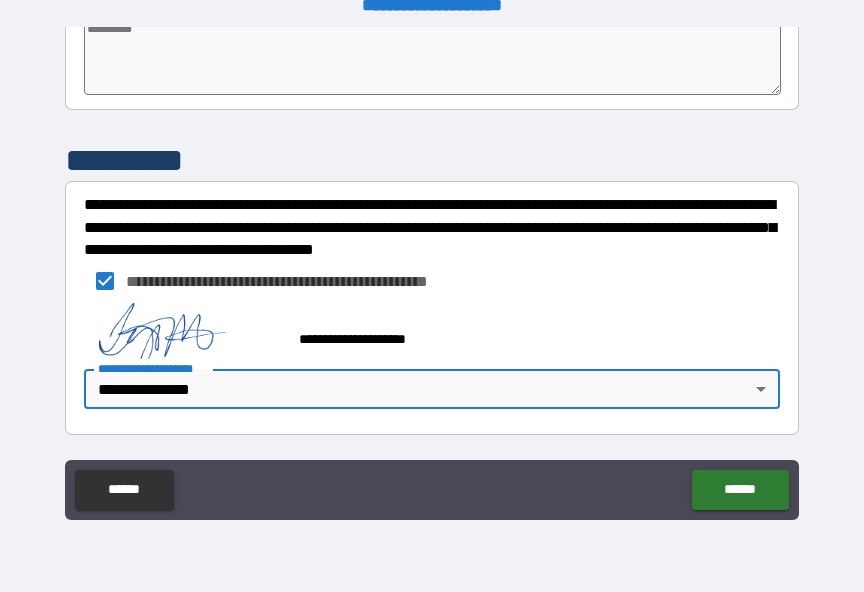 click on "******" at bounding box center [740, 490] 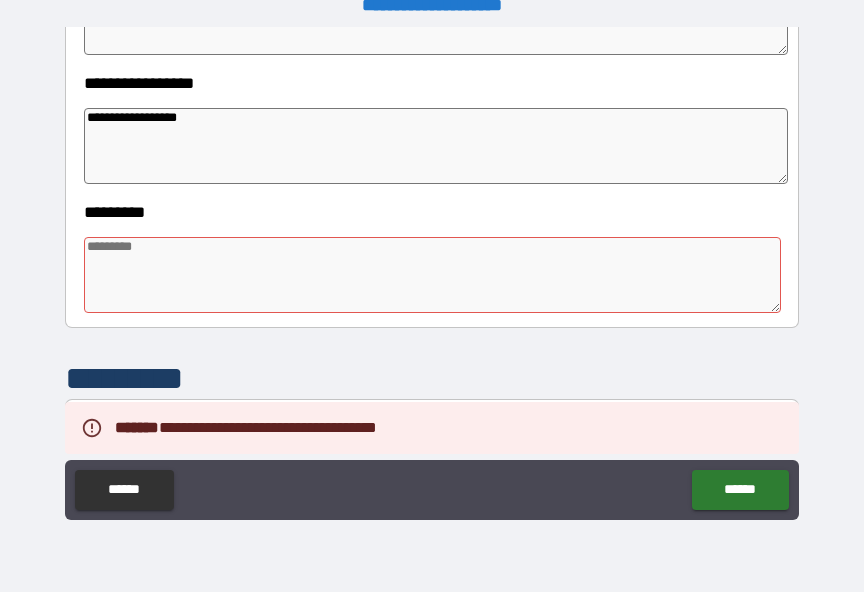 scroll, scrollTop: 560, scrollLeft: 0, axis: vertical 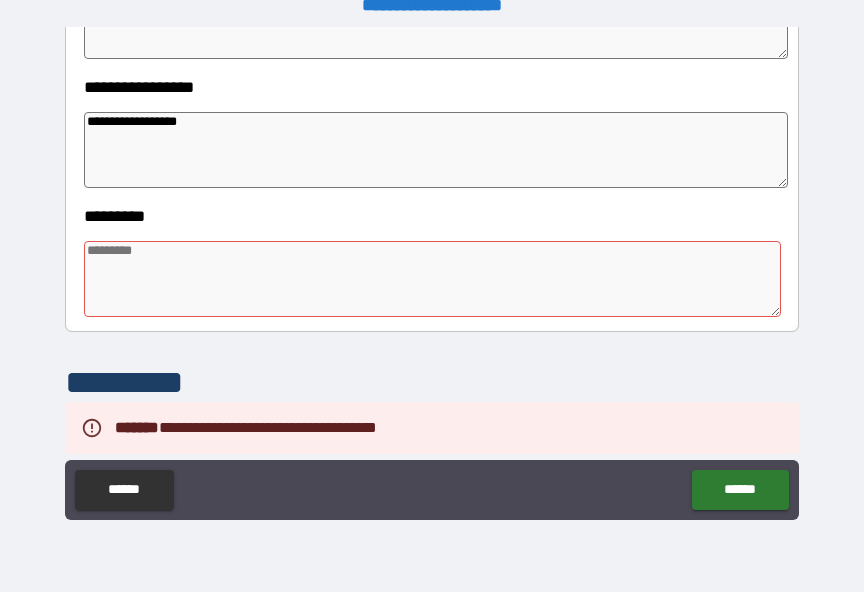 click at bounding box center [432, 279] 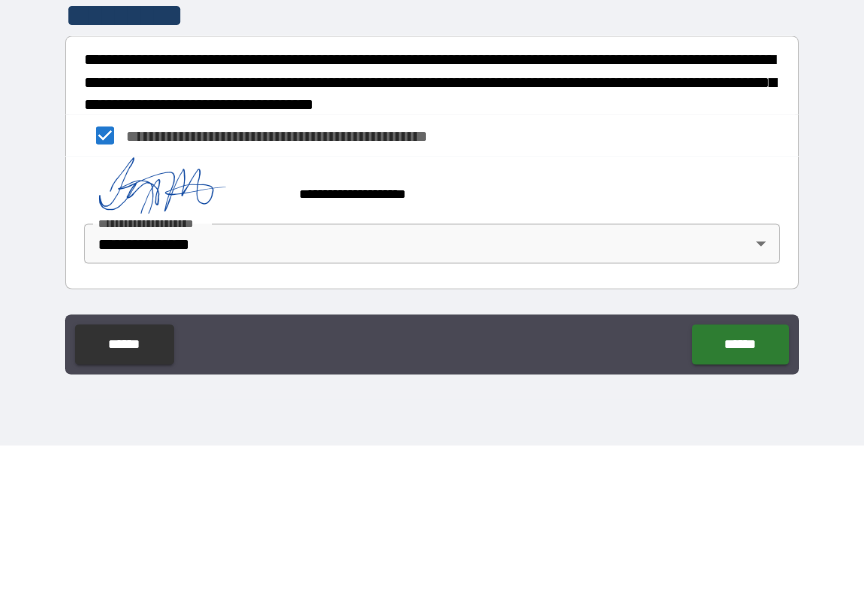 scroll, scrollTop: 782, scrollLeft: 0, axis: vertical 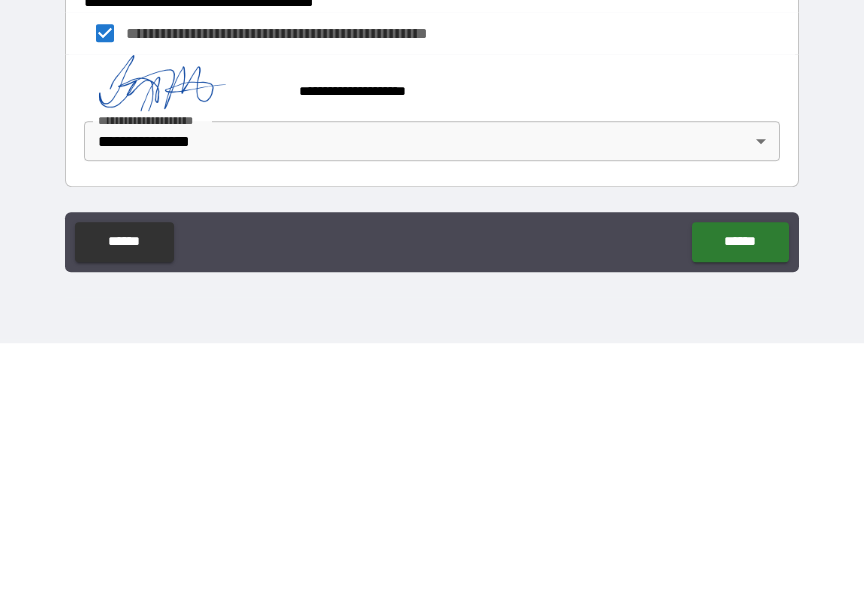 click on "******" at bounding box center (740, 491) 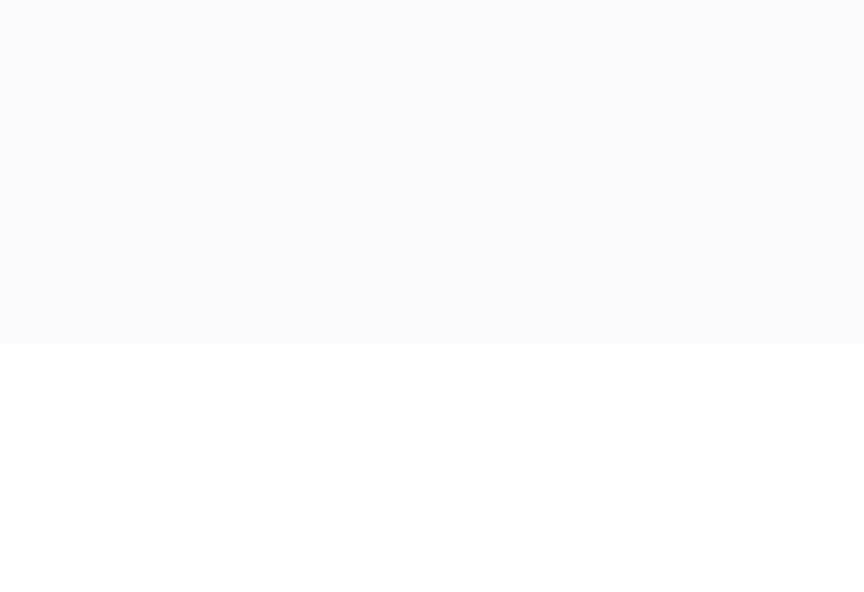 scroll, scrollTop: 25, scrollLeft: 0, axis: vertical 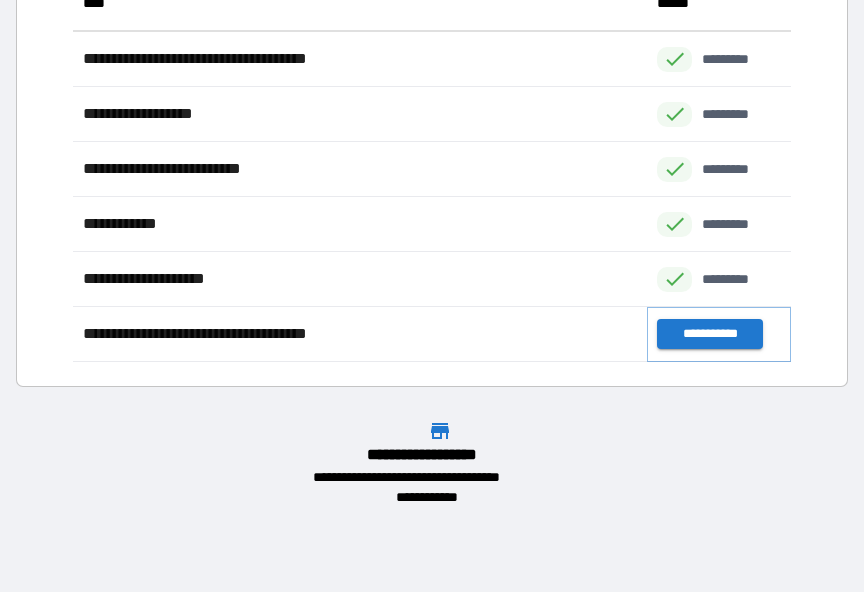click on "**********" at bounding box center [709, 334] 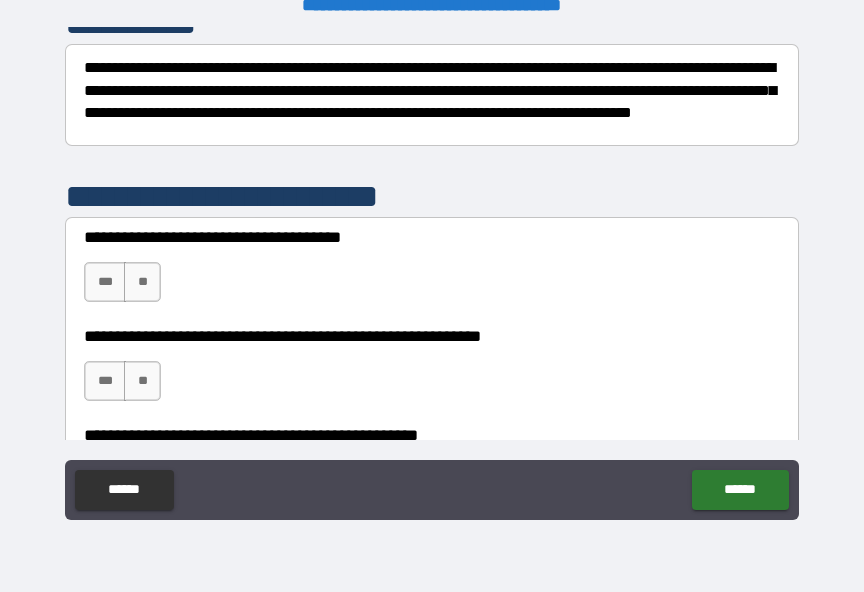 scroll, scrollTop: 303, scrollLeft: 0, axis: vertical 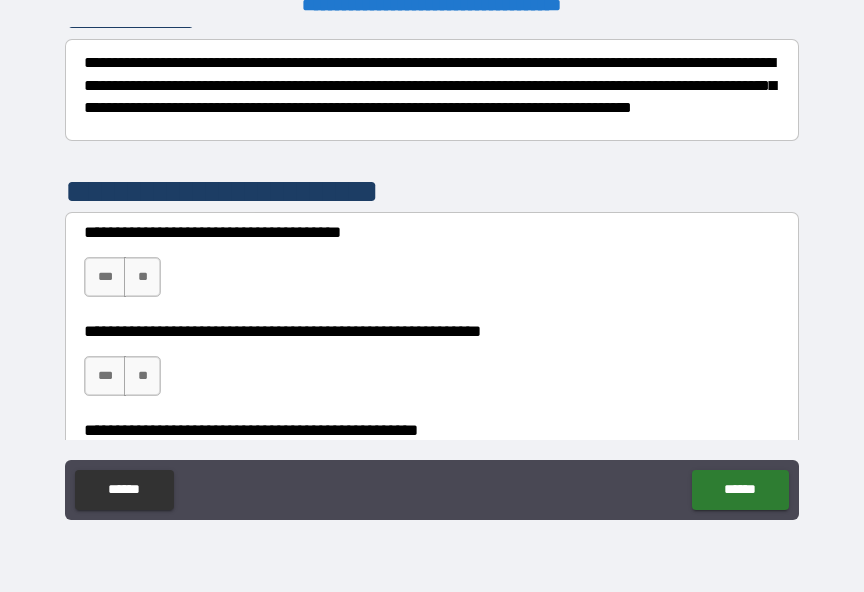 click on "**" at bounding box center (142, 277) 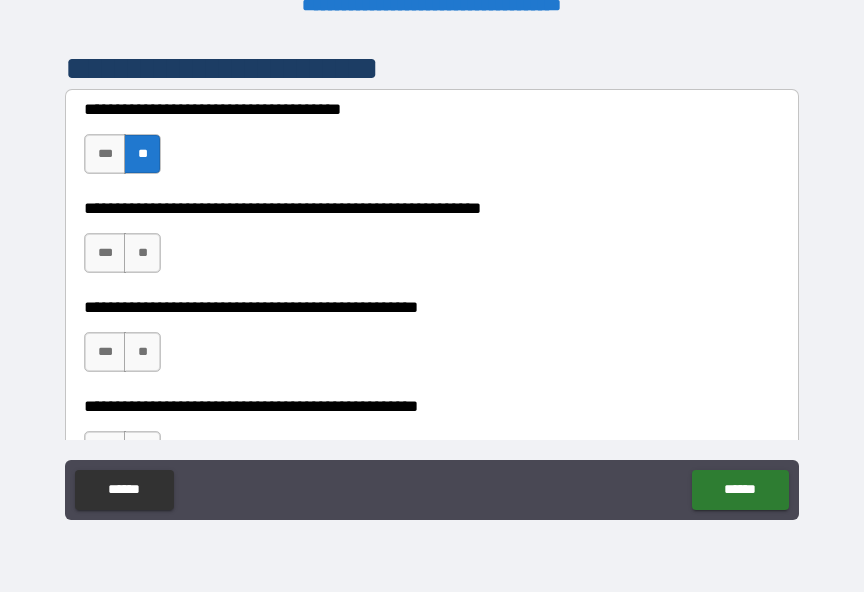 scroll, scrollTop: 428, scrollLeft: 0, axis: vertical 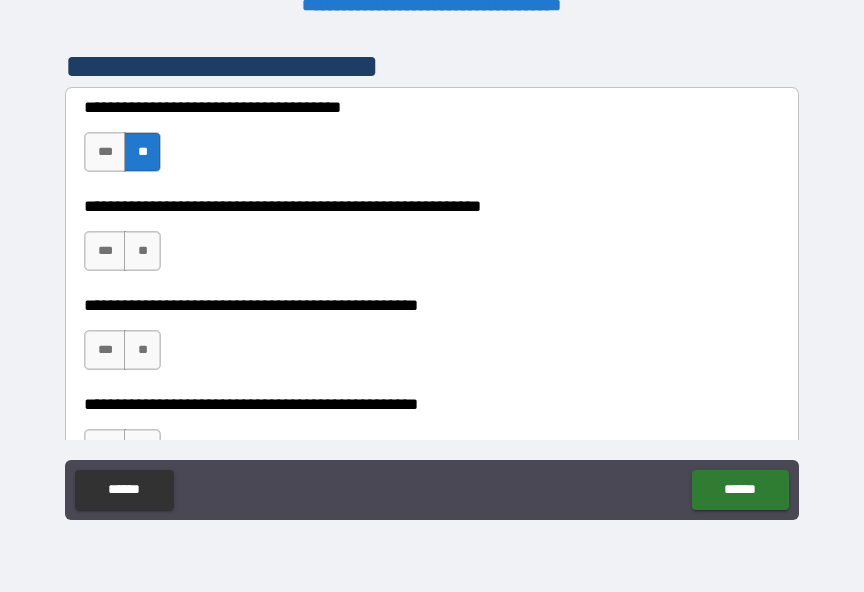 click on "**" at bounding box center (142, 251) 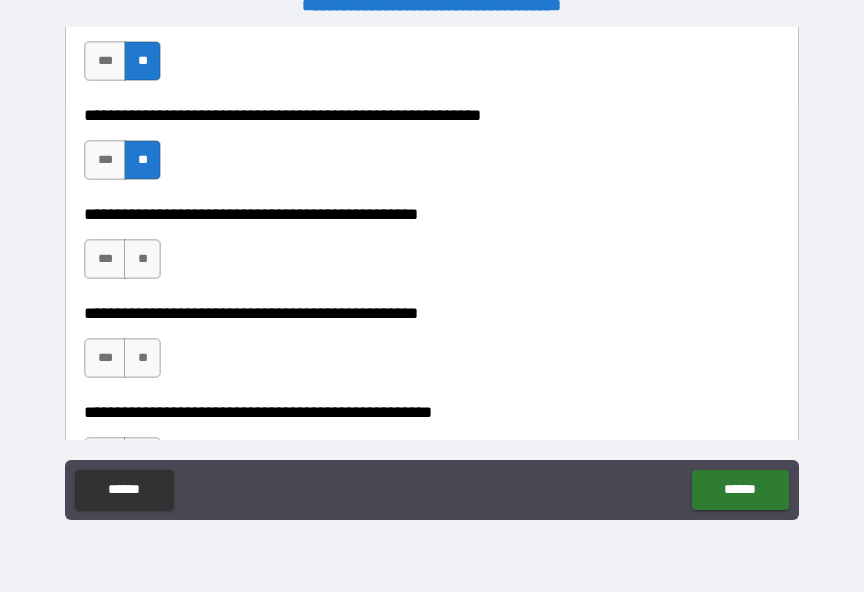 scroll, scrollTop: 525, scrollLeft: 0, axis: vertical 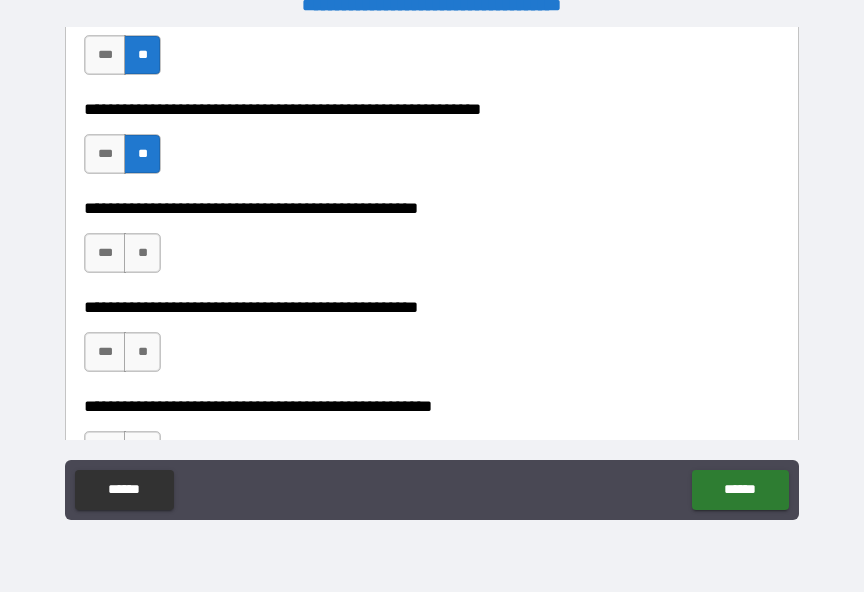 click on "**" at bounding box center [142, 253] 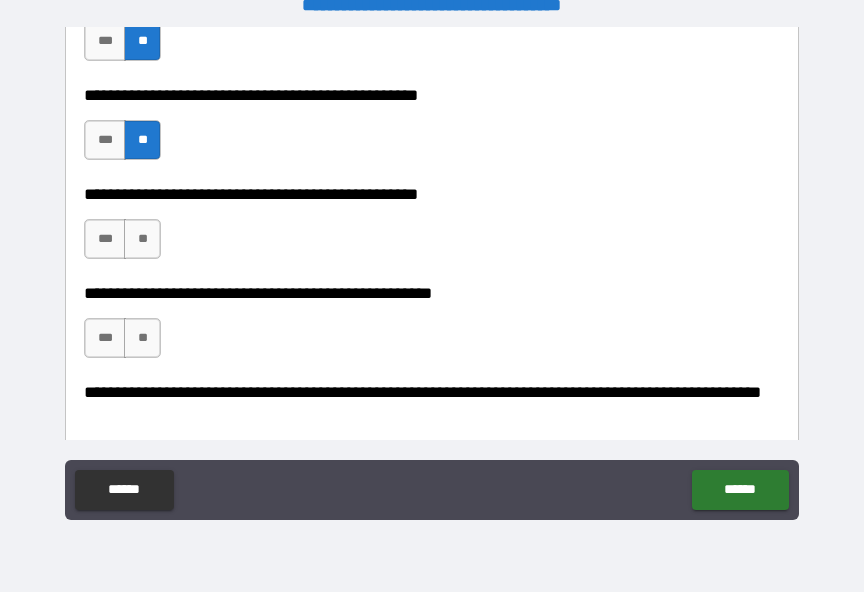 scroll, scrollTop: 643, scrollLeft: 0, axis: vertical 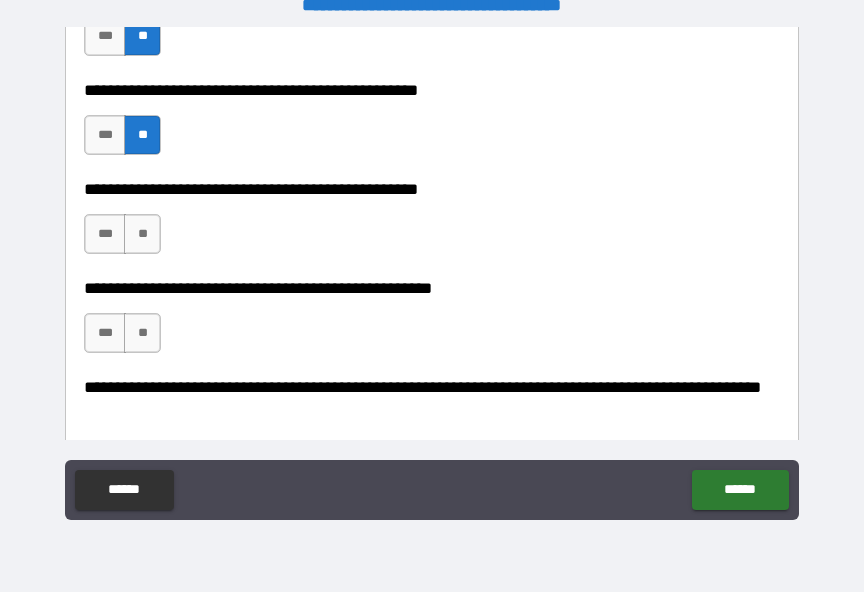 click on "**" at bounding box center (142, 234) 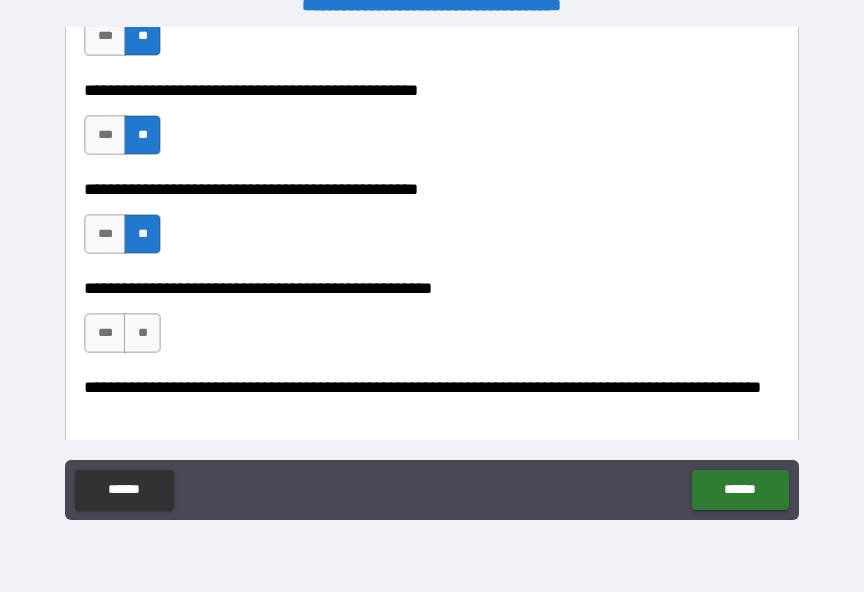 click on "**" at bounding box center [142, 333] 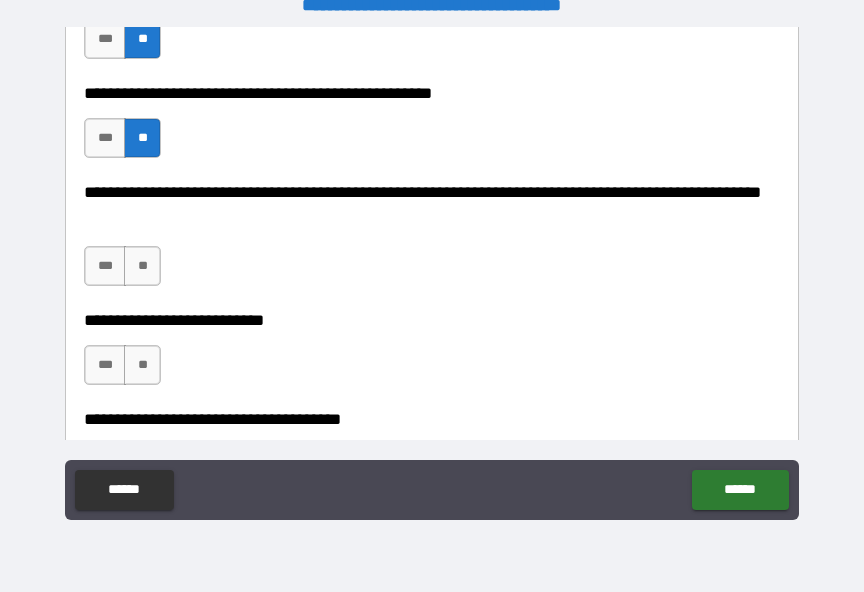 scroll, scrollTop: 847, scrollLeft: 0, axis: vertical 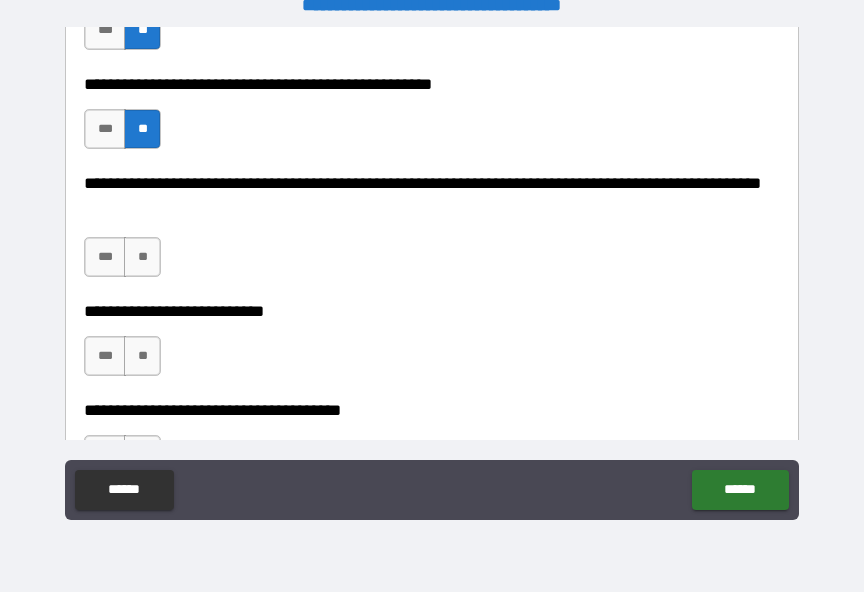 click on "**" at bounding box center (142, 257) 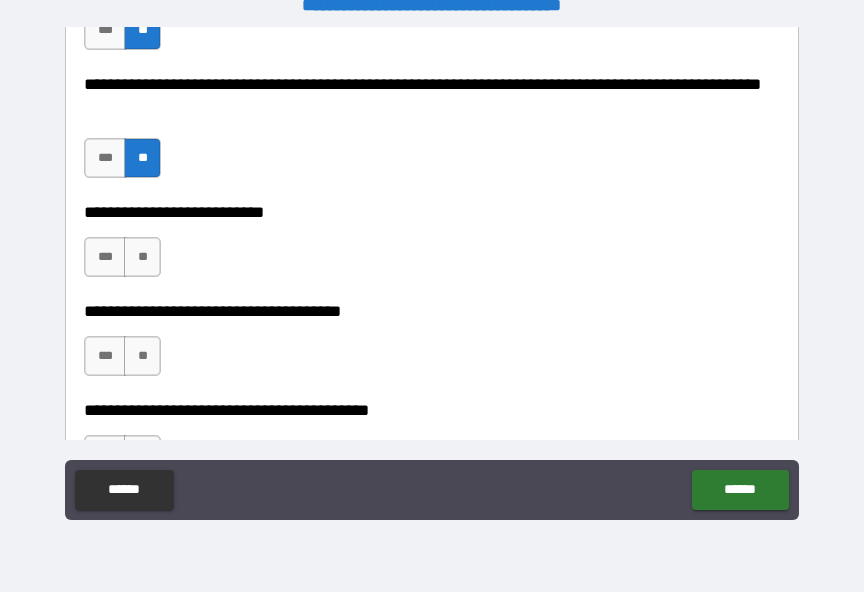 scroll, scrollTop: 947, scrollLeft: 0, axis: vertical 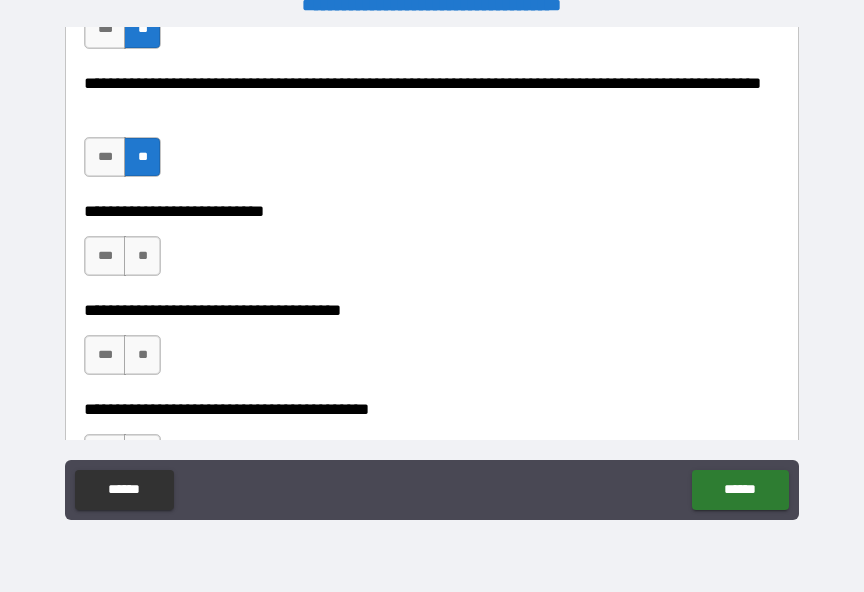 click on "**" at bounding box center (142, 256) 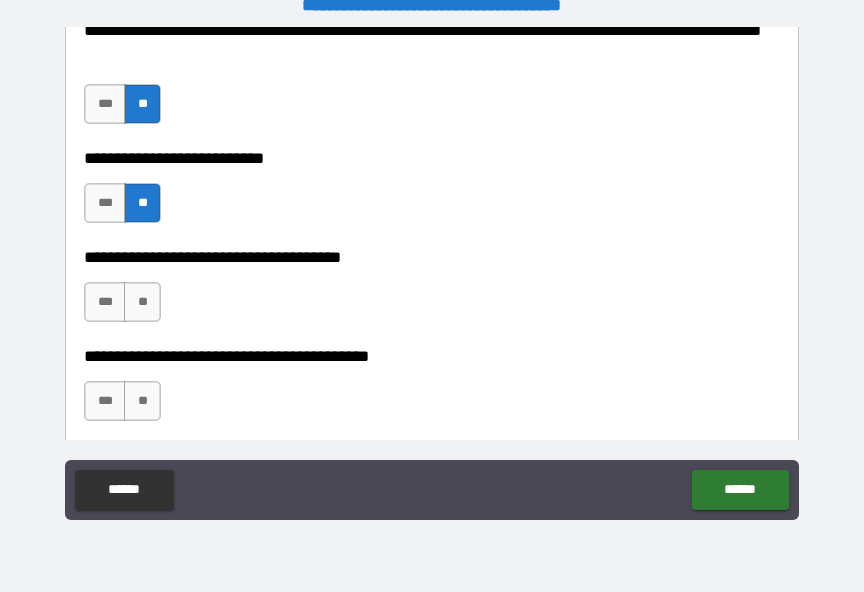 scroll, scrollTop: 1020, scrollLeft: 0, axis: vertical 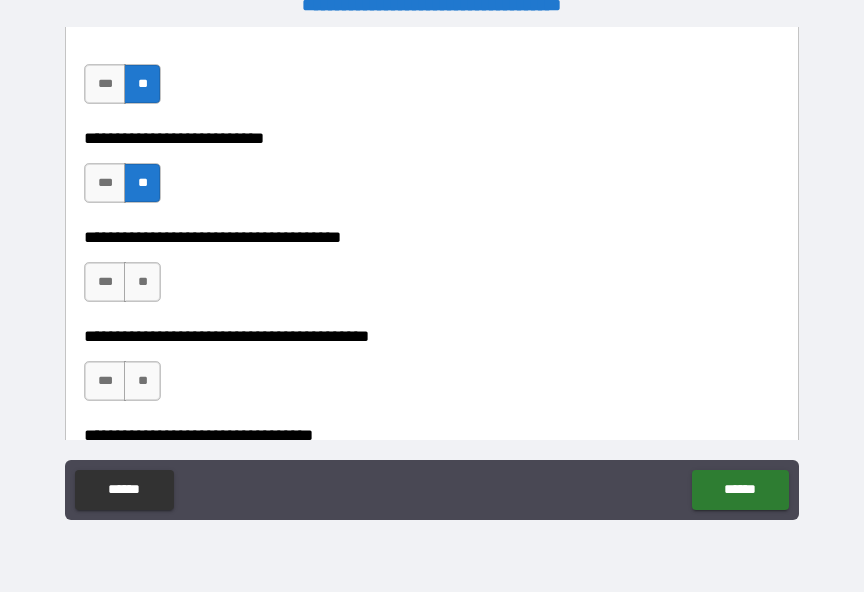 click on "**" at bounding box center (142, 282) 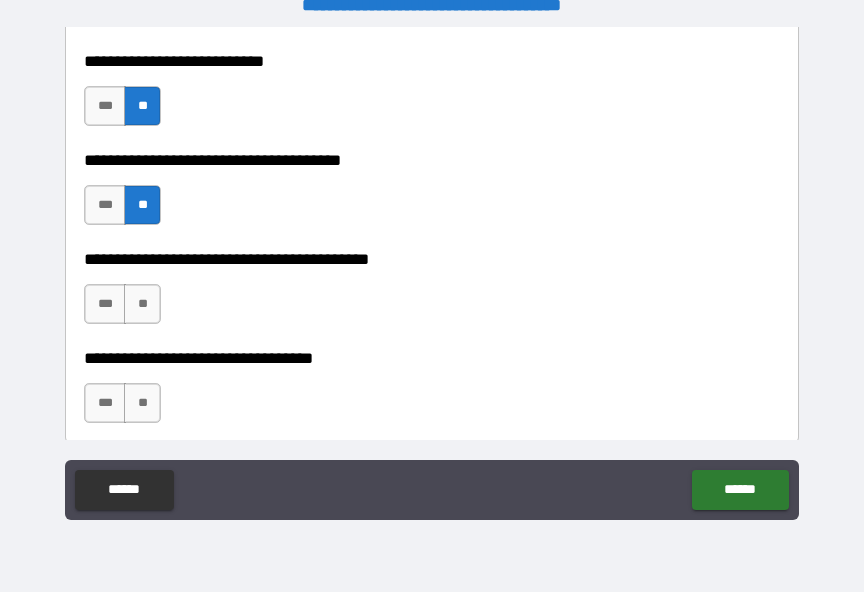 scroll, scrollTop: 1140, scrollLeft: 0, axis: vertical 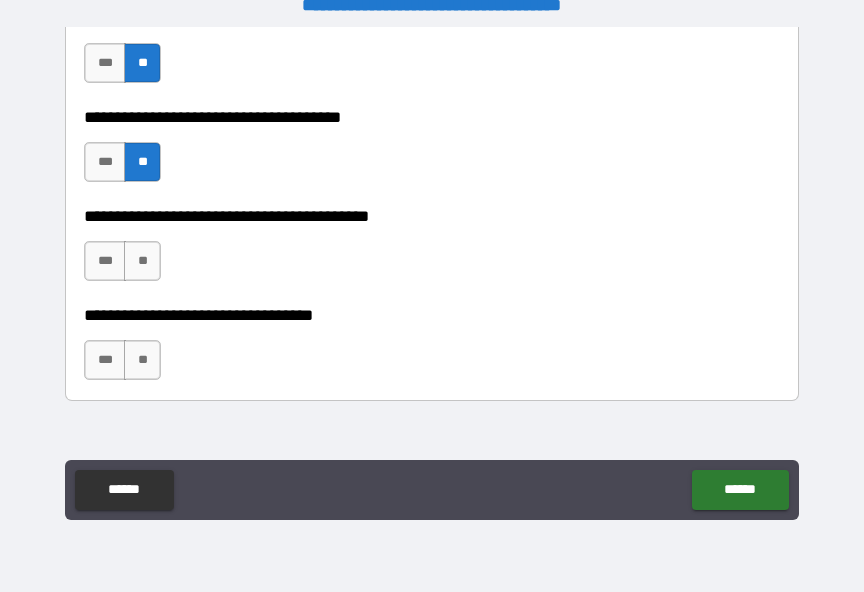 click on "**" at bounding box center (142, 261) 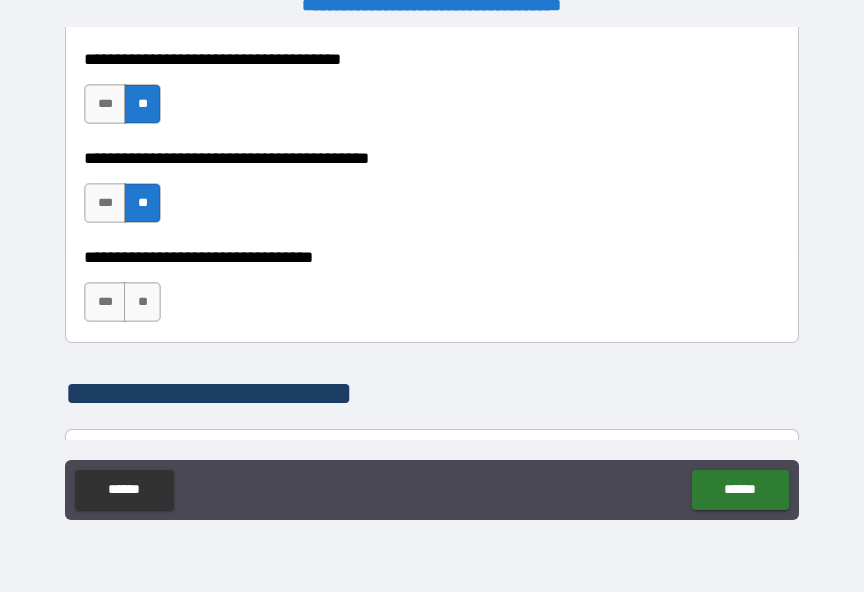 scroll, scrollTop: 1221, scrollLeft: 0, axis: vertical 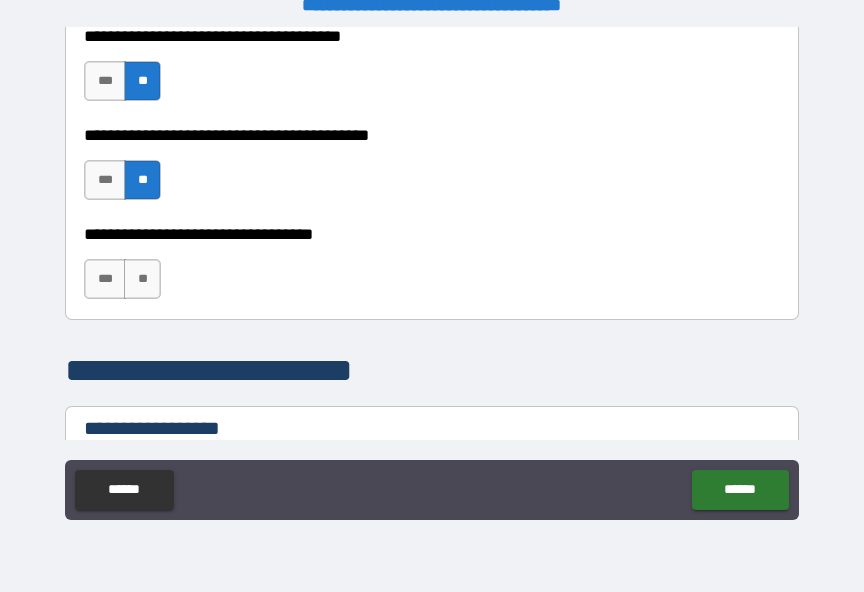 click on "**" at bounding box center (142, 279) 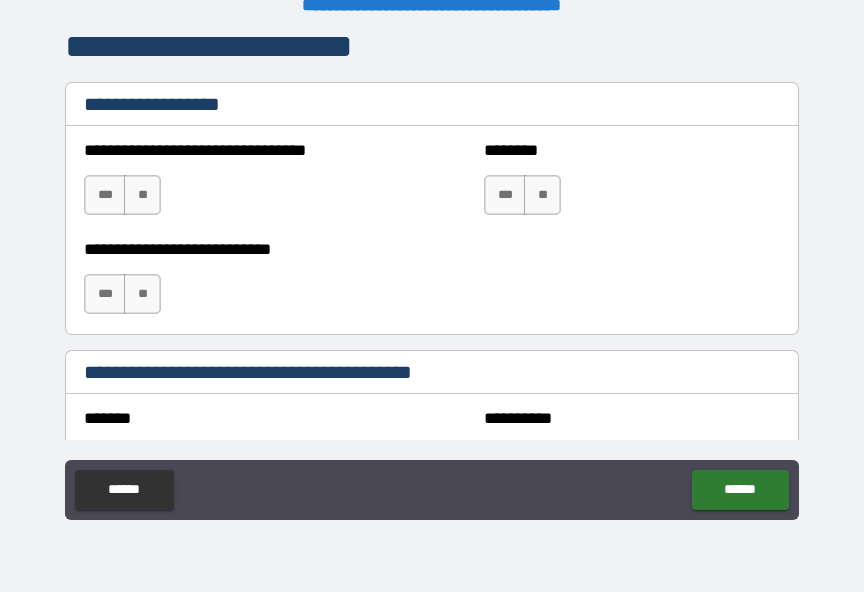 scroll, scrollTop: 1548, scrollLeft: 0, axis: vertical 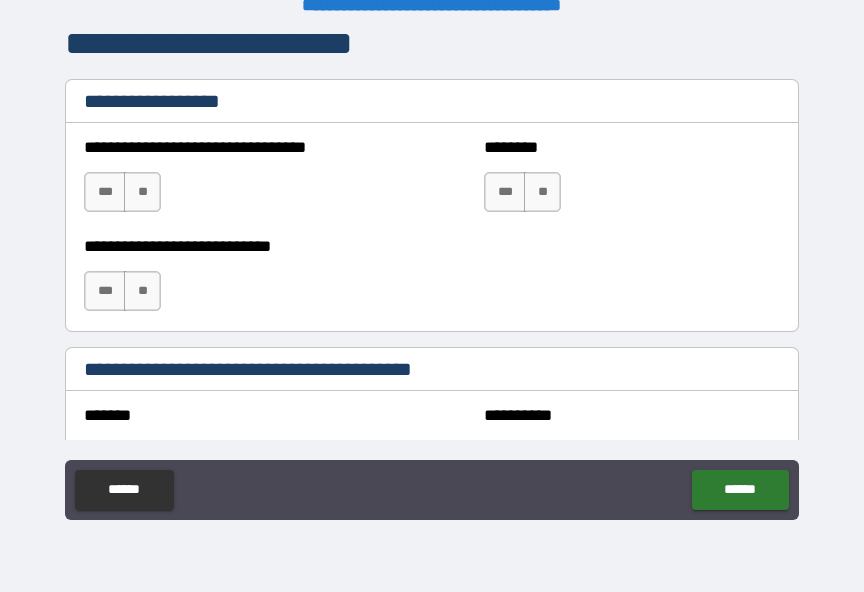 click on "**" at bounding box center [142, 192] 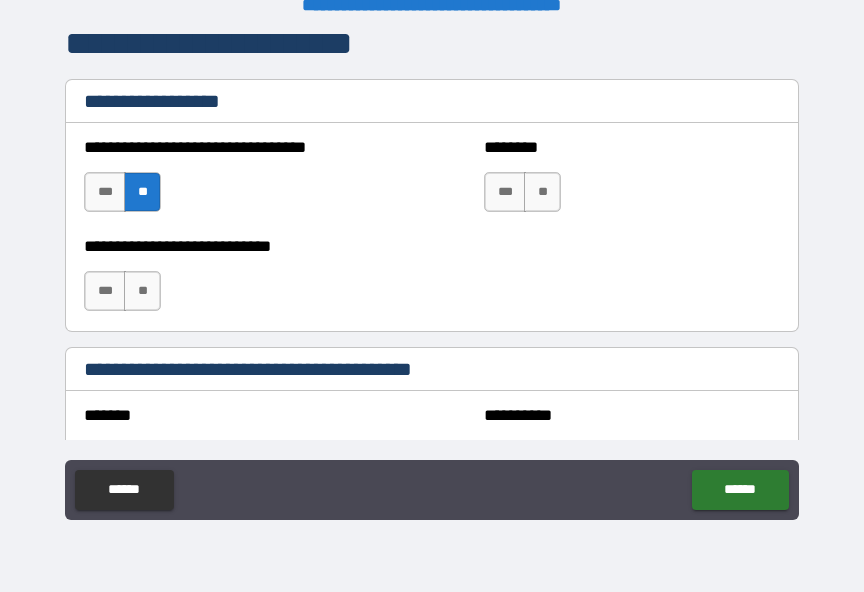 click on "**" at bounding box center [142, 291] 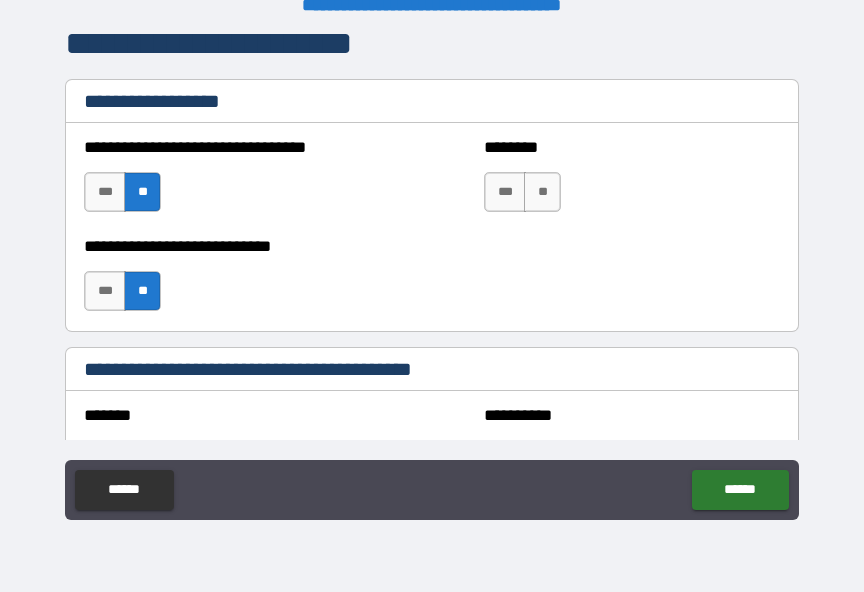 click on "**" at bounding box center (542, 192) 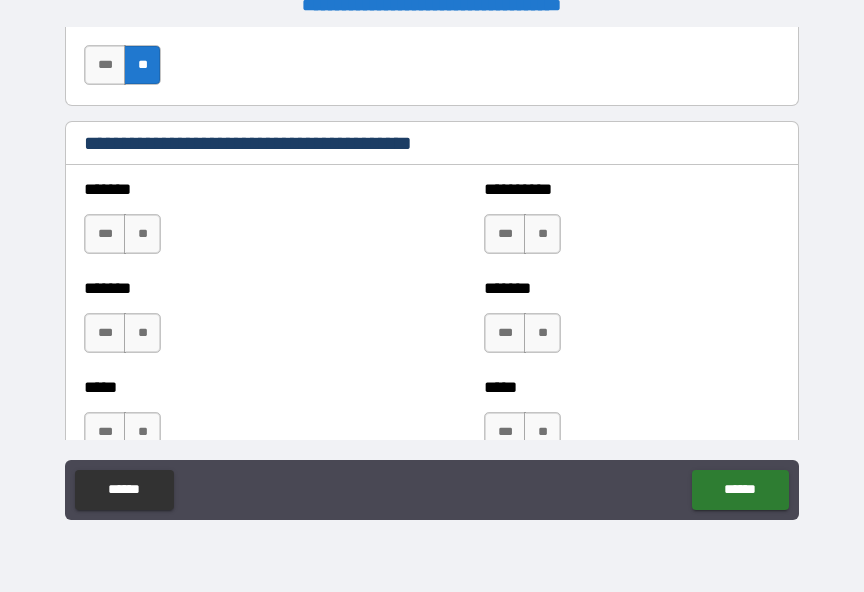 scroll, scrollTop: 1777, scrollLeft: 0, axis: vertical 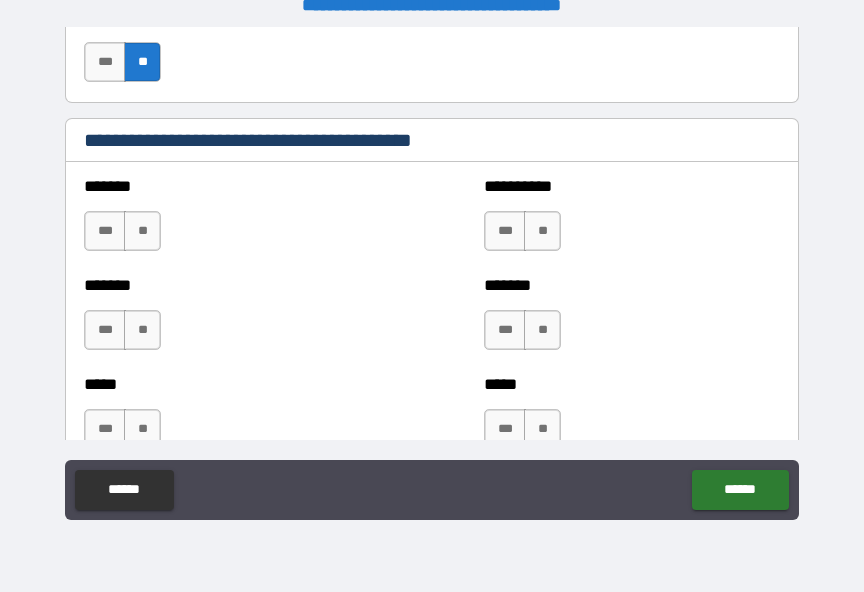 click on "**" at bounding box center (142, 231) 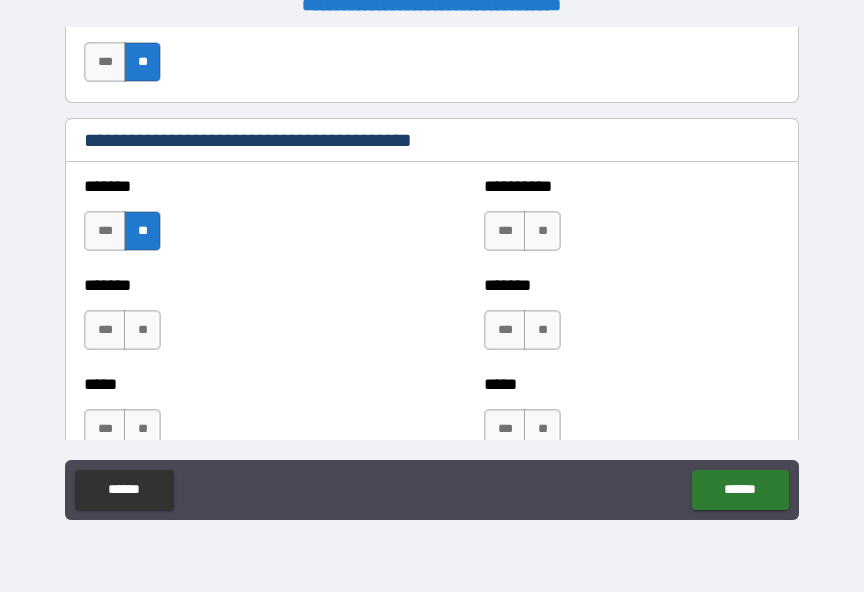 click on "**" at bounding box center (542, 231) 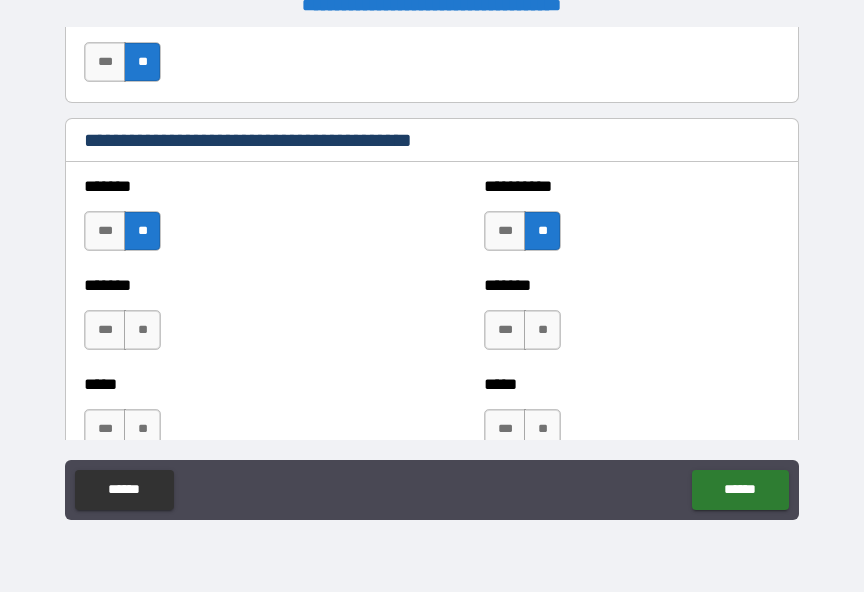 click on "**" at bounding box center [542, 330] 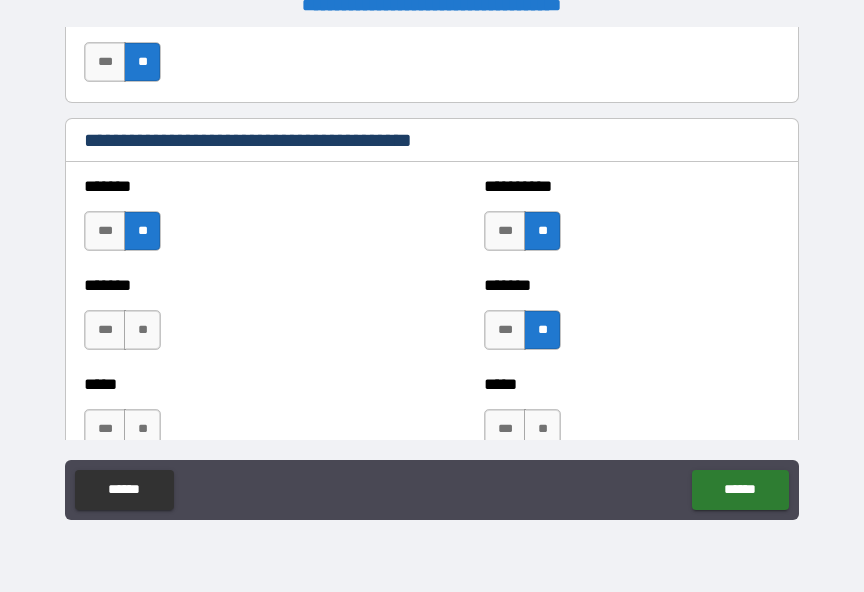 click on "**" at bounding box center [142, 330] 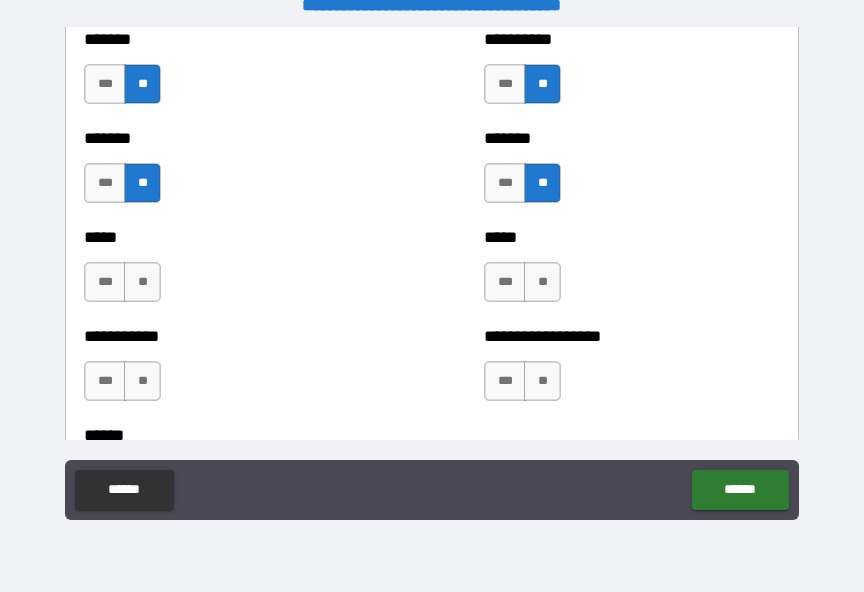 scroll, scrollTop: 1926, scrollLeft: 0, axis: vertical 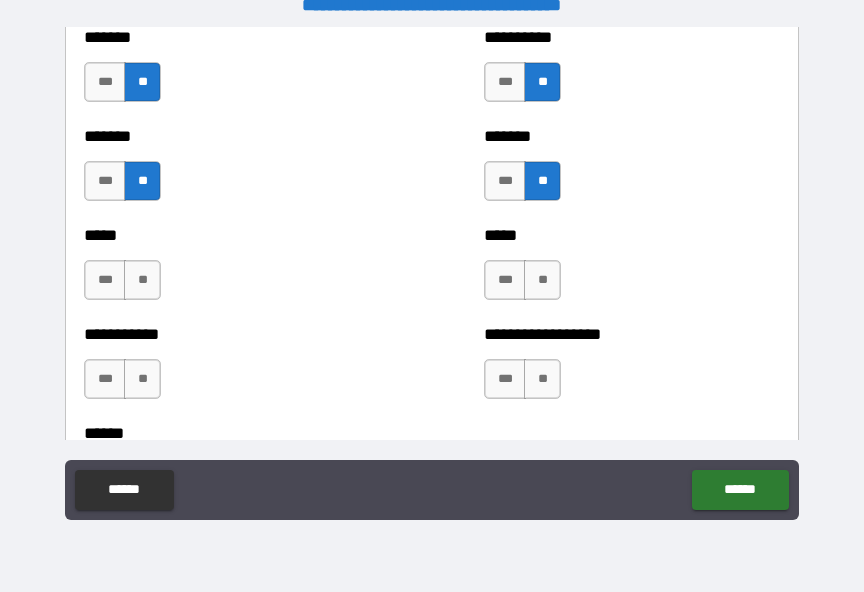 click on "**" at bounding box center [142, 280] 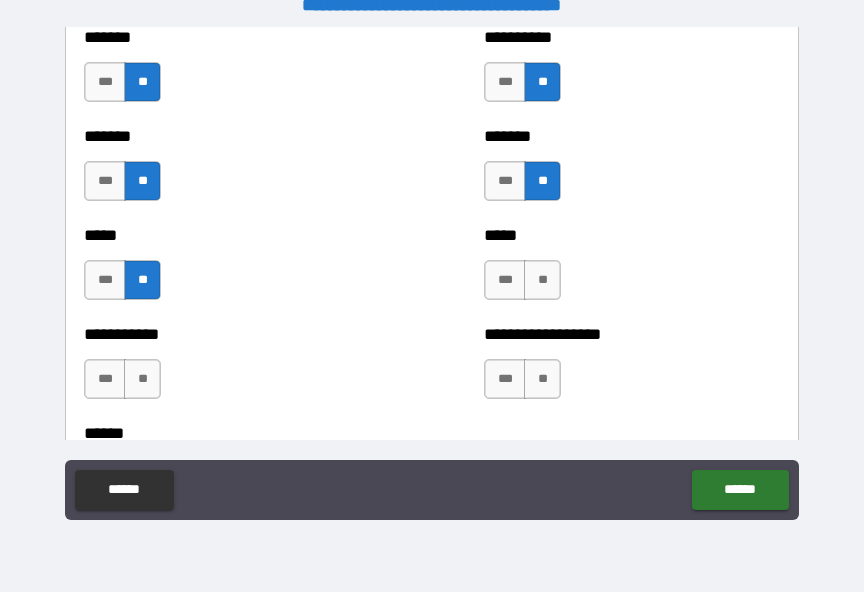 click on "**" at bounding box center [542, 280] 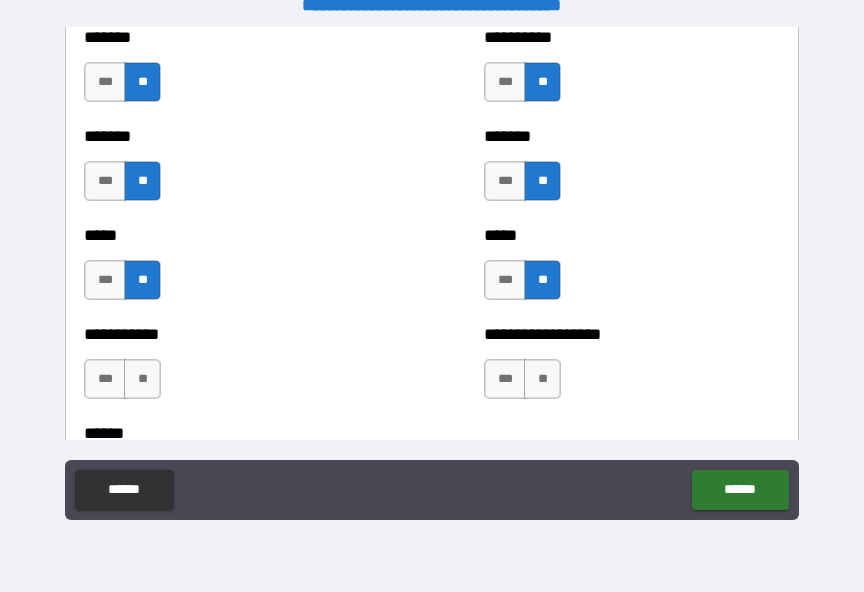 click on "**" at bounding box center (142, 379) 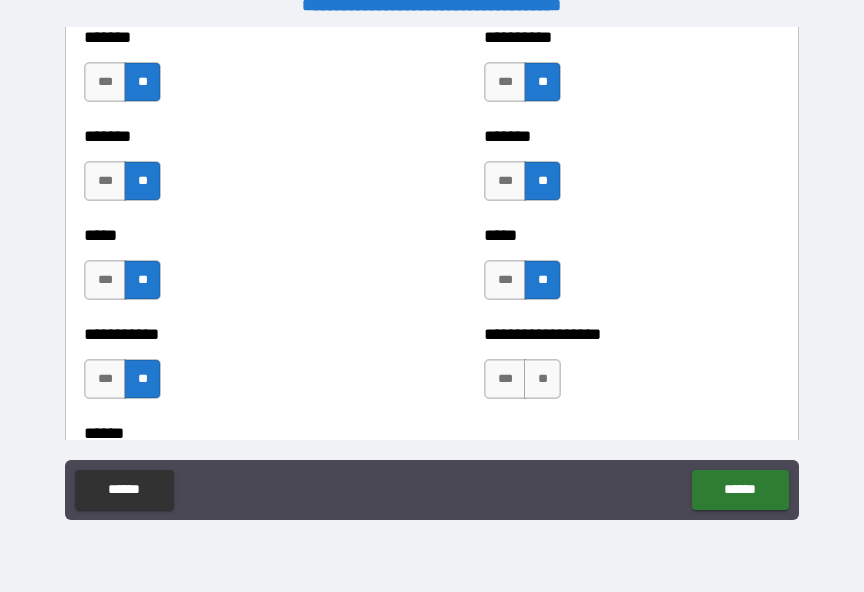 click on "**" at bounding box center (542, 379) 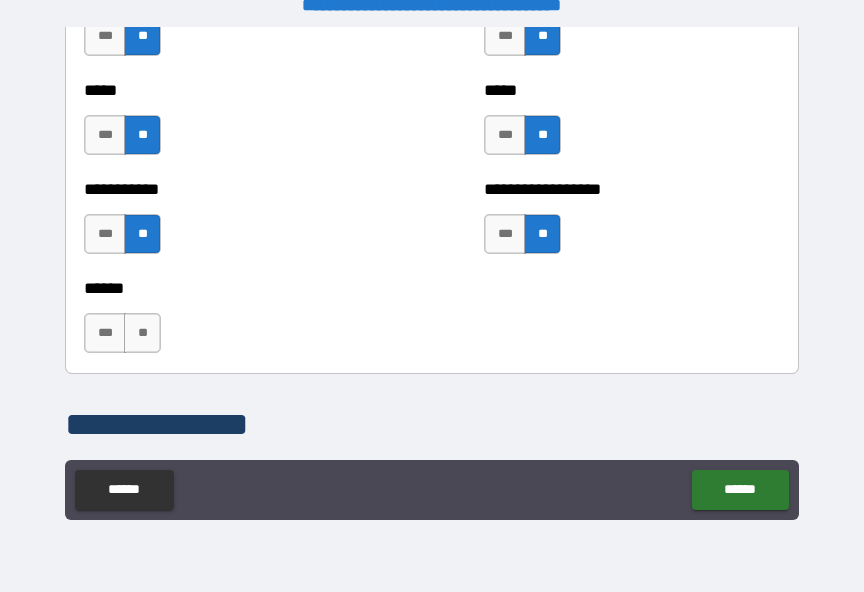 scroll, scrollTop: 2087, scrollLeft: 0, axis: vertical 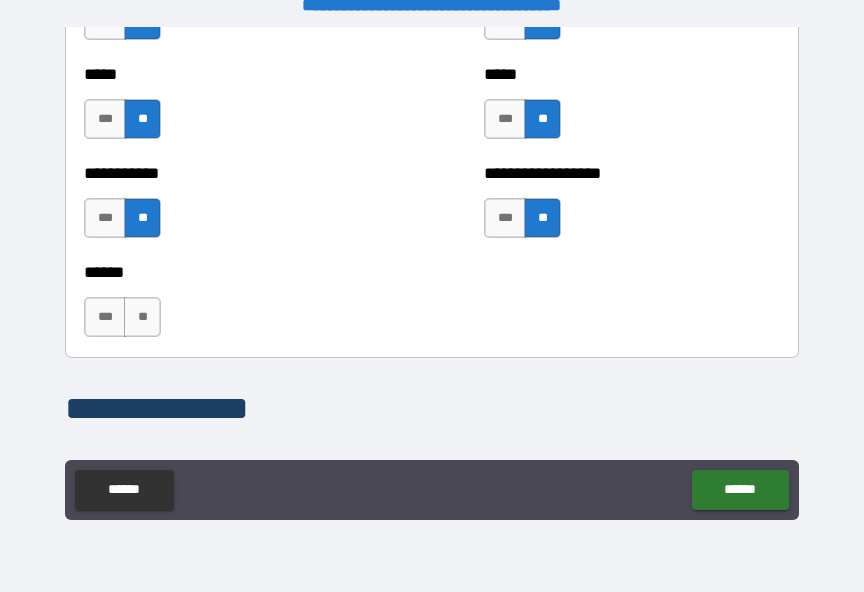 click on "**" at bounding box center [142, 317] 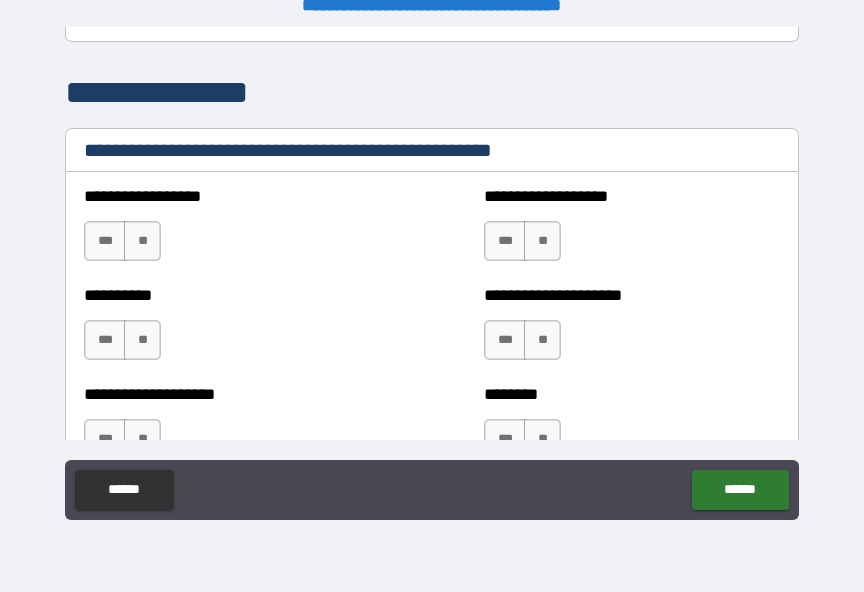 scroll, scrollTop: 2404, scrollLeft: 0, axis: vertical 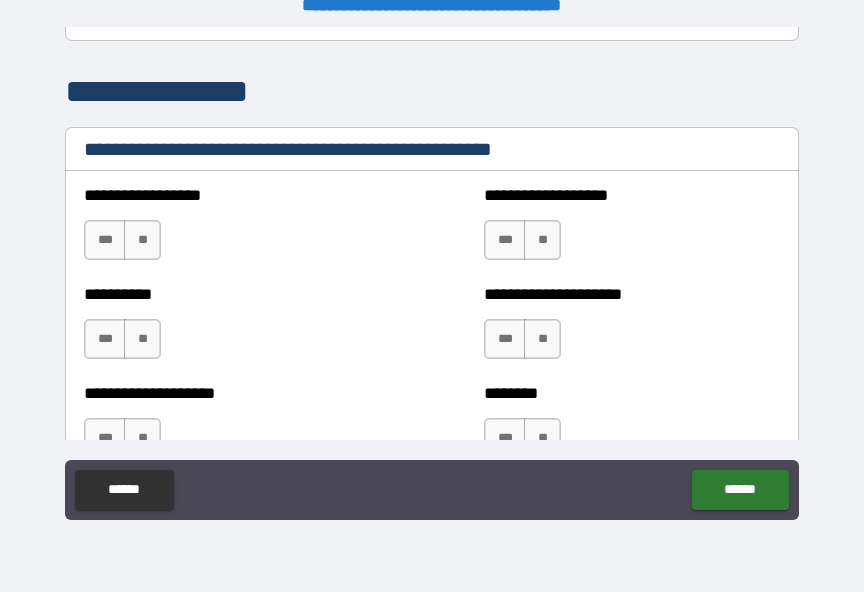 click on "**" at bounding box center (142, 240) 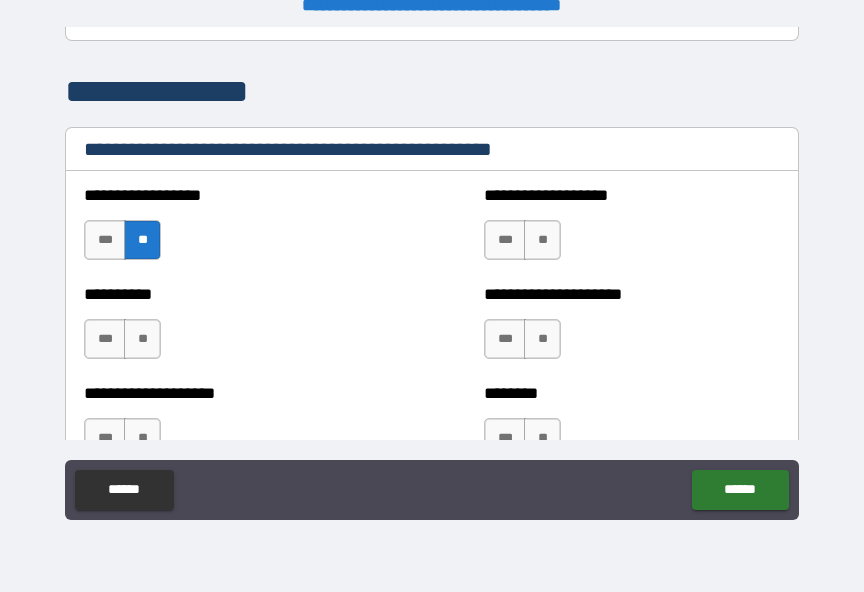 click on "**" at bounding box center [542, 240] 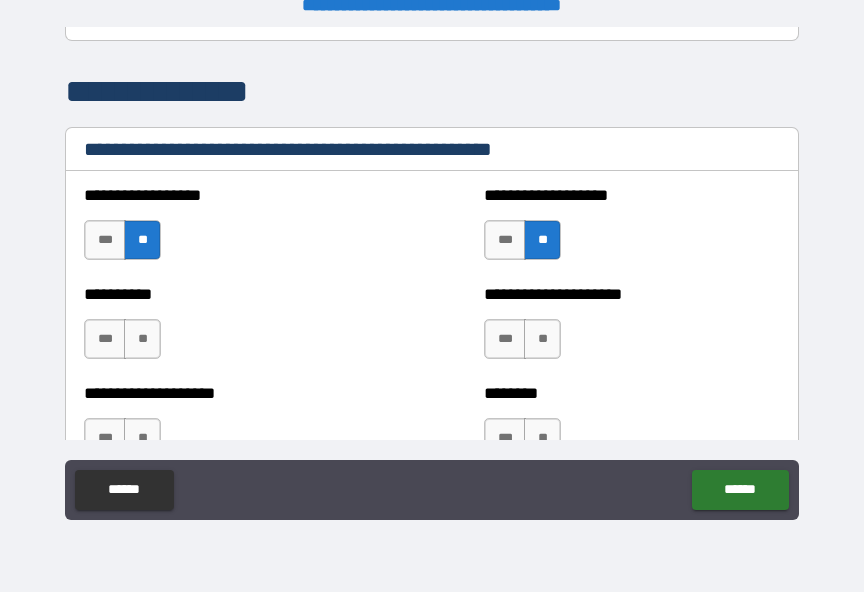 click on "**" at bounding box center [142, 339] 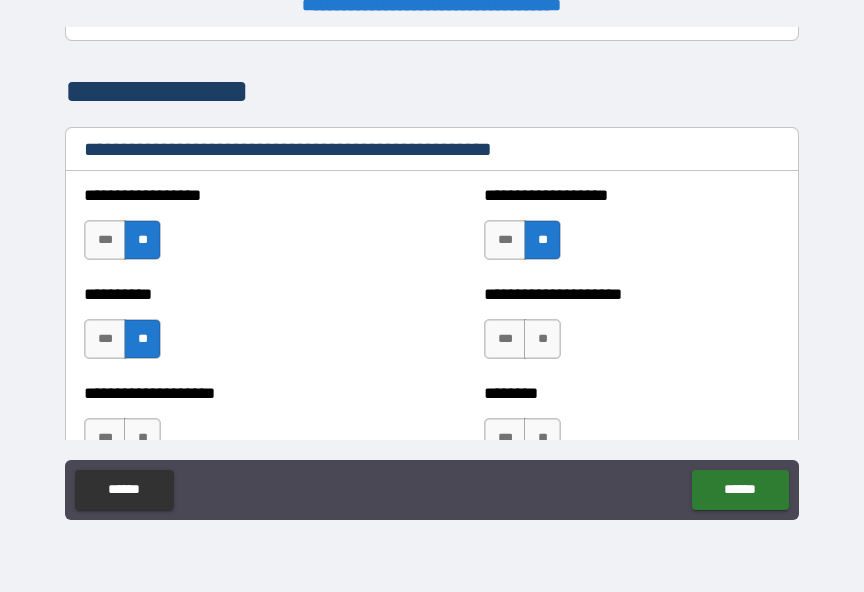 click on "**" at bounding box center [542, 339] 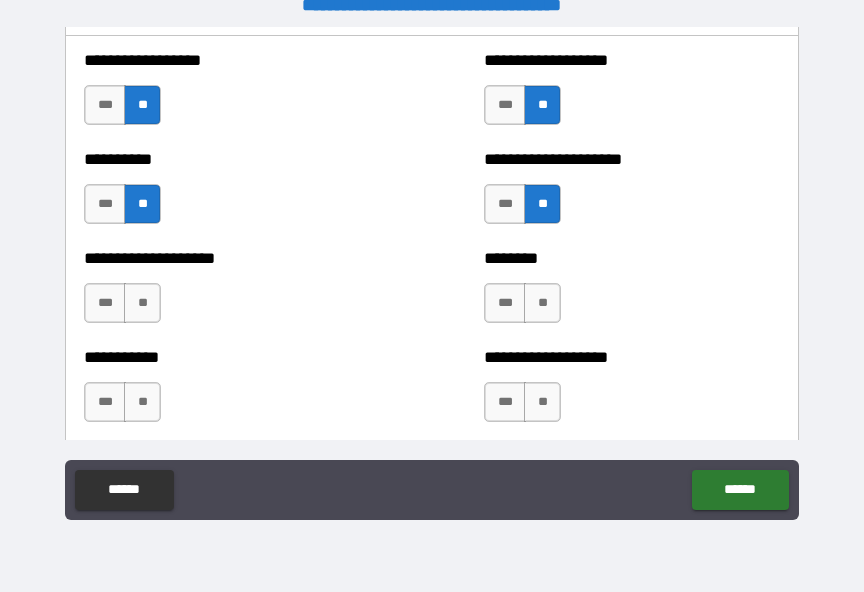 scroll, scrollTop: 2545, scrollLeft: 0, axis: vertical 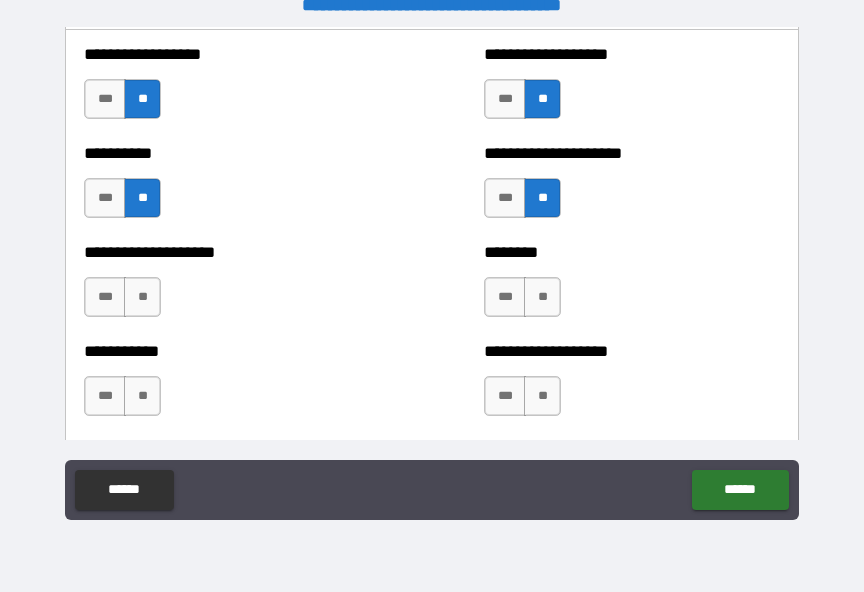 click on "**" at bounding box center (142, 297) 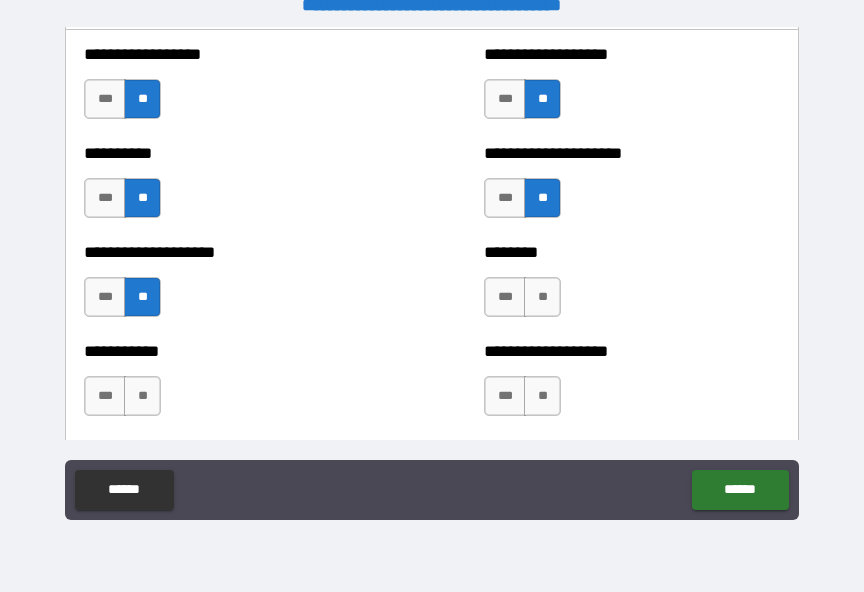 click on "**" at bounding box center (542, 297) 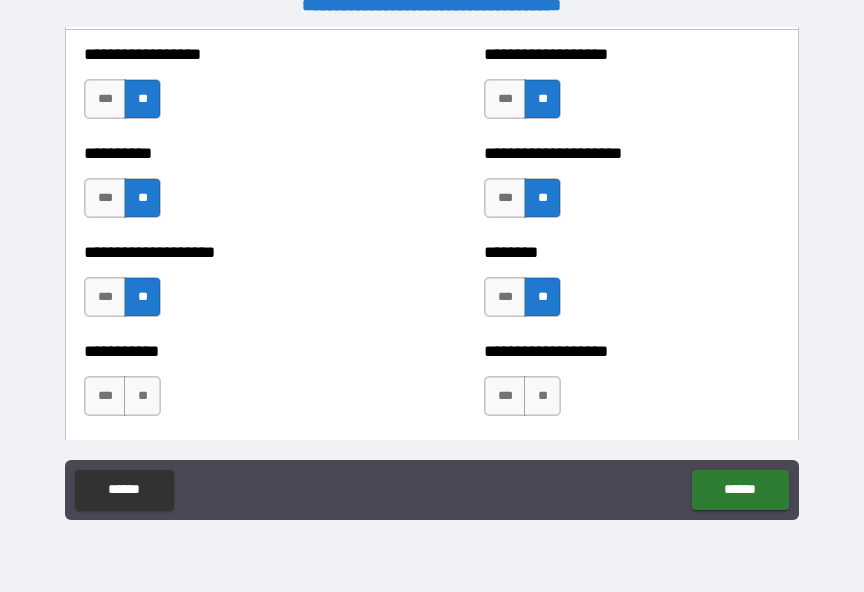 click on "**" at bounding box center (142, 396) 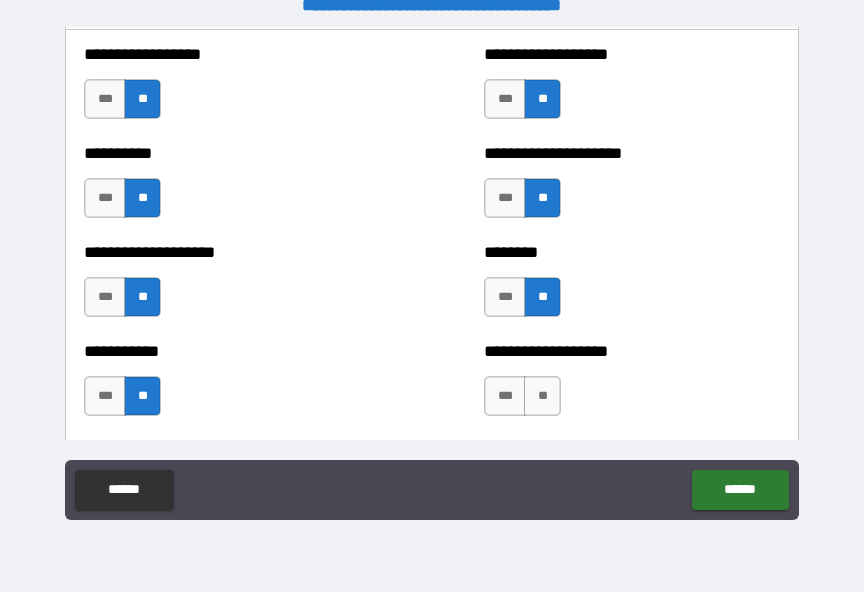 click on "**" at bounding box center [542, 396] 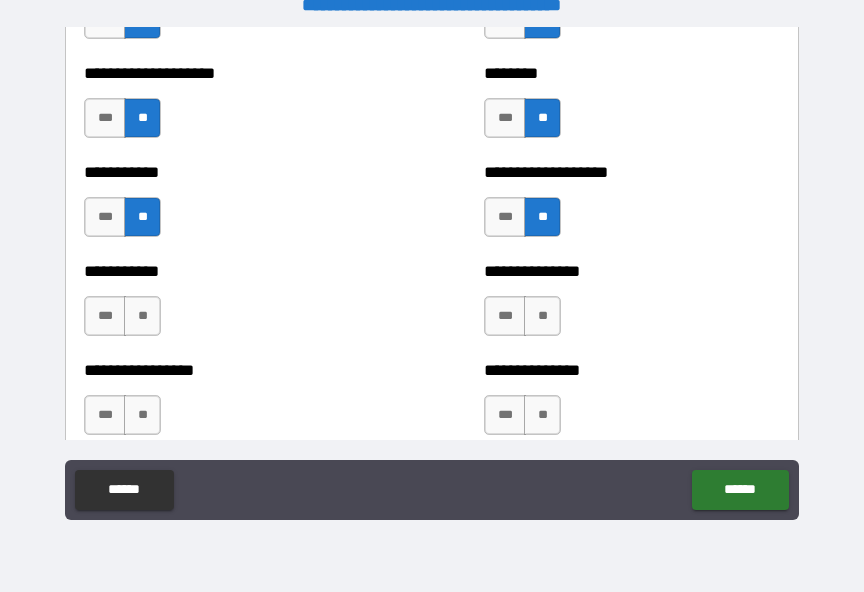 scroll, scrollTop: 2726, scrollLeft: 0, axis: vertical 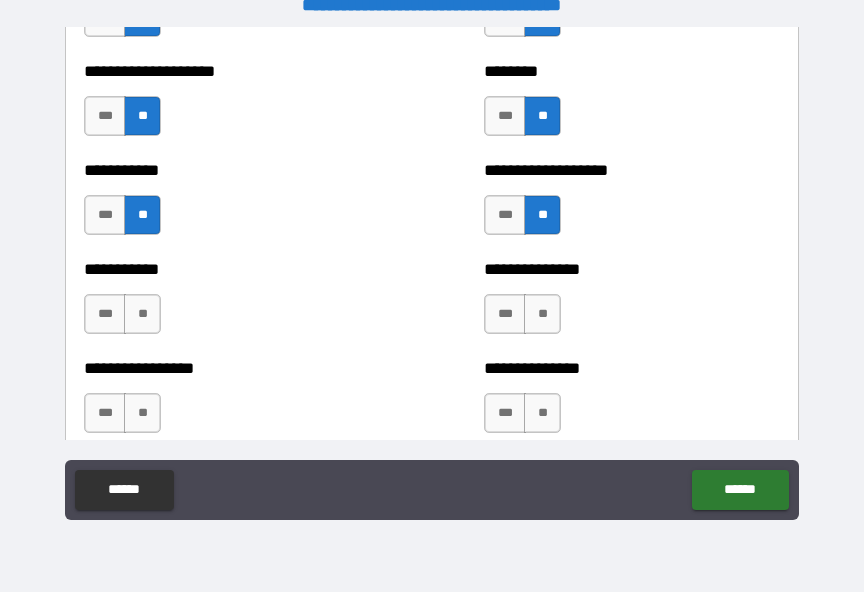 click on "**" at bounding box center [142, 314] 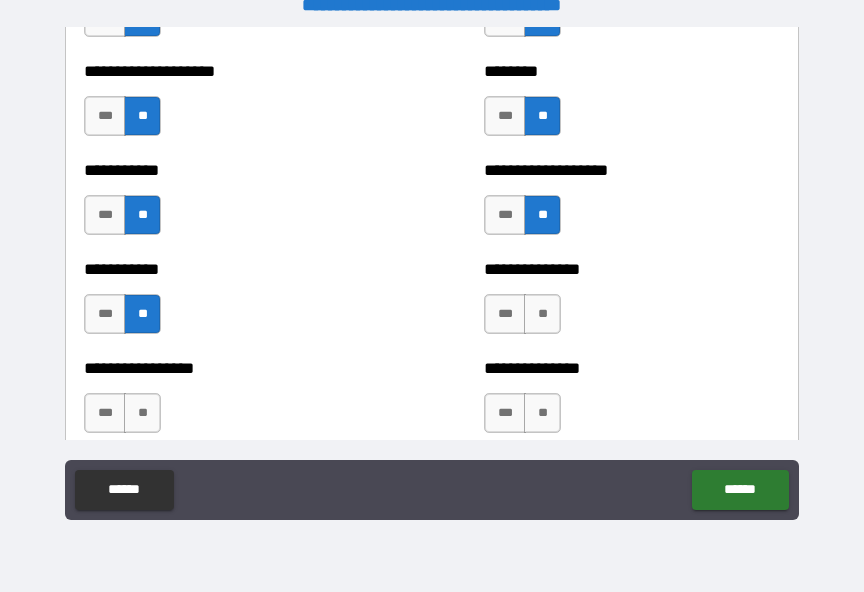 click on "**" at bounding box center (542, 314) 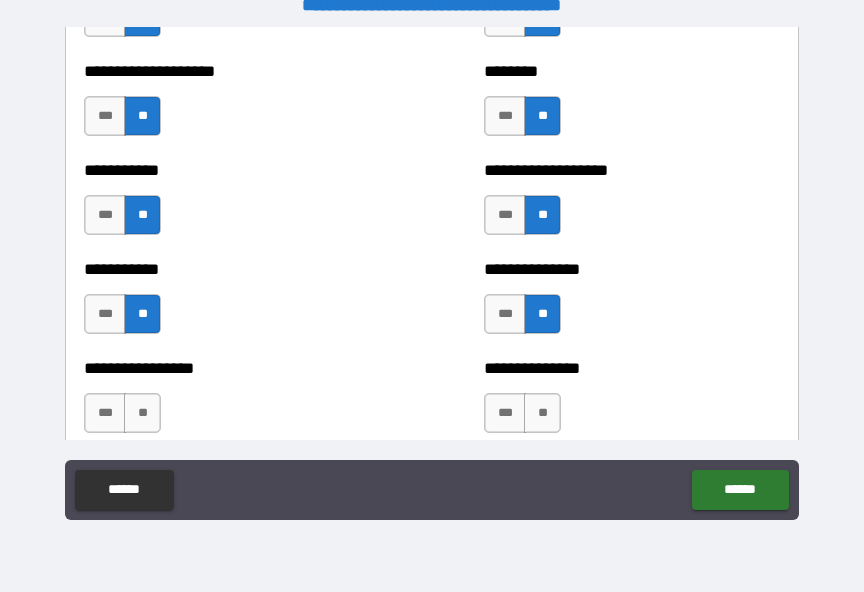 click on "**" at bounding box center (142, 413) 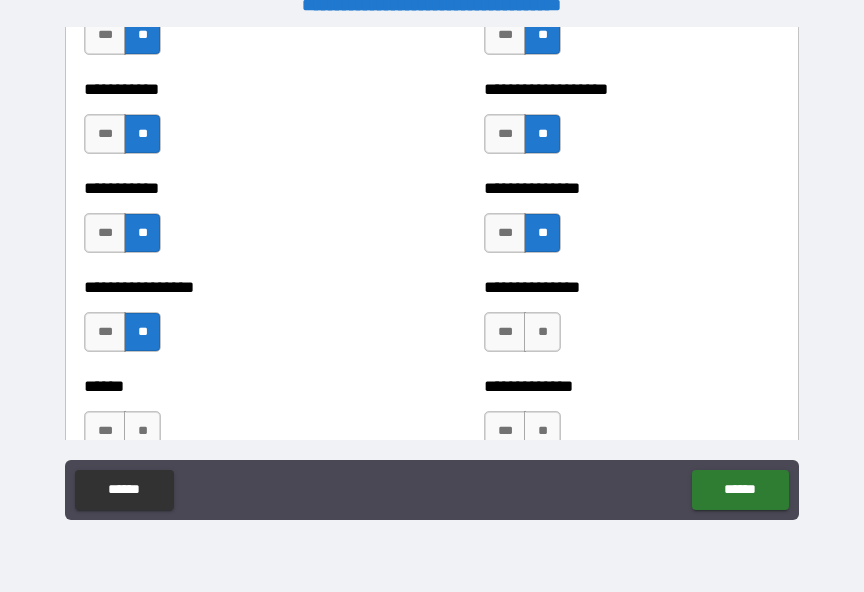 scroll, scrollTop: 2809, scrollLeft: 0, axis: vertical 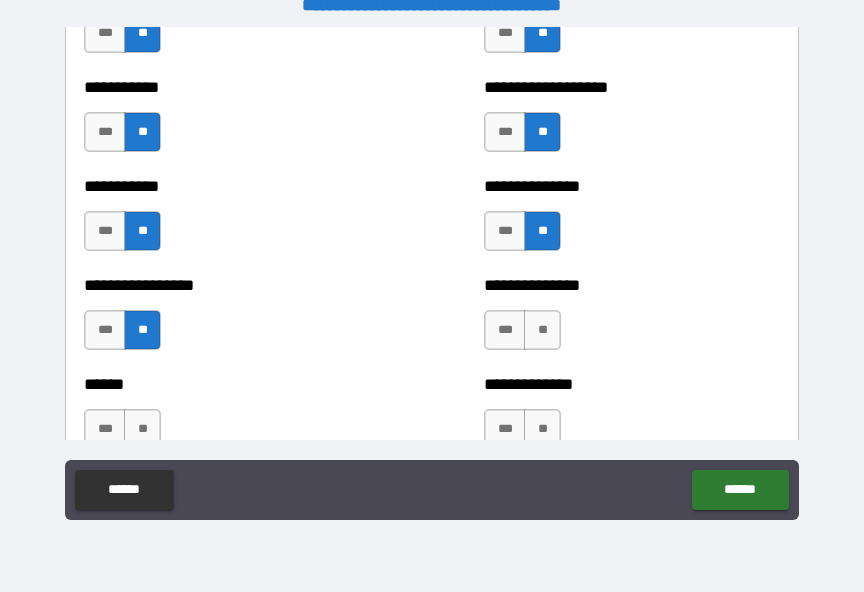 click on "**" at bounding box center [542, 330] 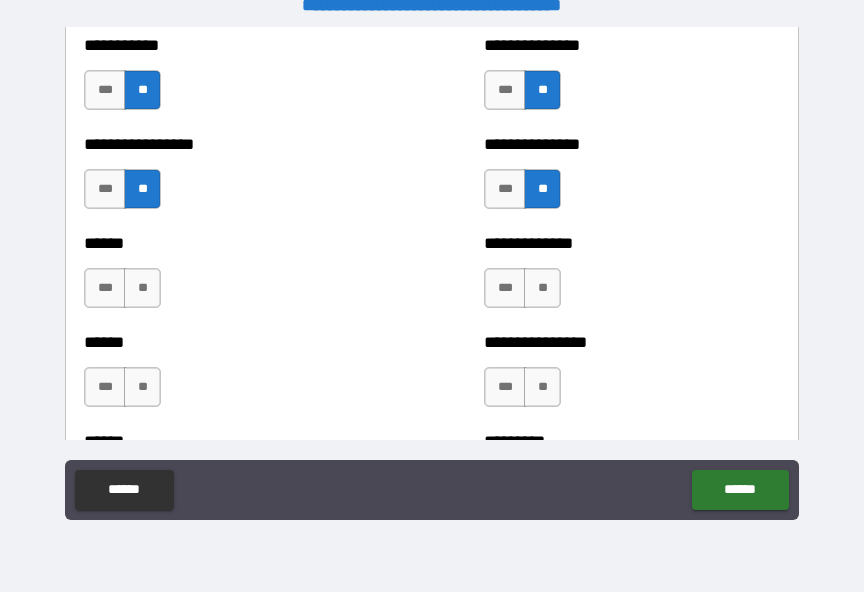 scroll, scrollTop: 2960, scrollLeft: 0, axis: vertical 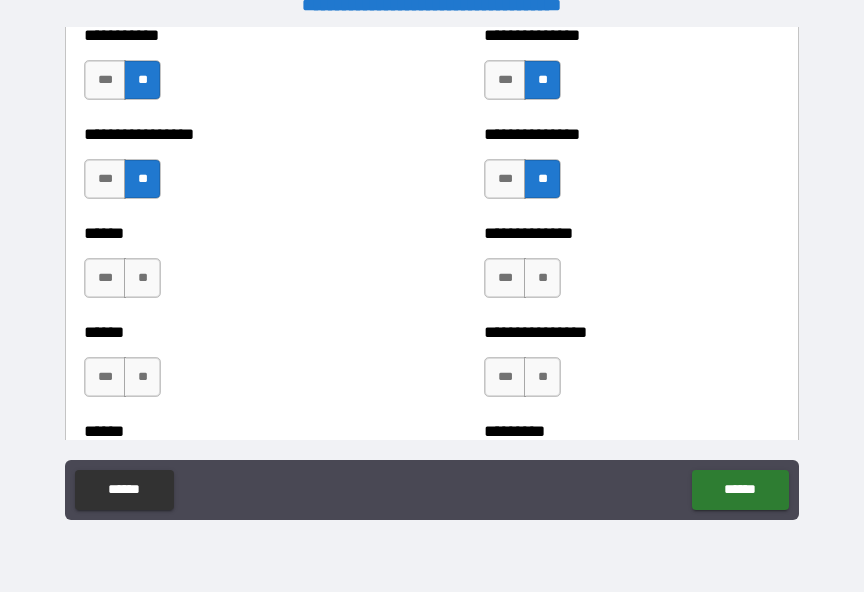 click on "**" at bounding box center (142, 278) 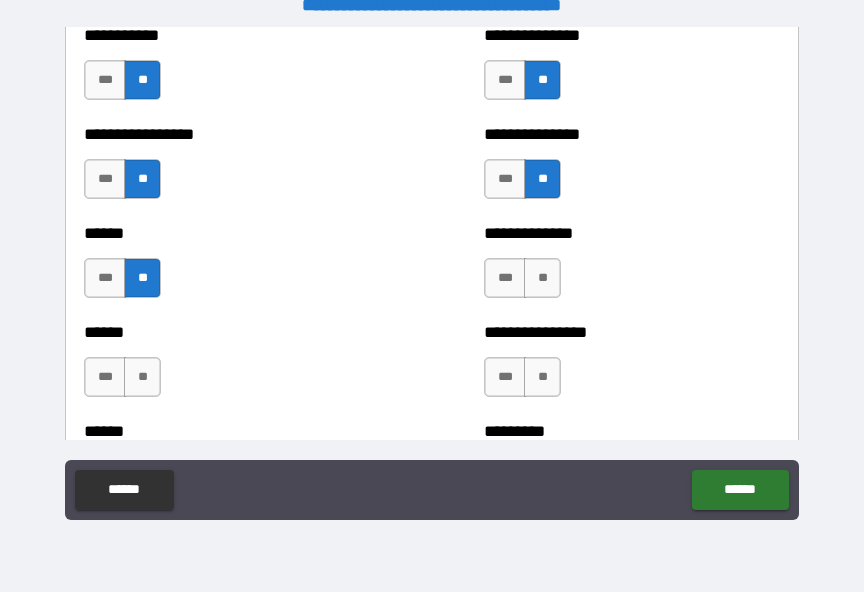 click on "**" at bounding box center [542, 278] 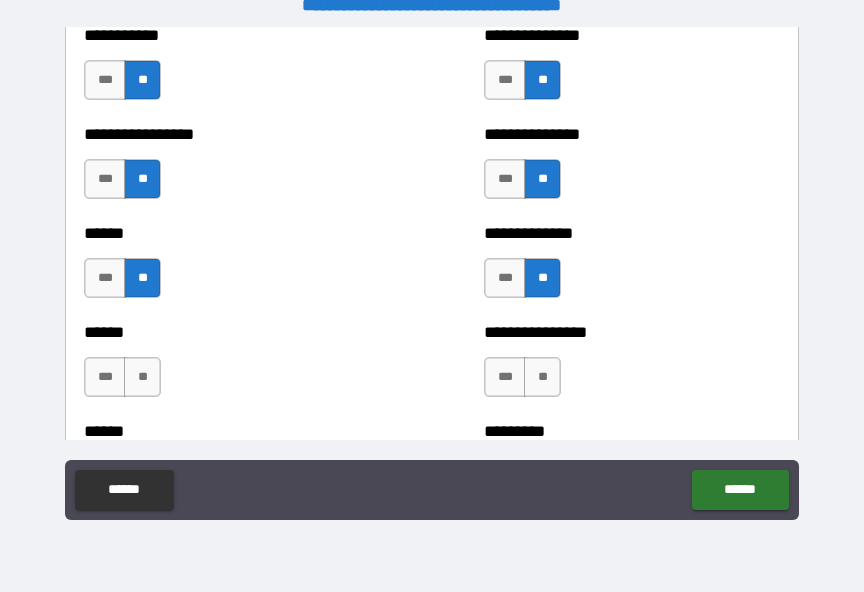 click on "**" at bounding box center [142, 377] 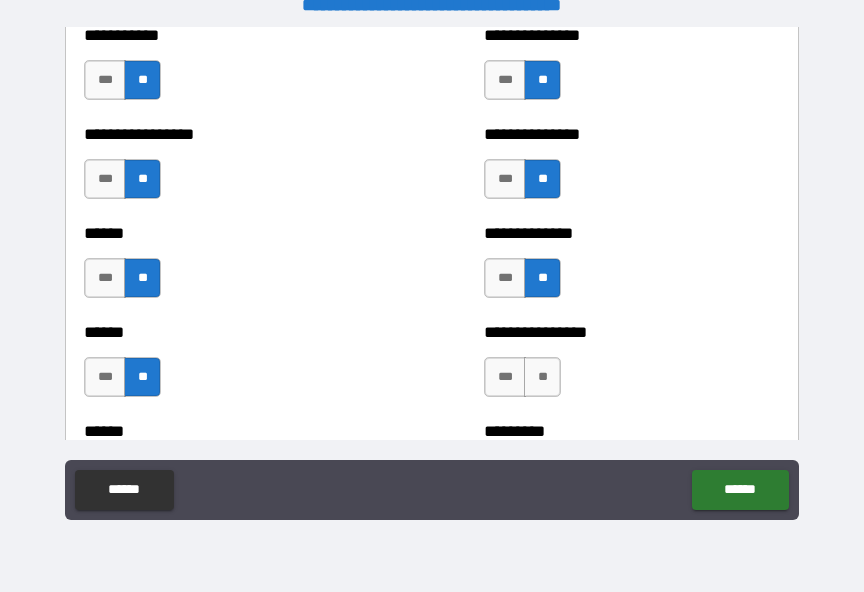click on "**" at bounding box center (542, 377) 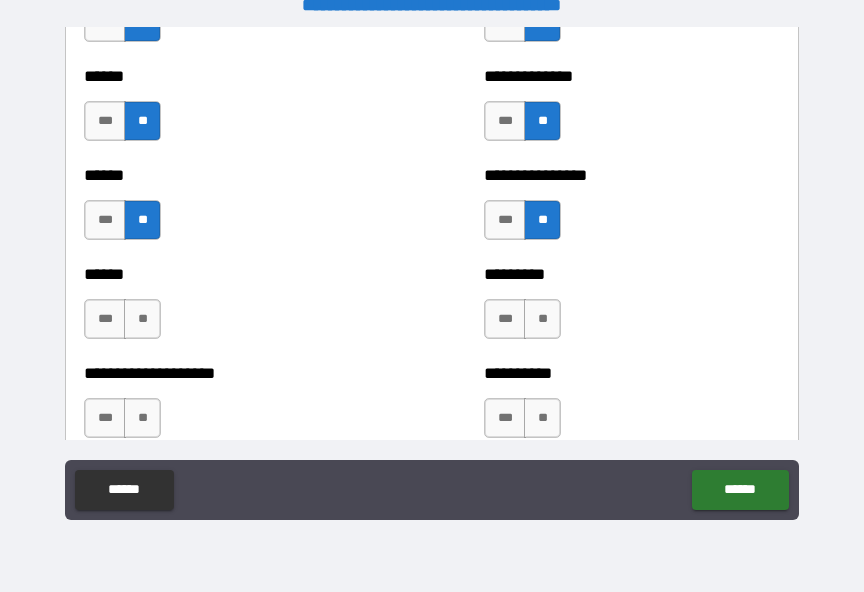 scroll, scrollTop: 3127, scrollLeft: 0, axis: vertical 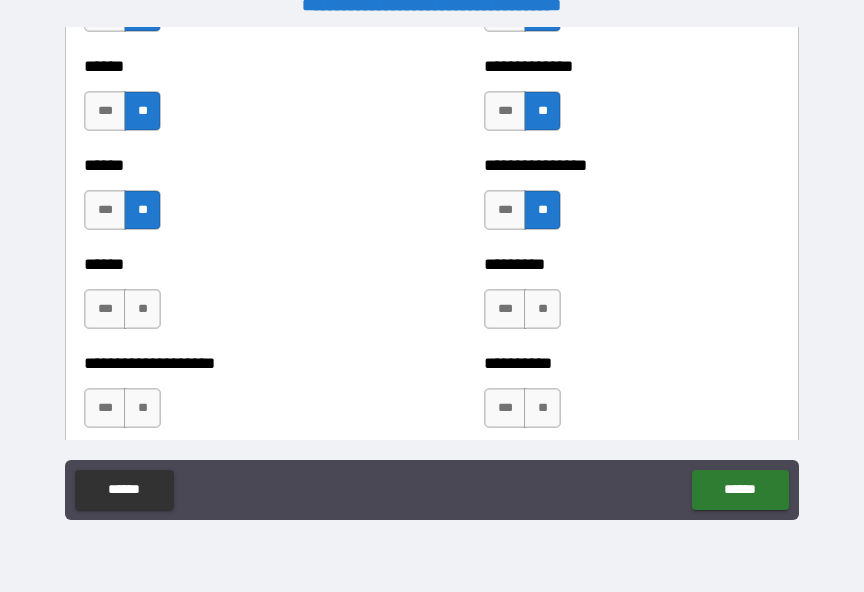 click on "**" at bounding box center (142, 309) 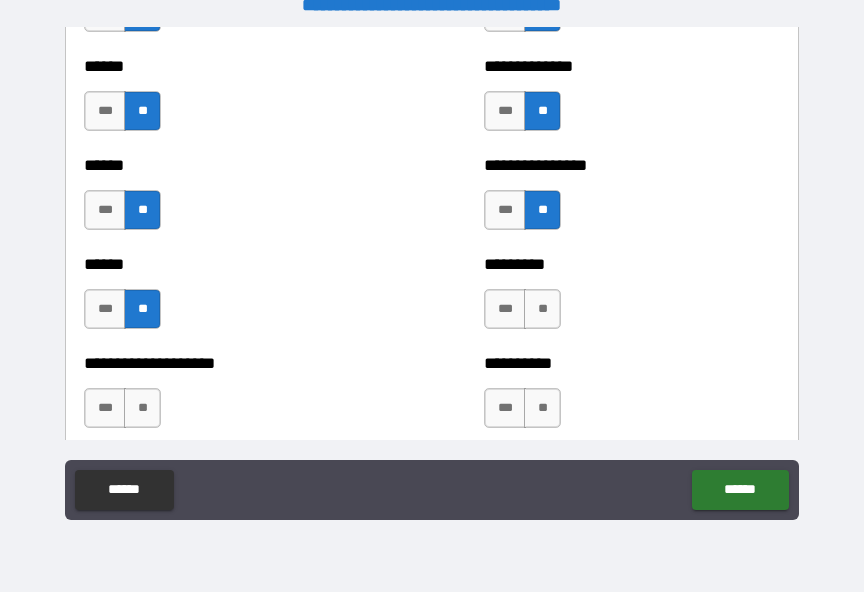 click on "**" at bounding box center (542, 309) 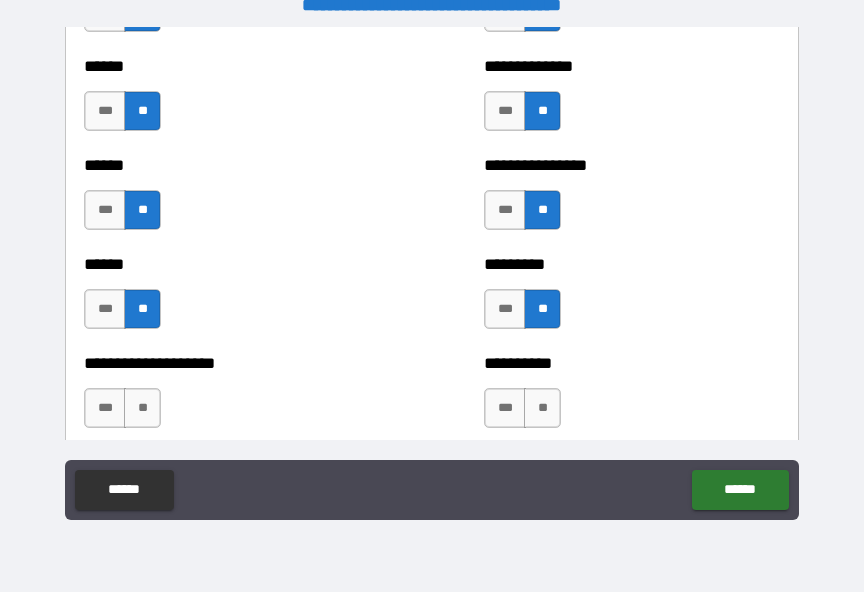 click on "**" at bounding box center [142, 408] 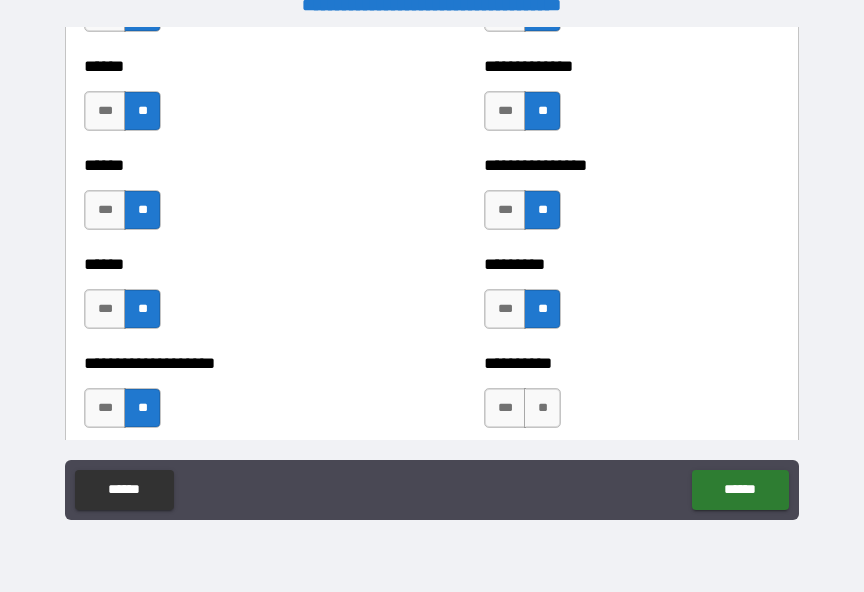 click on "**" at bounding box center [542, 408] 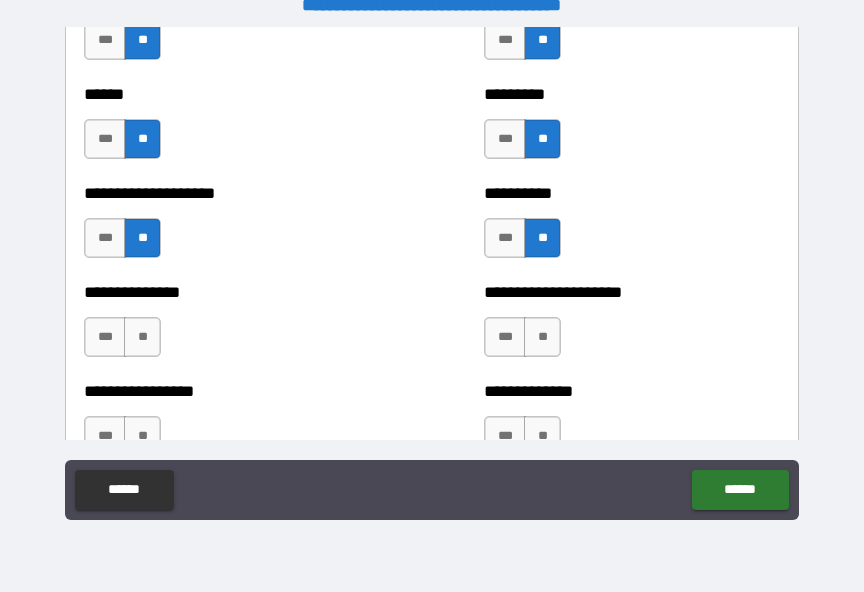scroll, scrollTop: 3319, scrollLeft: 0, axis: vertical 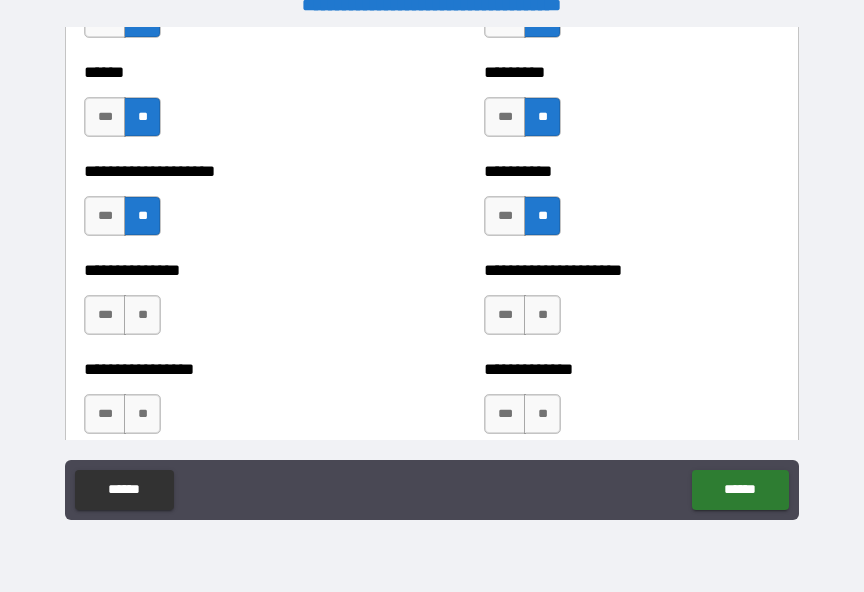 click on "**" at bounding box center (142, 315) 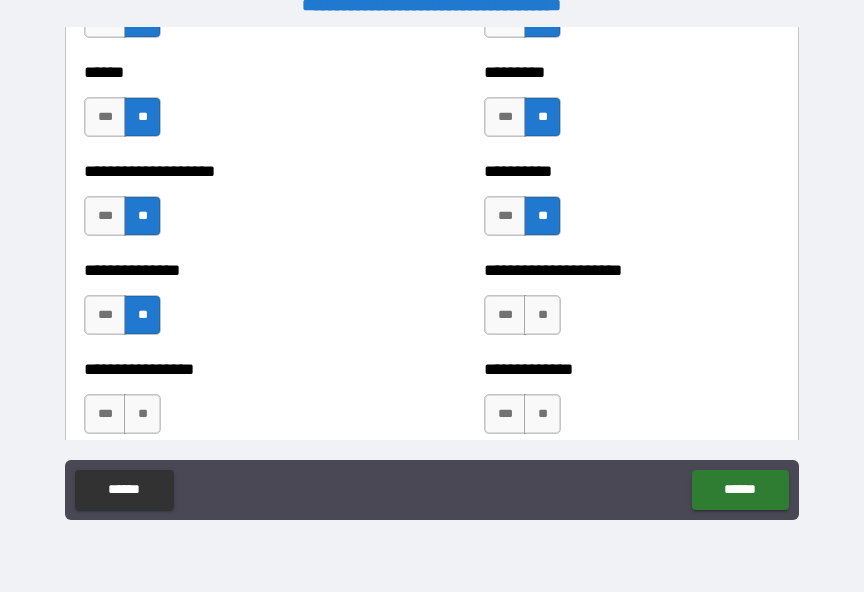 click on "**" at bounding box center (542, 315) 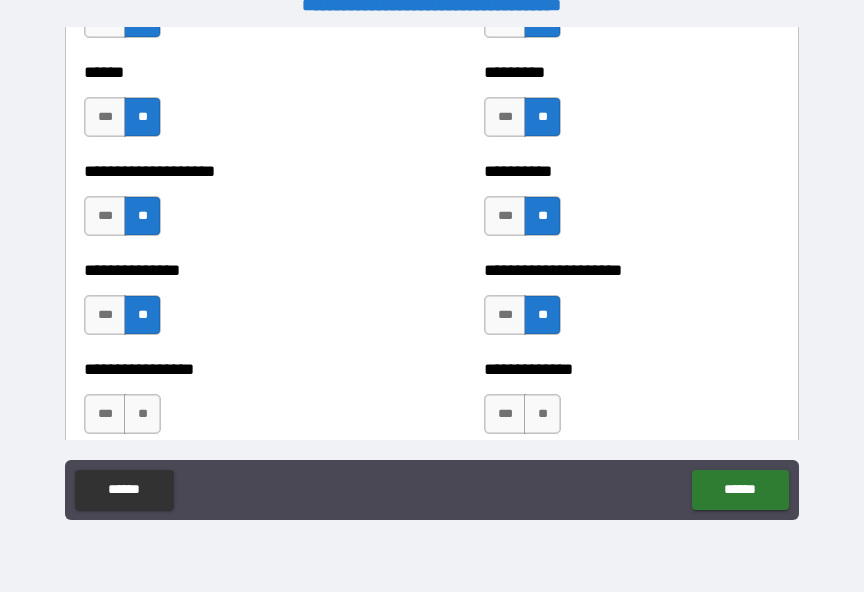 click on "**" at bounding box center [142, 414] 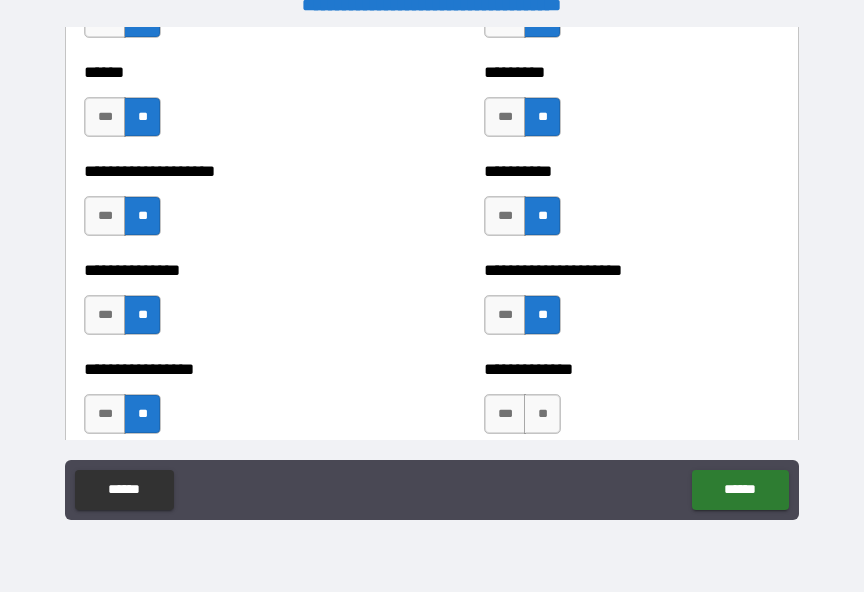 click on "**" at bounding box center (542, 414) 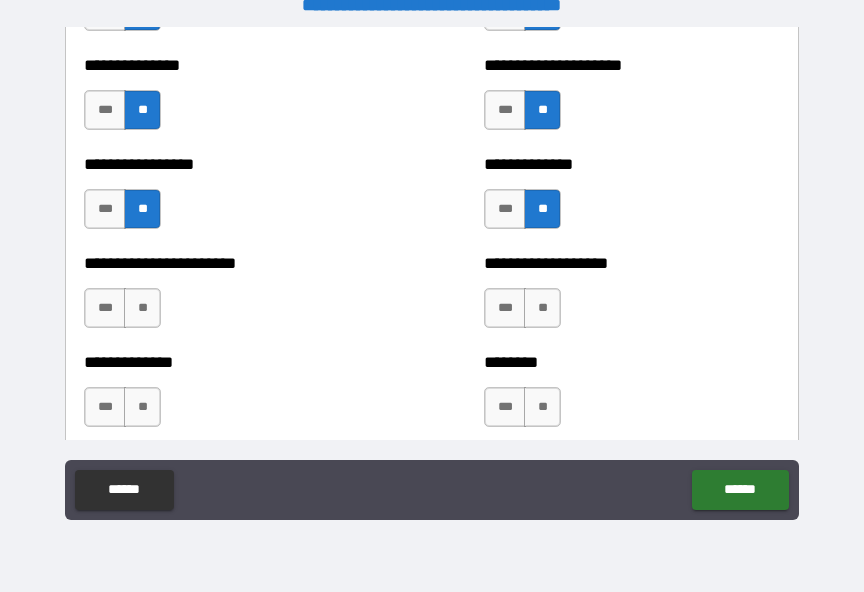 scroll, scrollTop: 3530, scrollLeft: 0, axis: vertical 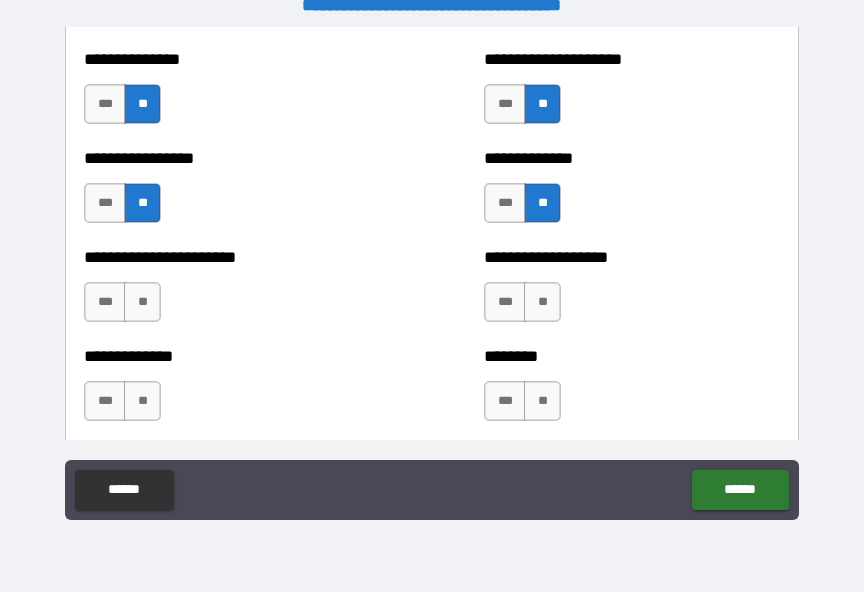 click on "**" at bounding box center (142, 302) 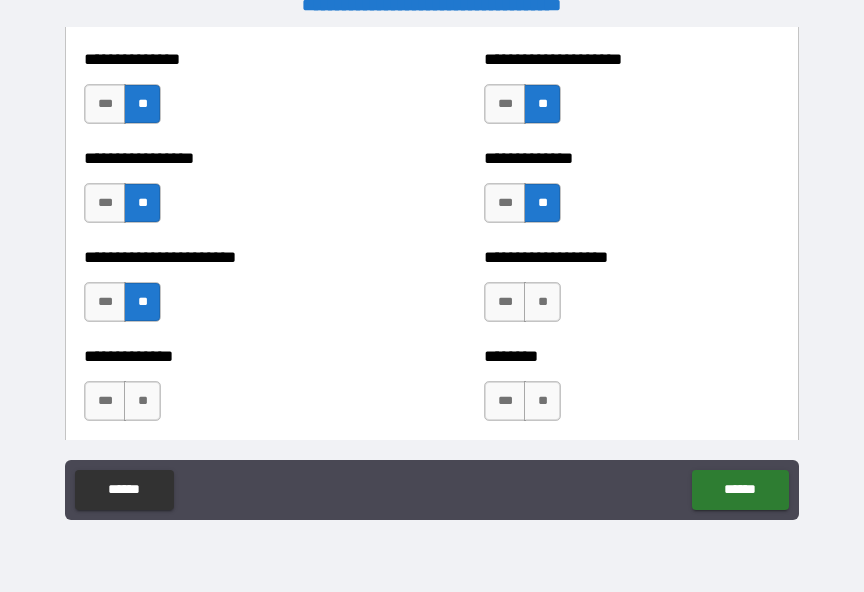 click on "**" at bounding box center (542, 302) 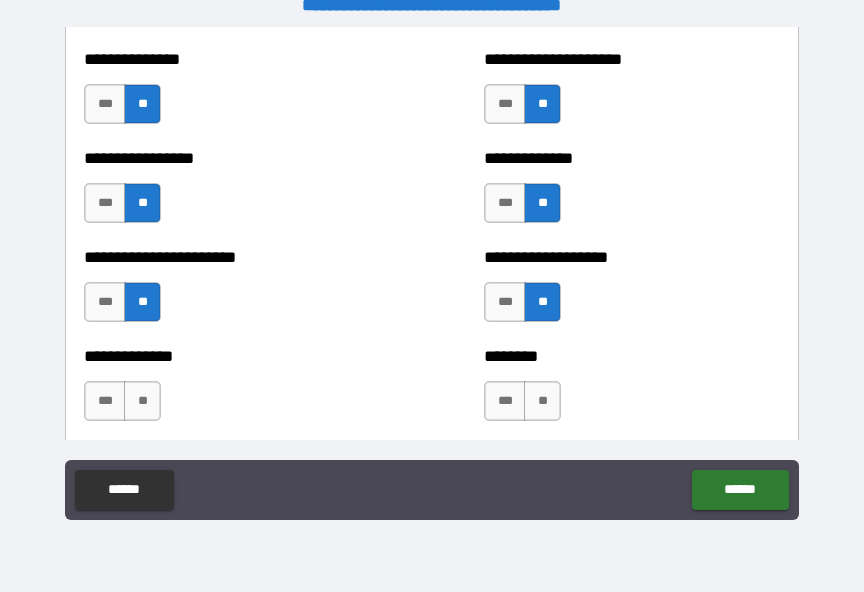 click on "**" at bounding box center [142, 401] 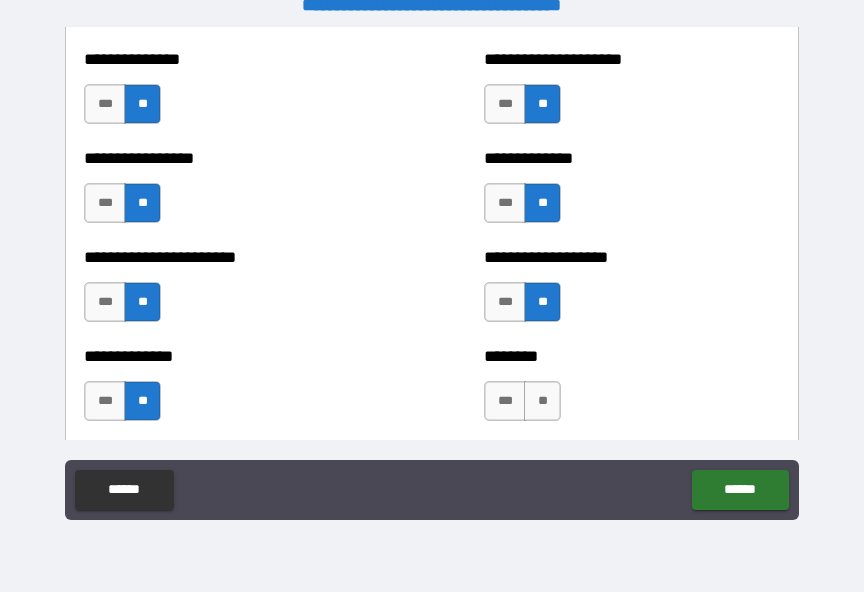 click on "**" at bounding box center (542, 401) 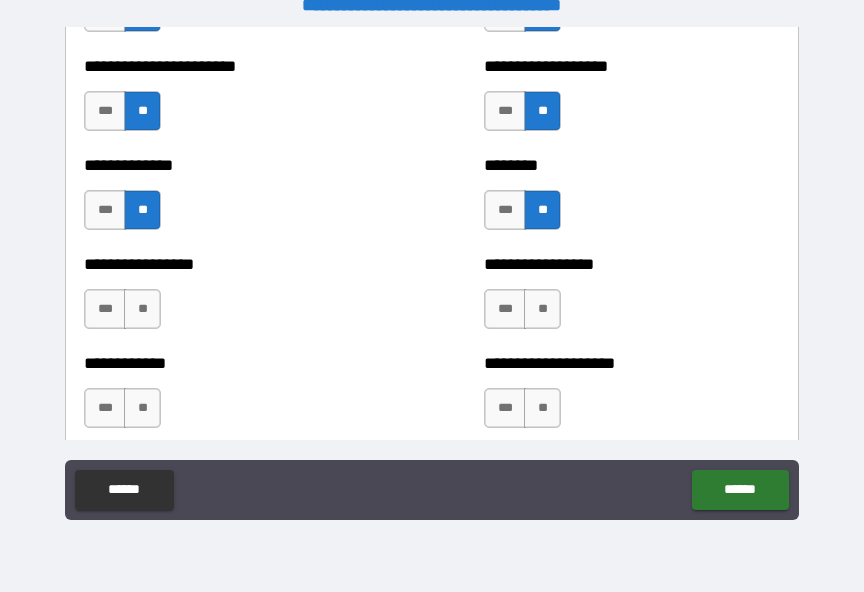 scroll, scrollTop: 3723, scrollLeft: 0, axis: vertical 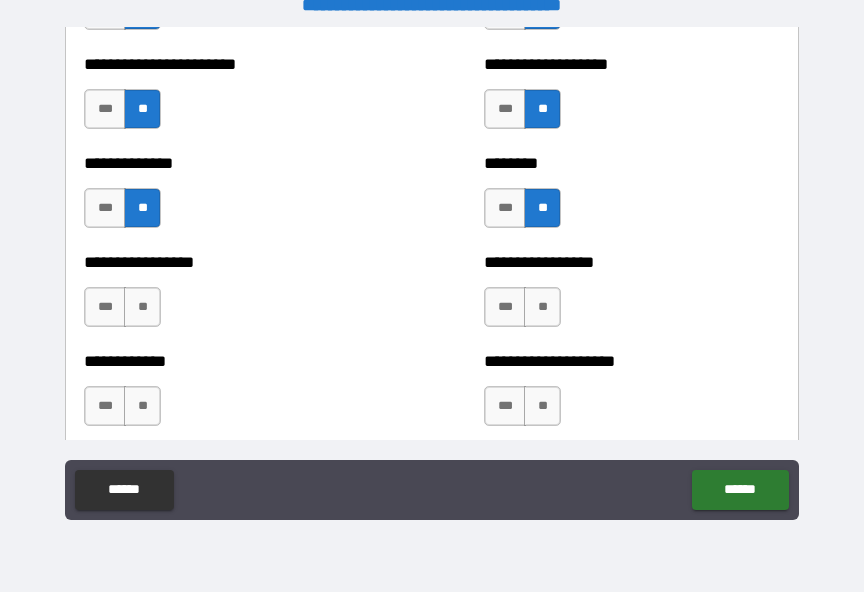 click on "**" at bounding box center (142, 307) 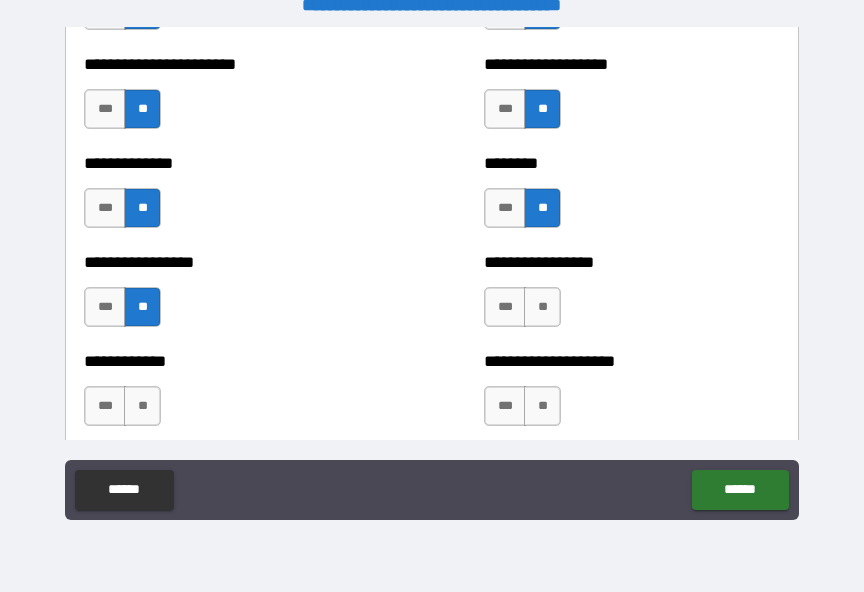 click on "**" at bounding box center [542, 307] 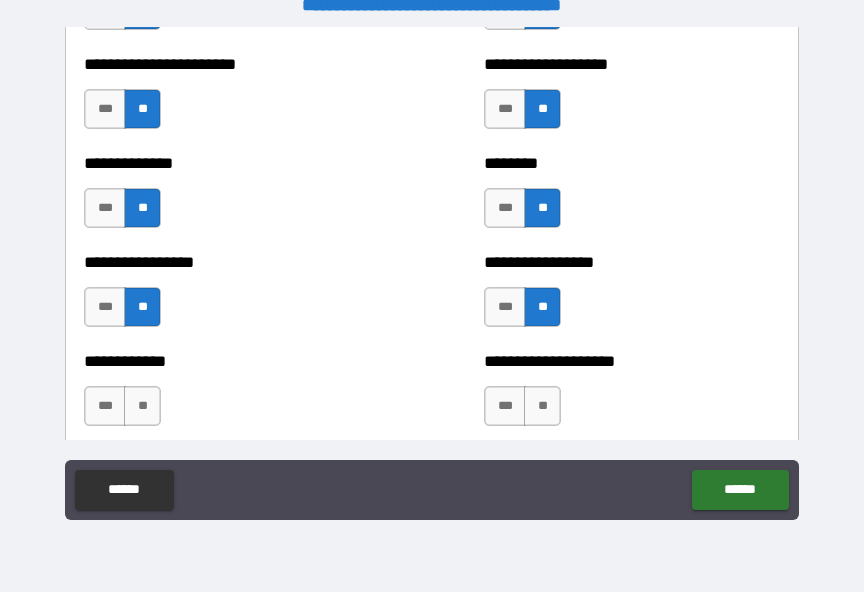 click on "**" at bounding box center [142, 406] 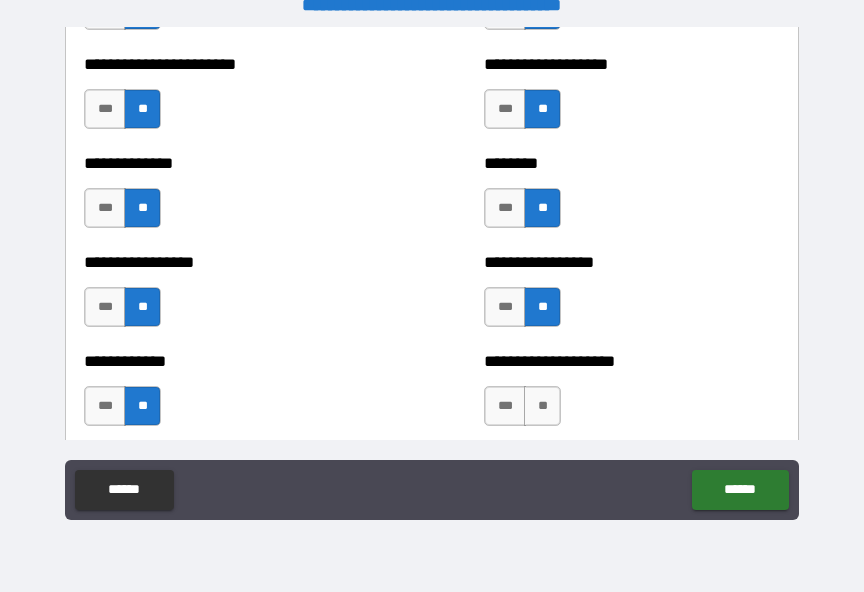 click on "**" at bounding box center (542, 406) 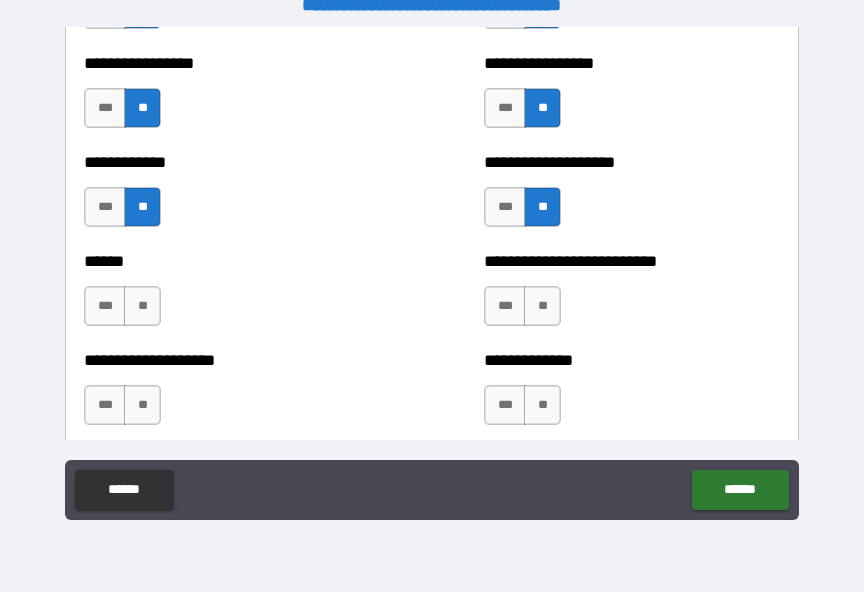 scroll, scrollTop: 3924, scrollLeft: 0, axis: vertical 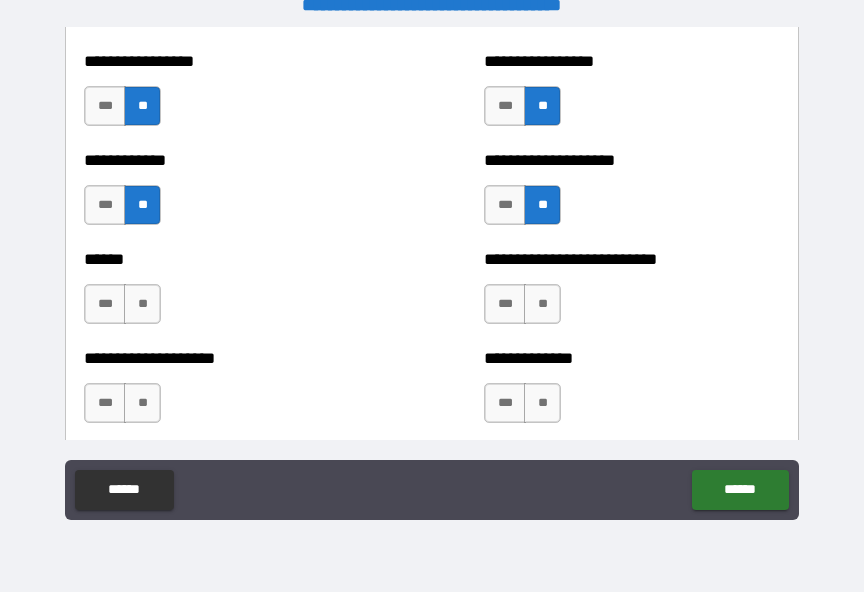 click on "**" at bounding box center (142, 304) 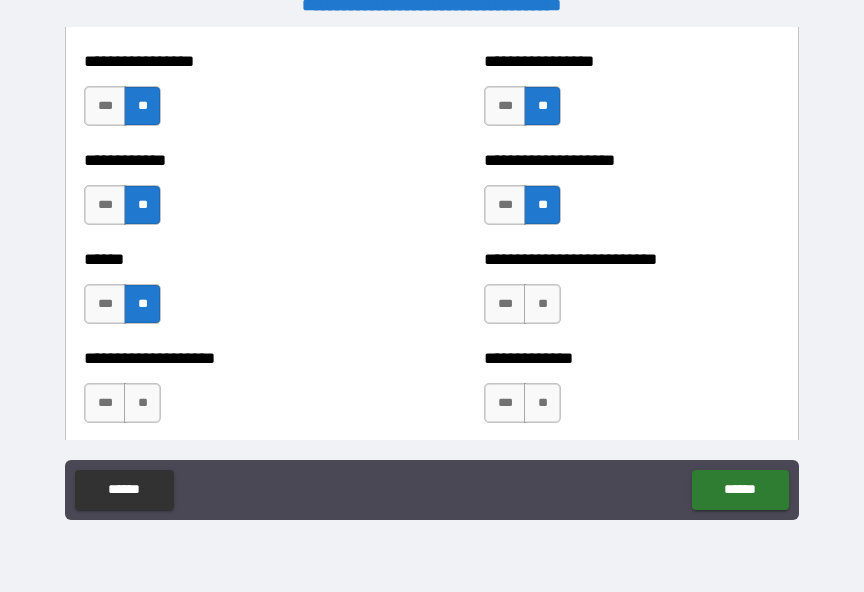 click on "**" at bounding box center (542, 304) 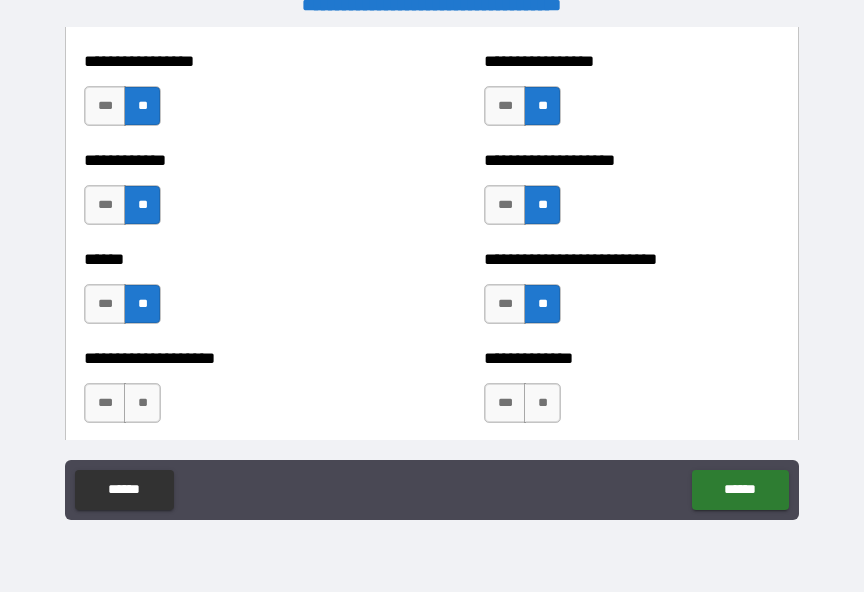 click on "**" at bounding box center [142, 403] 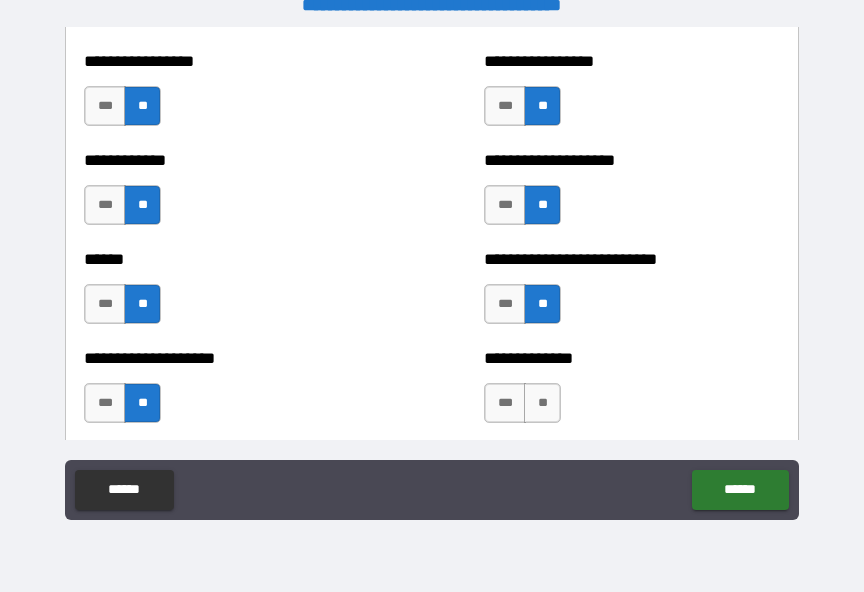 click on "**" at bounding box center [542, 403] 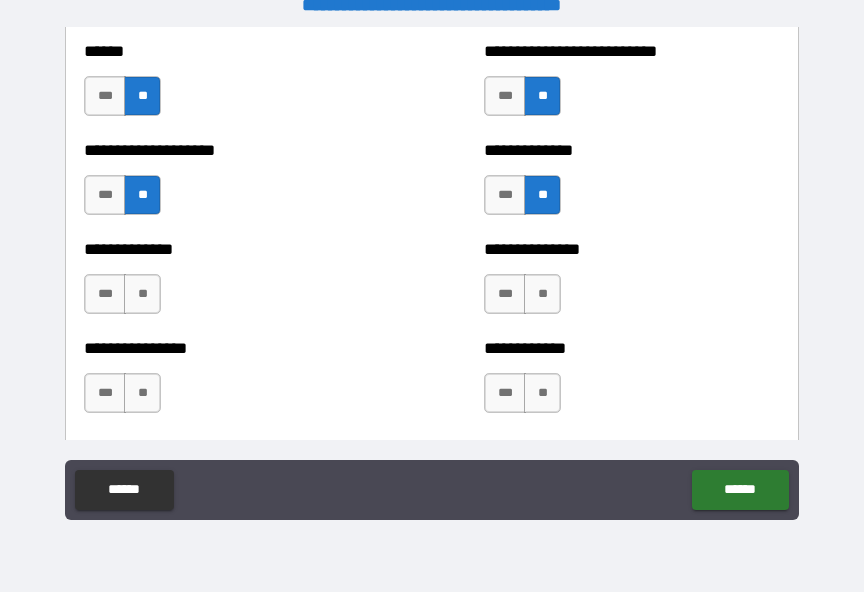 scroll, scrollTop: 4133, scrollLeft: 0, axis: vertical 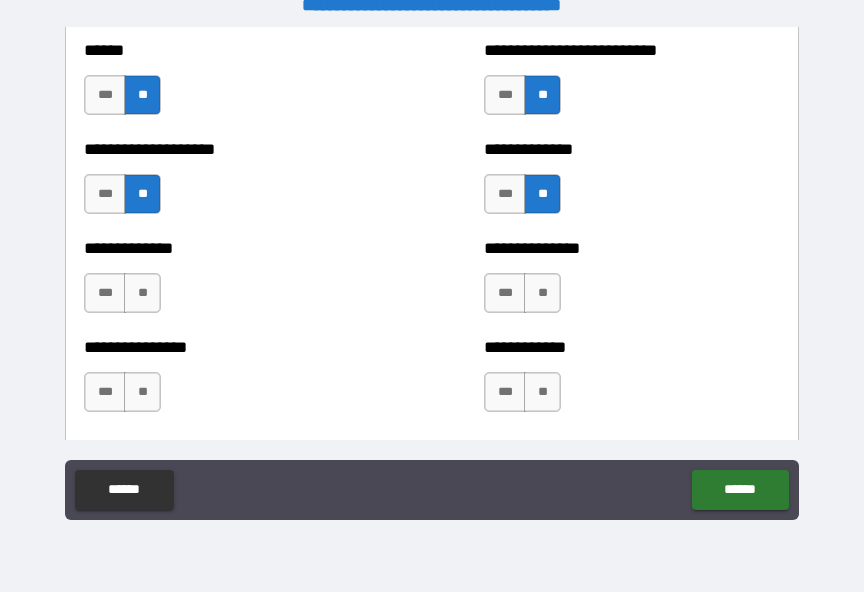 click on "**" at bounding box center [142, 293] 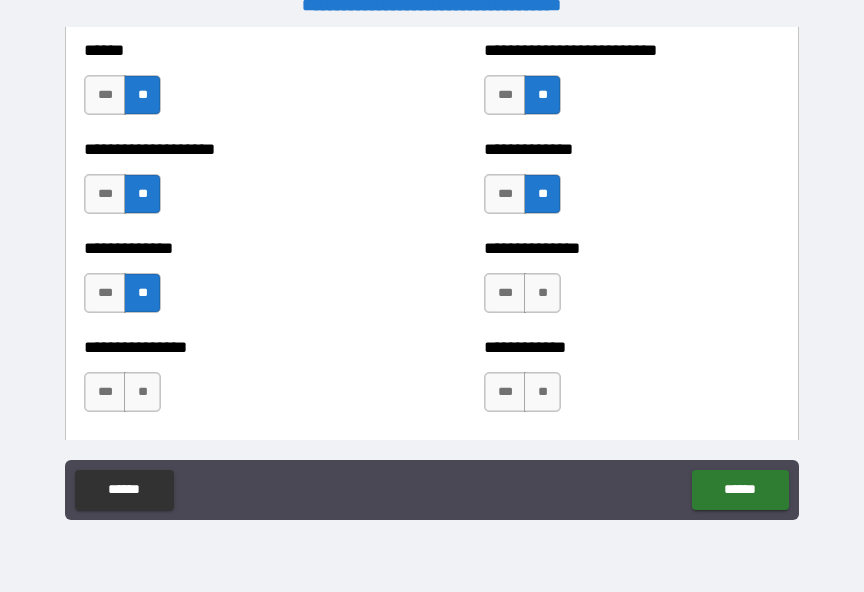 click on "**" at bounding box center [542, 293] 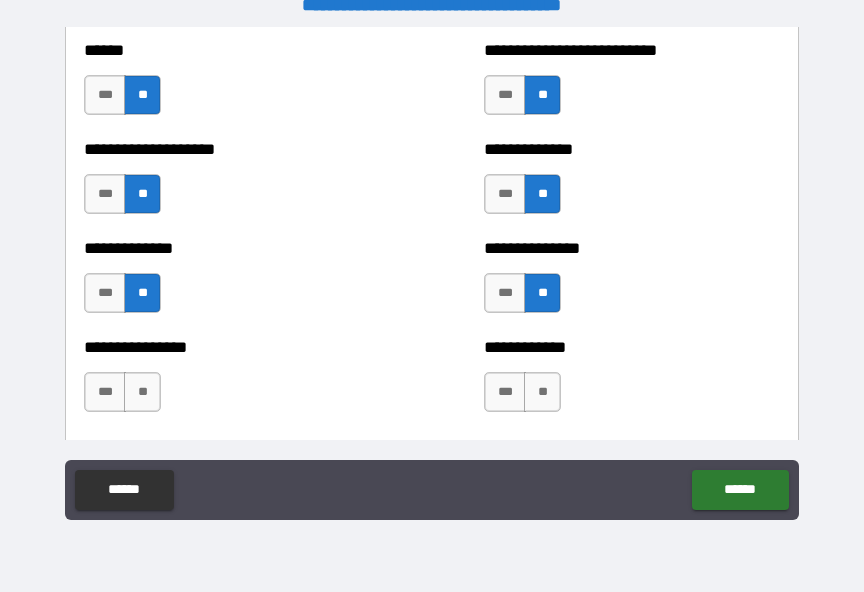 click on "**" at bounding box center (142, 392) 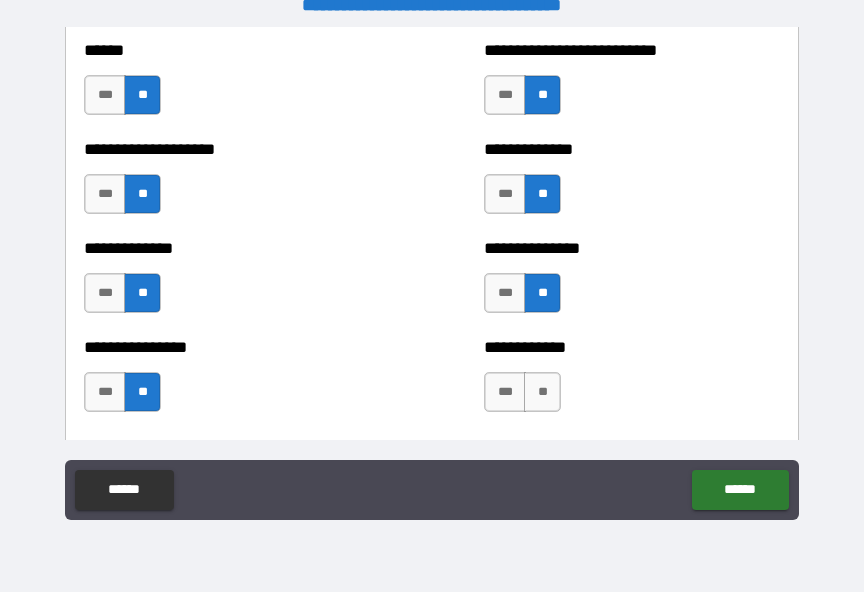 click on "**" at bounding box center [542, 392] 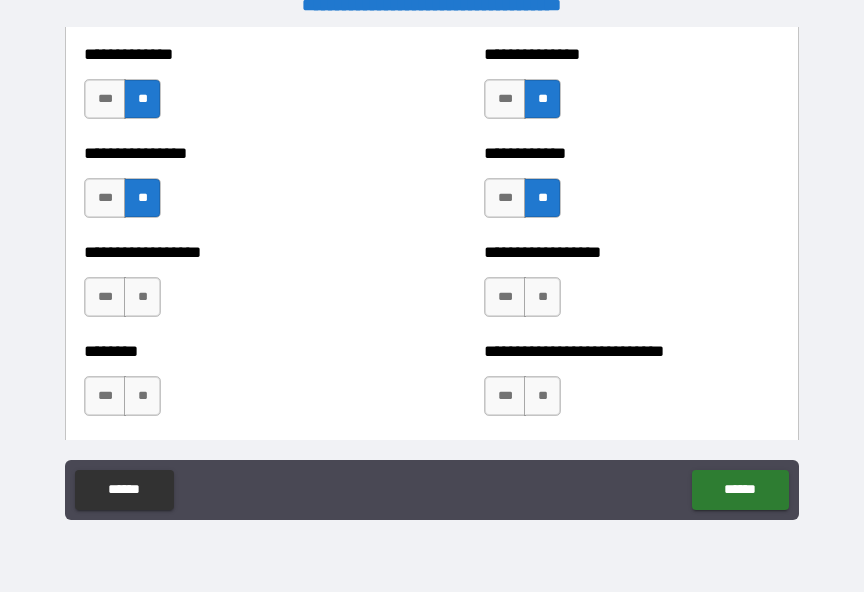 scroll, scrollTop: 4348, scrollLeft: 0, axis: vertical 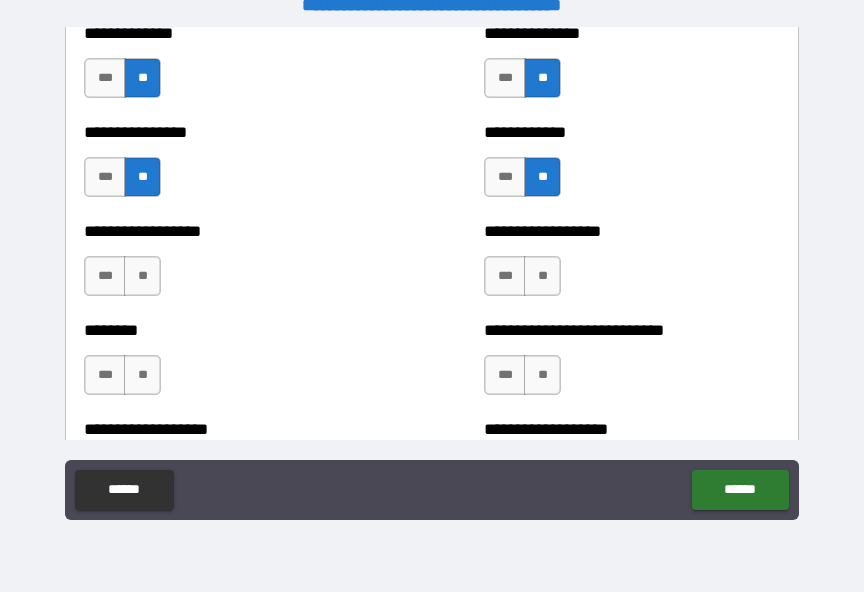click on "**" at bounding box center (142, 276) 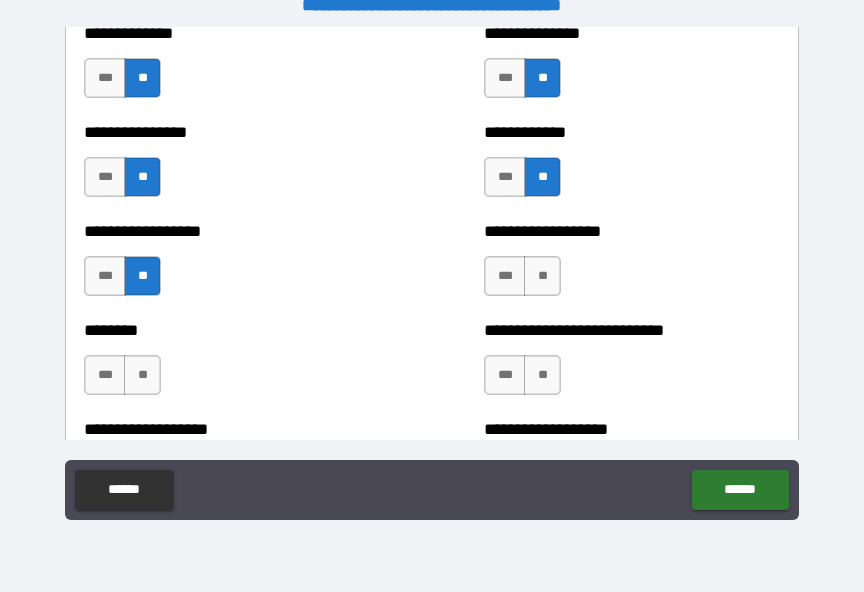 click on "**" at bounding box center [542, 276] 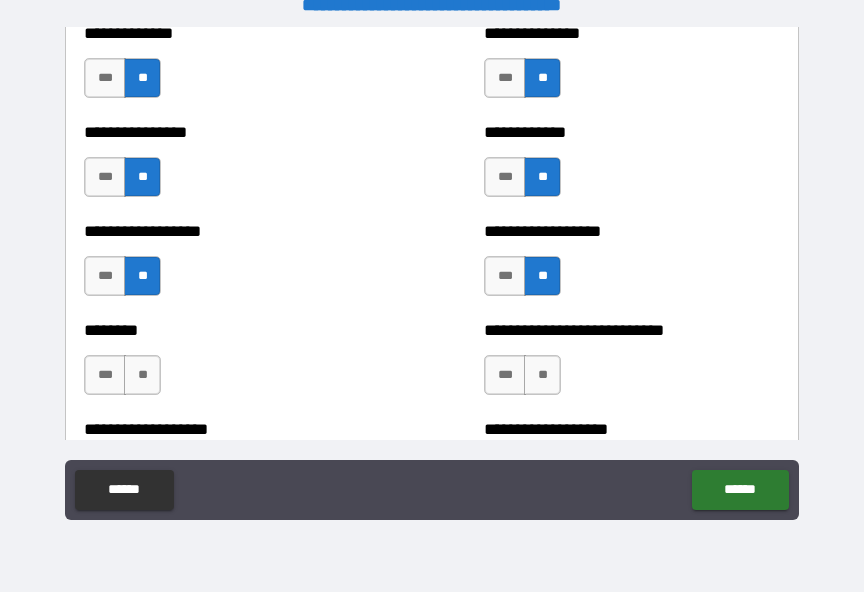 click on "**" at bounding box center (142, 375) 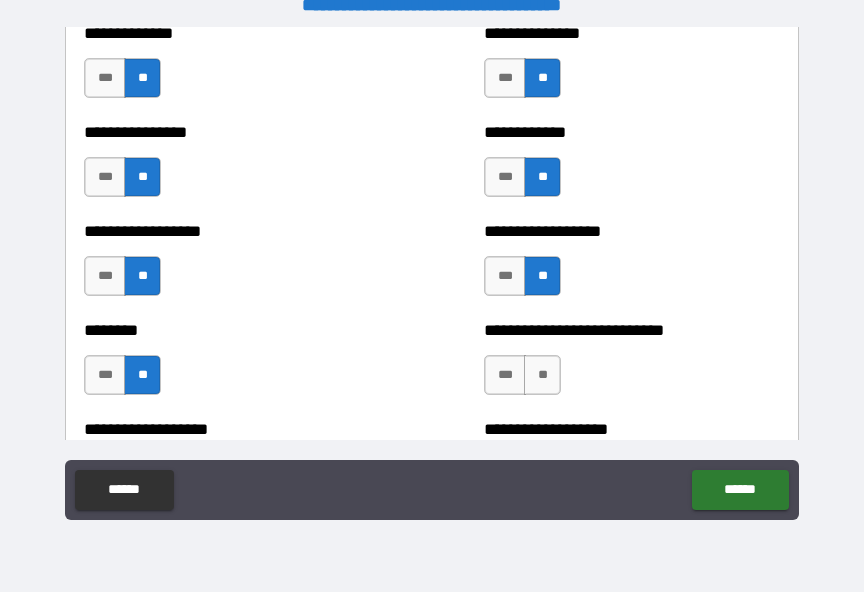 click on "**" at bounding box center [542, 375] 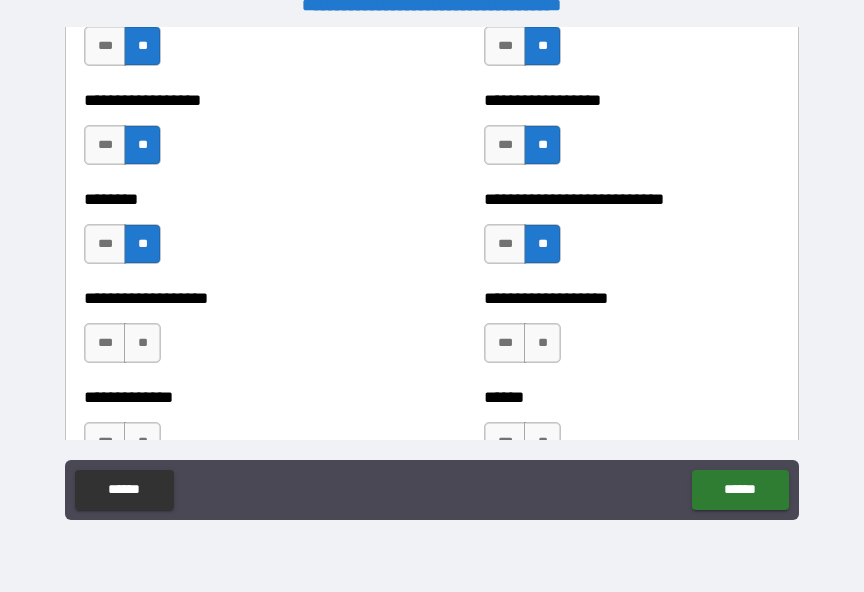 scroll, scrollTop: 4519, scrollLeft: 0, axis: vertical 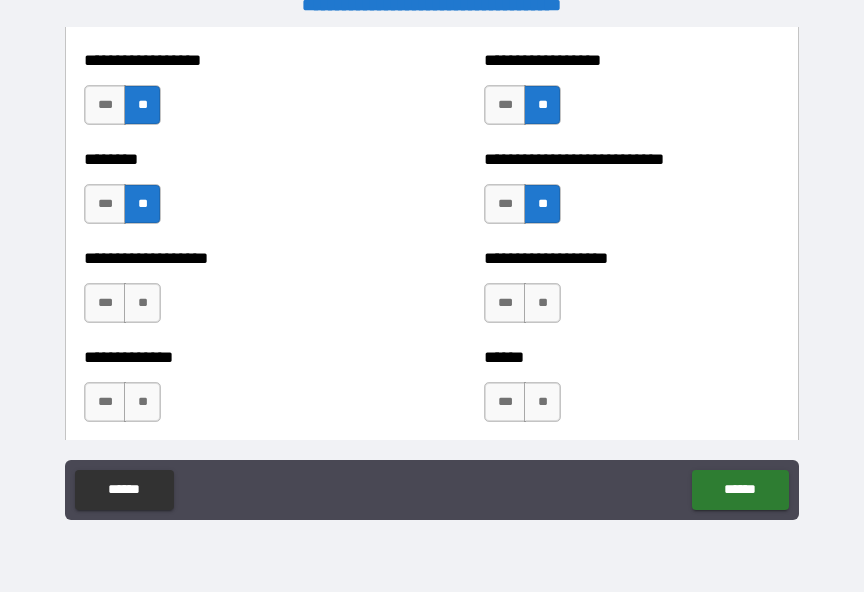 click on "**" at bounding box center (142, 303) 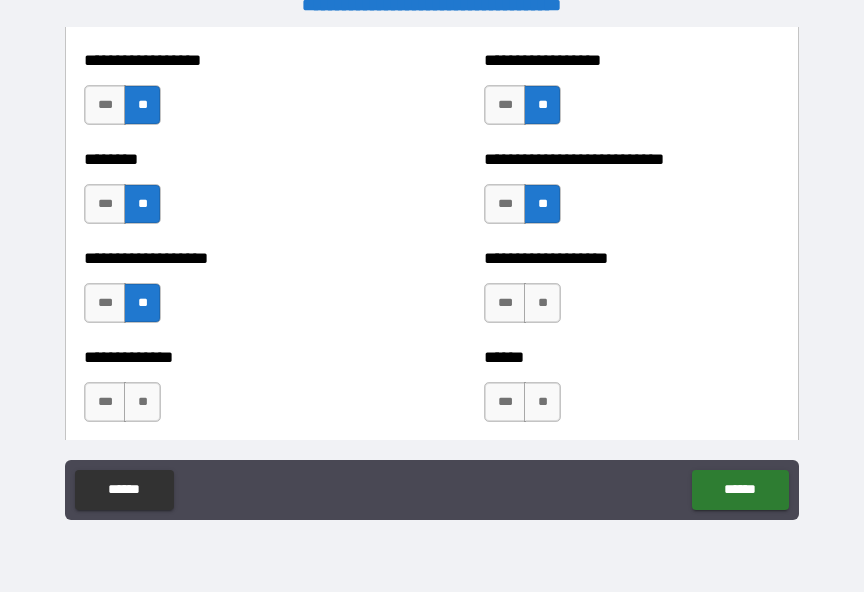 click on "**" at bounding box center [542, 303] 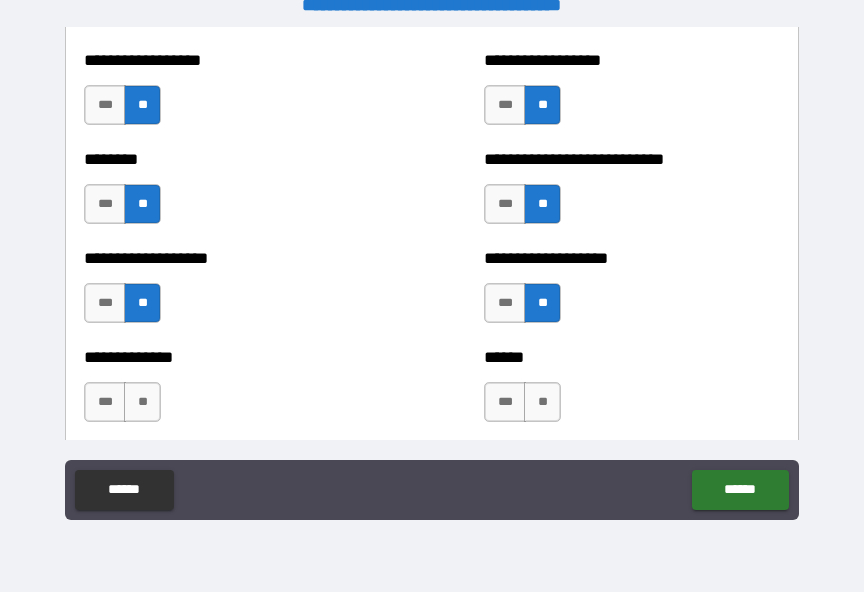 click on "**" at bounding box center [142, 402] 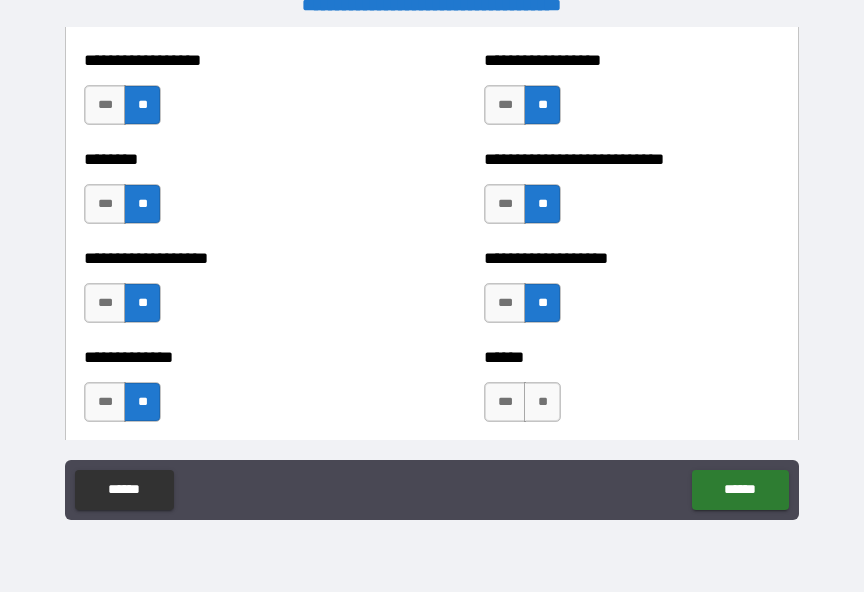 click on "**" at bounding box center (542, 402) 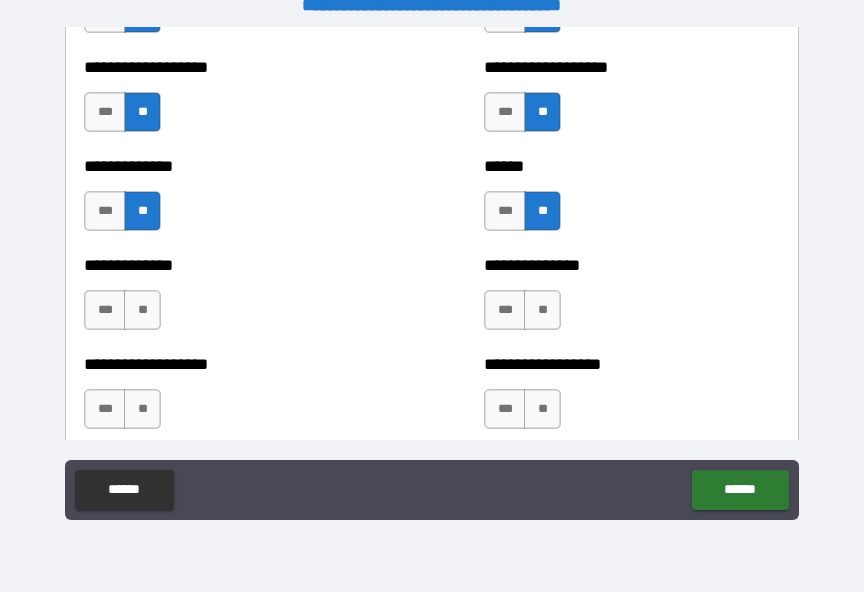 scroll, scrollTop: 4713, scrollLeft: 0, axis: vertical 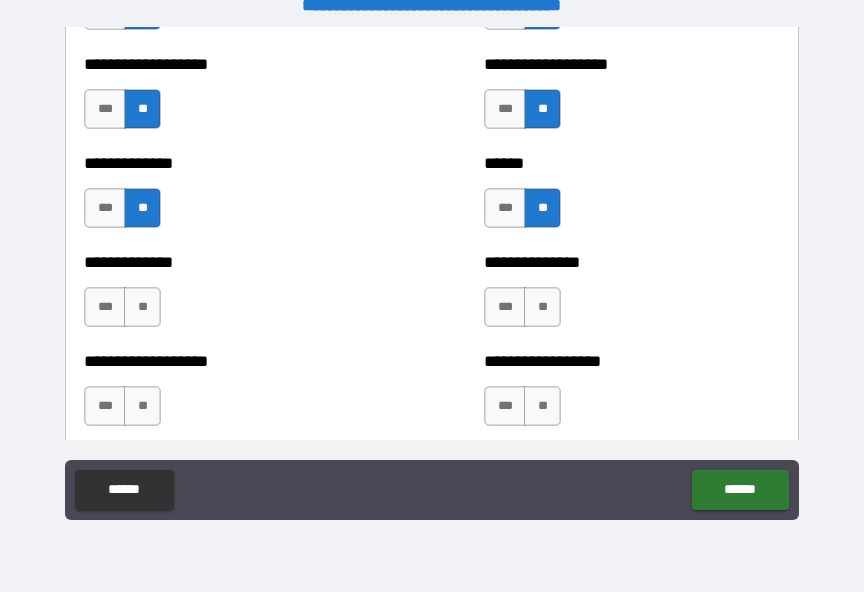click on "**" at bounding box center [142, 307] 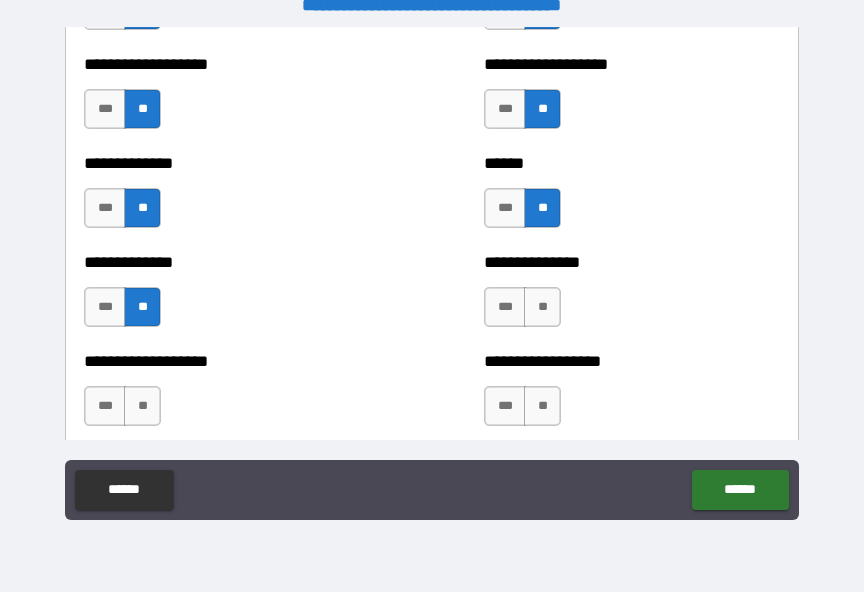 click on "**" at bounding box center (542, 307) 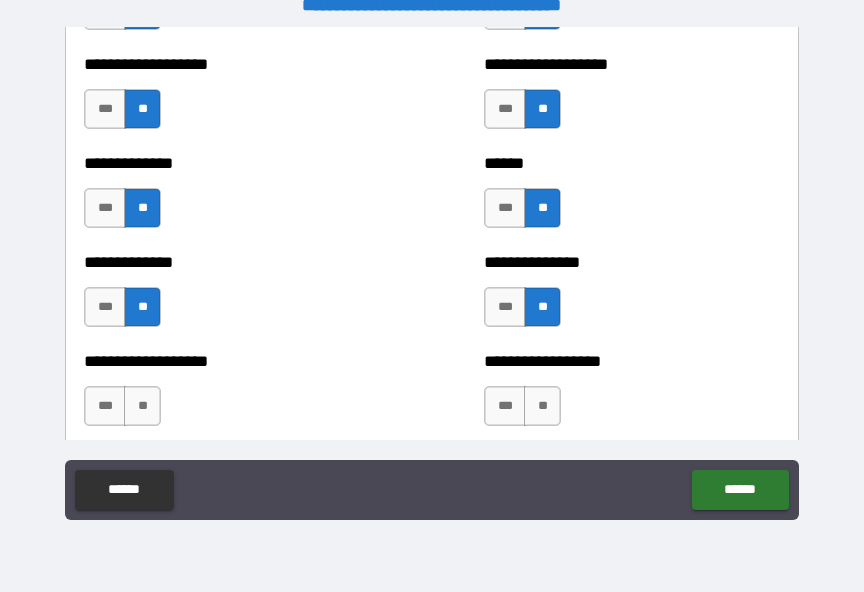 click on "**" at bounding box center [142, 406] 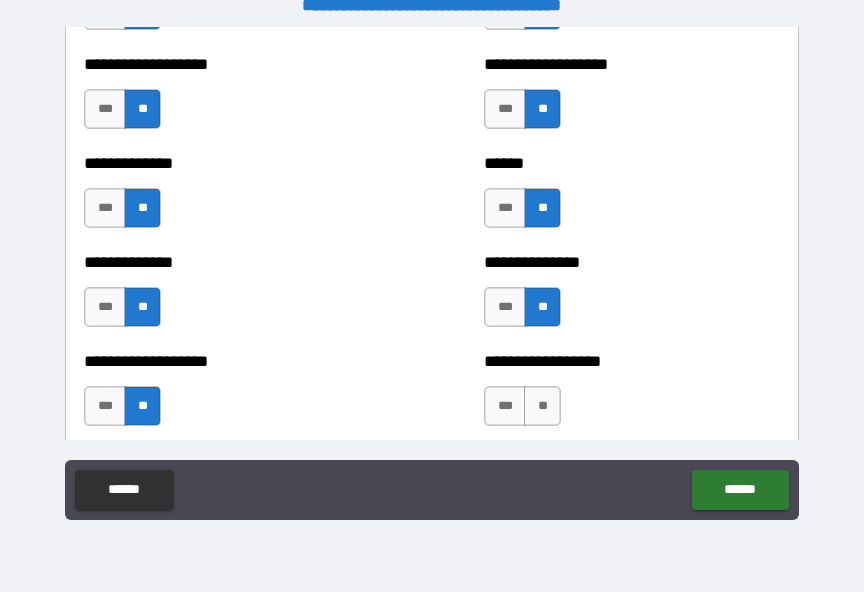 click on "**" at bounding box center (542, 406) 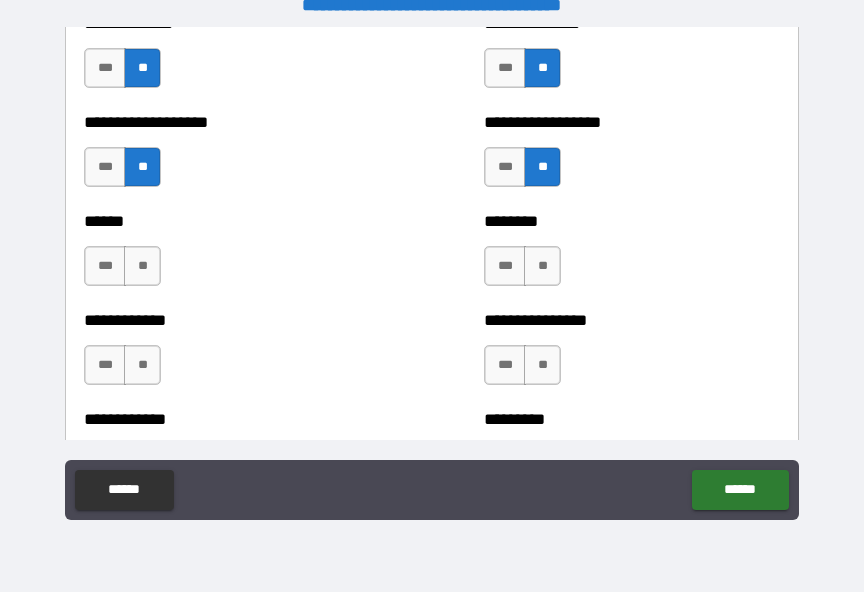 scroll, scrollTop: 4954, scrollLeft: 0, axis: vertical 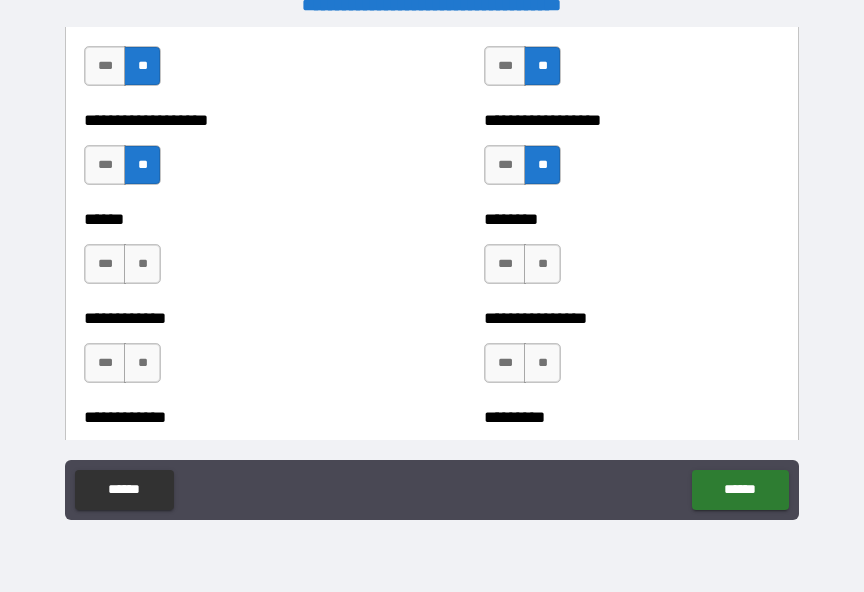 click on "**" at bounding box center [142, 264] 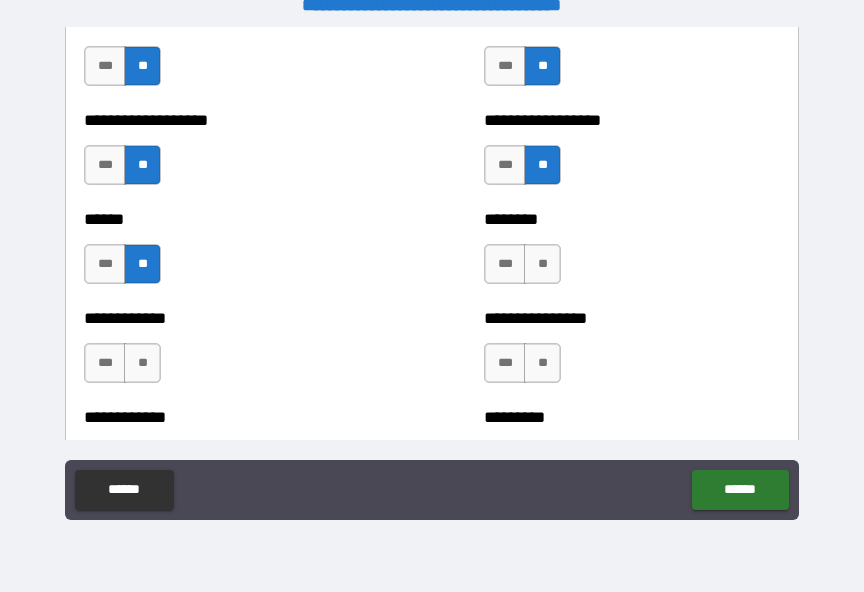 click on "**" at bounding box center (542, 264) 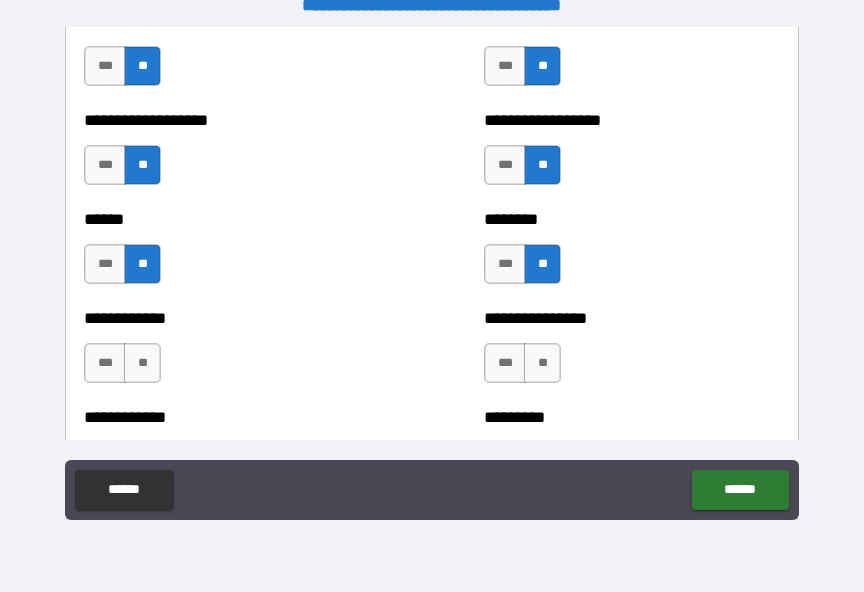 click on "**" at bounding box center [142, 363] 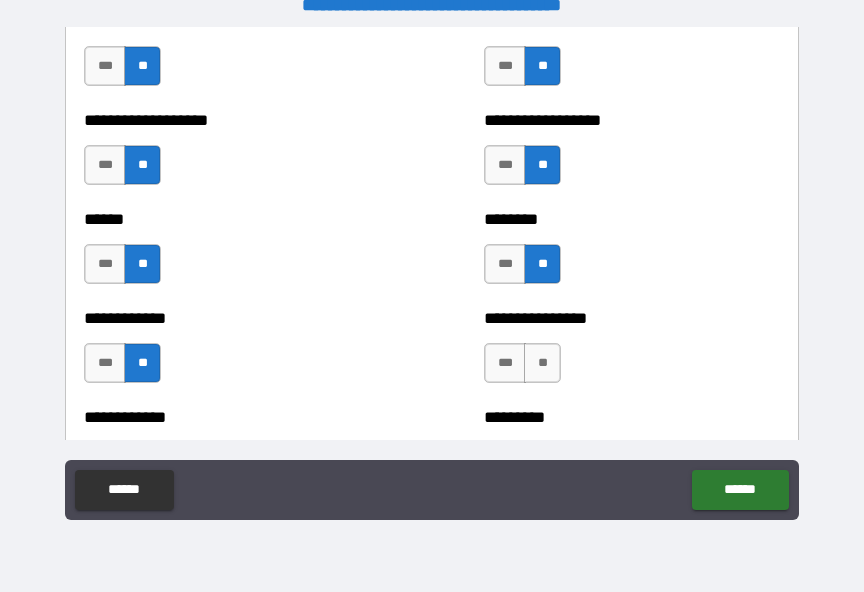 click on "**" at bounding box center (542, 363) 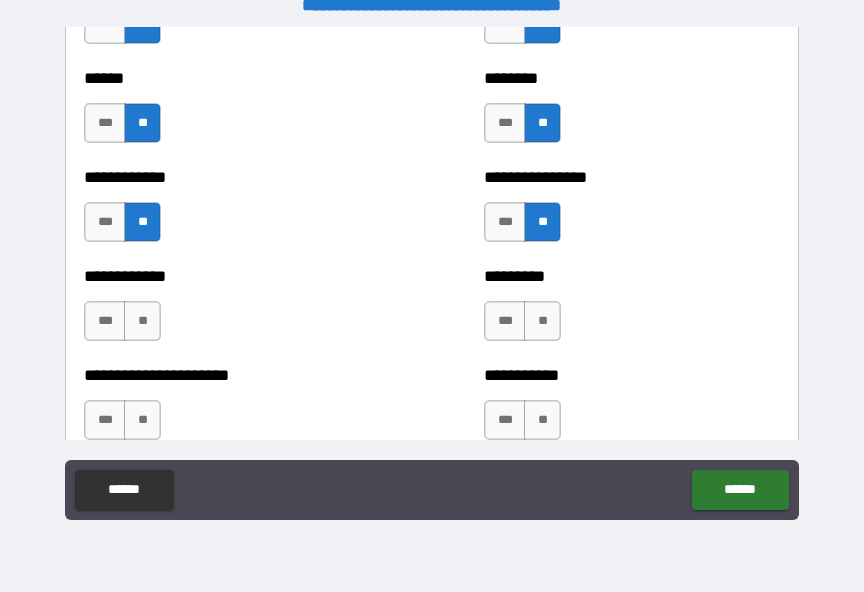 scroll, scrollTop: 5170, scrollLeft: 0, axis: vertical 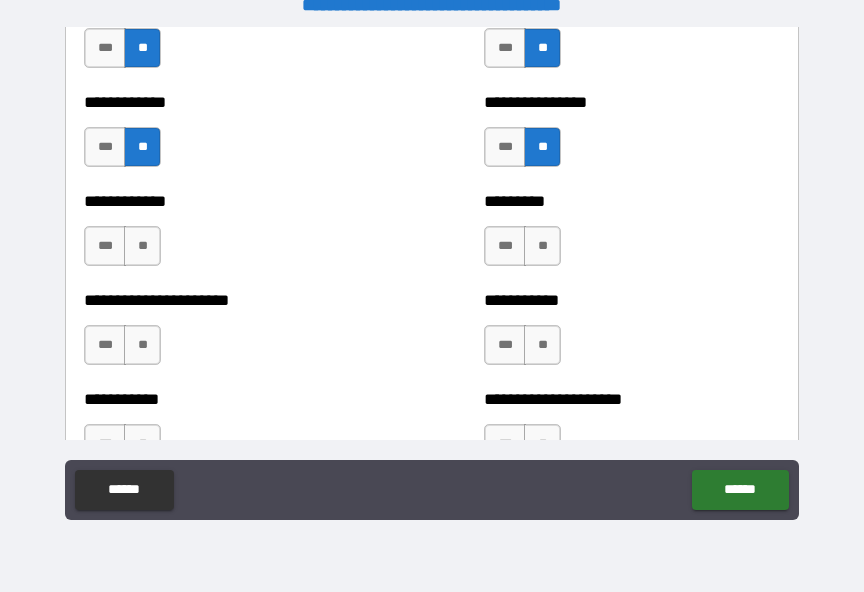 click on "**" at bounding box center (142, 246) 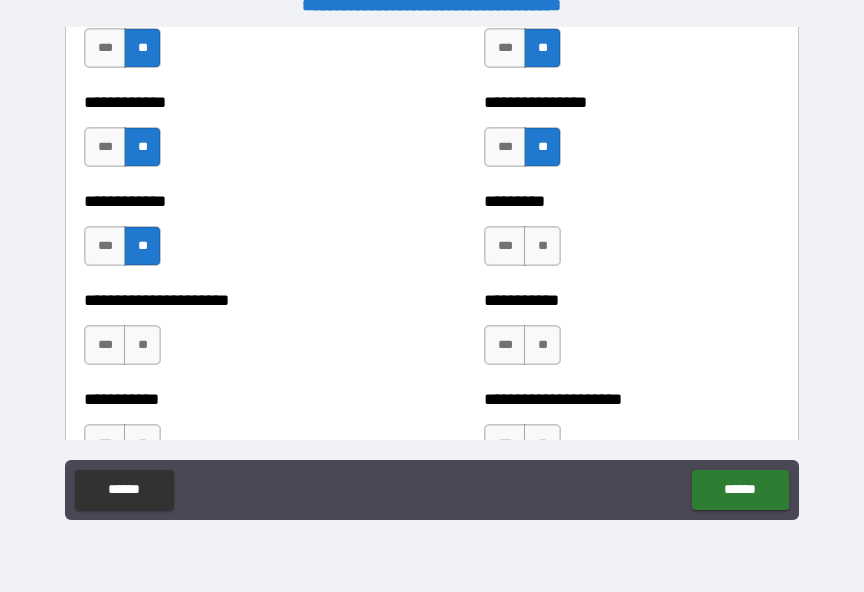 click on "**" at bounding box center (542, 246) 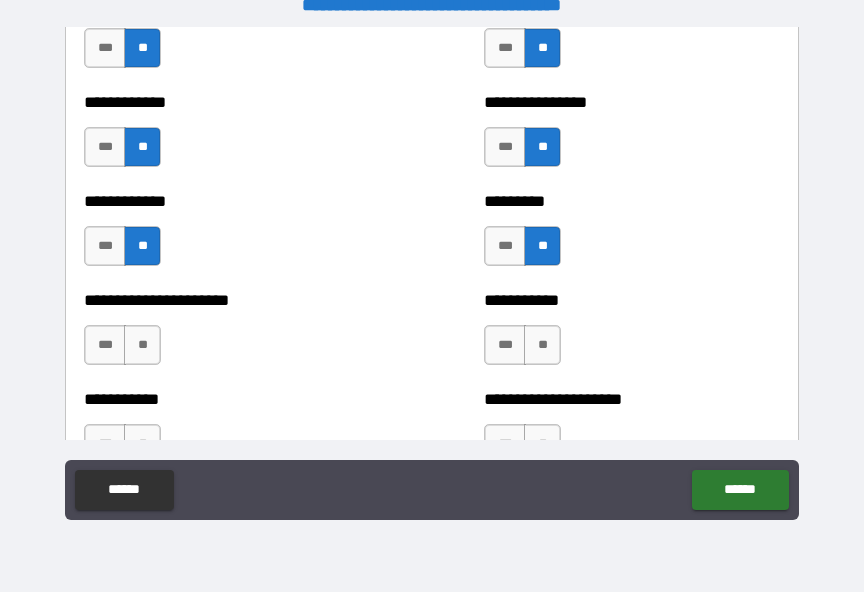 click on "**" at bounding box center [142, 345] 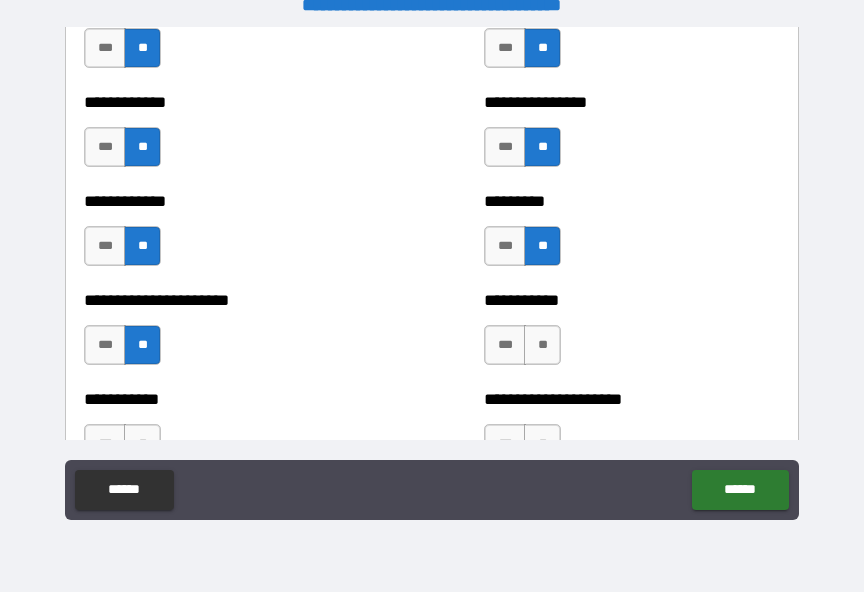 click on "**" at bounding box center [542, 345] 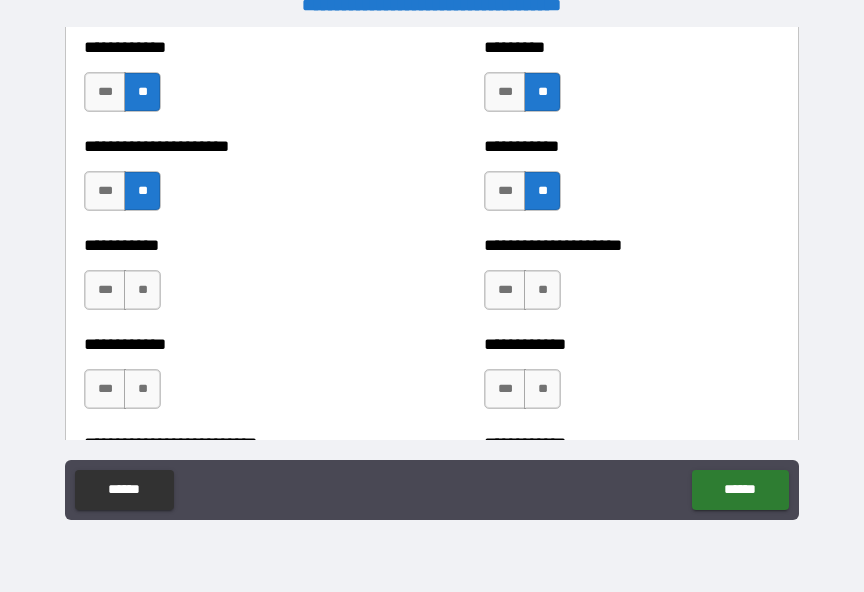 scroll, scrollTop: 5333, scrollLeft: 0, axis: vertical 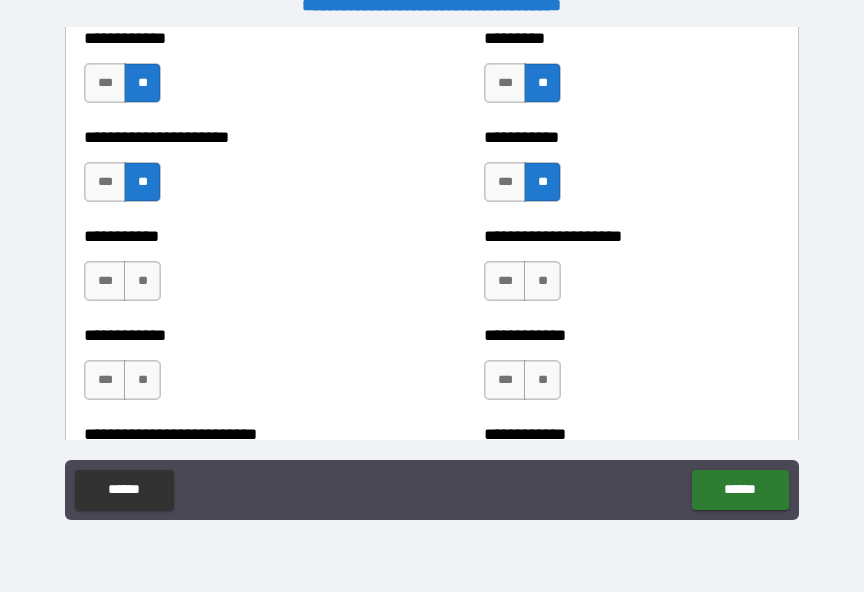 click on "**" at bounding box center (142, 281) 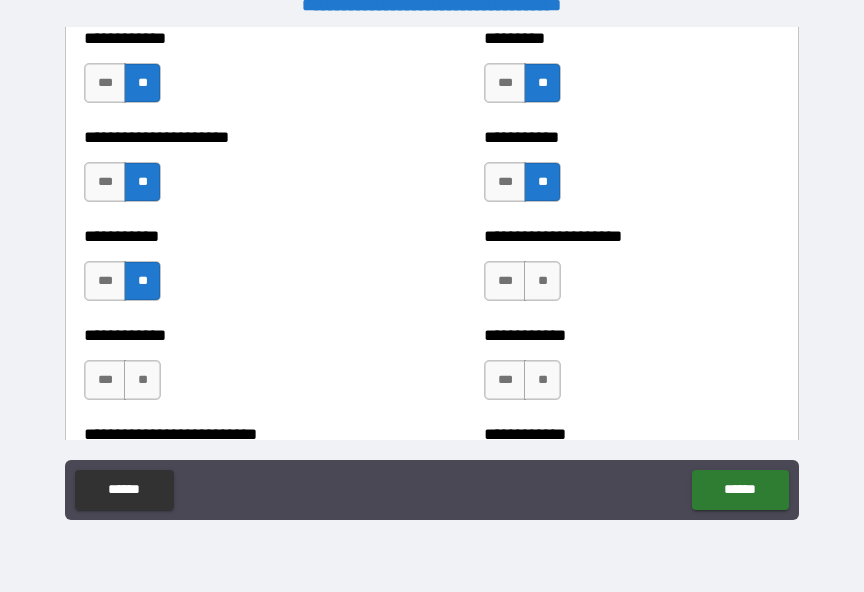 click on "**" at bounding box center [542, 281] 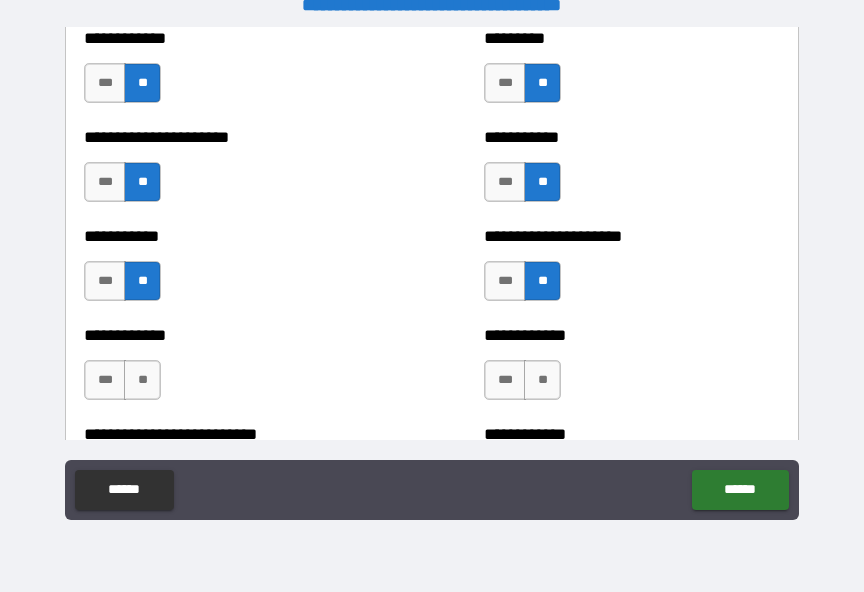 click on "**" at bounding box center [142, 380] 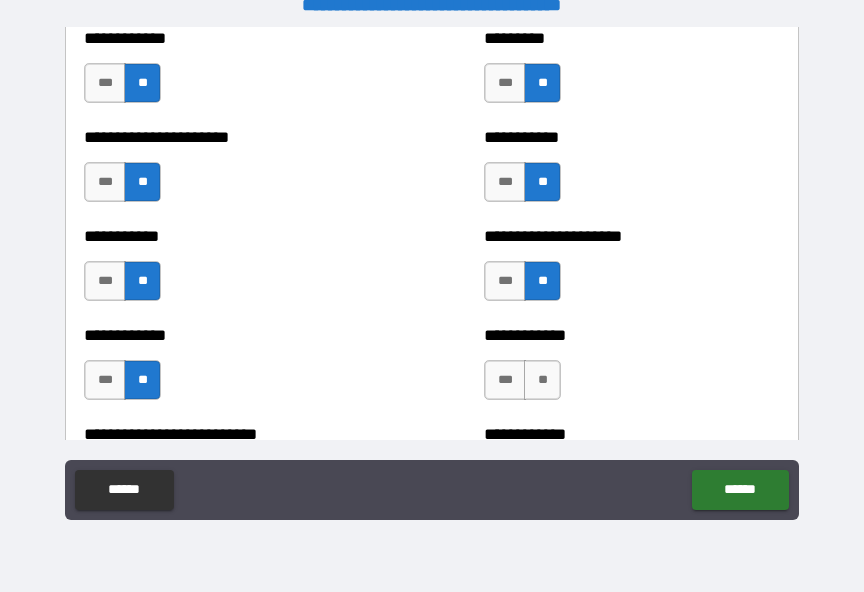 click on "**" at bounding box center [542, 380] 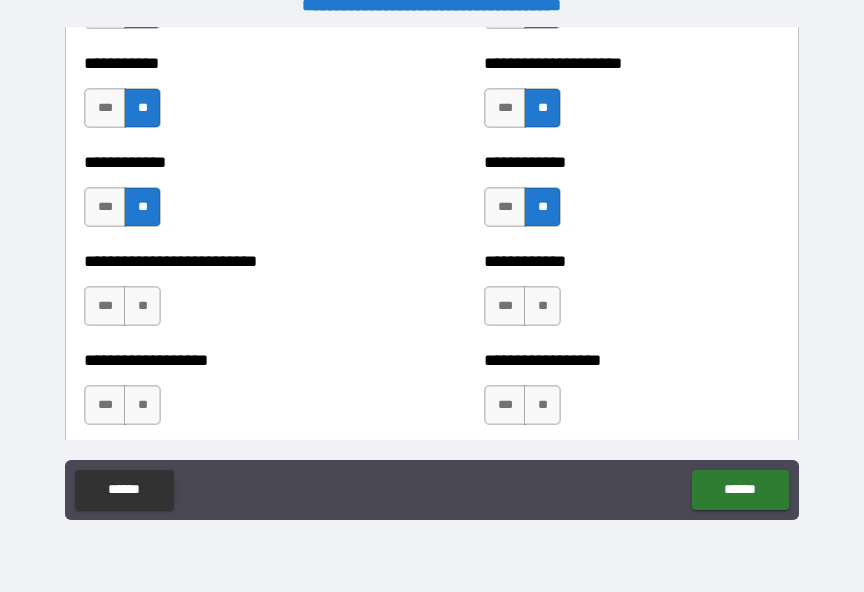scroll, scrollTop: 5511, scrollLeft: 0, axis: vertical 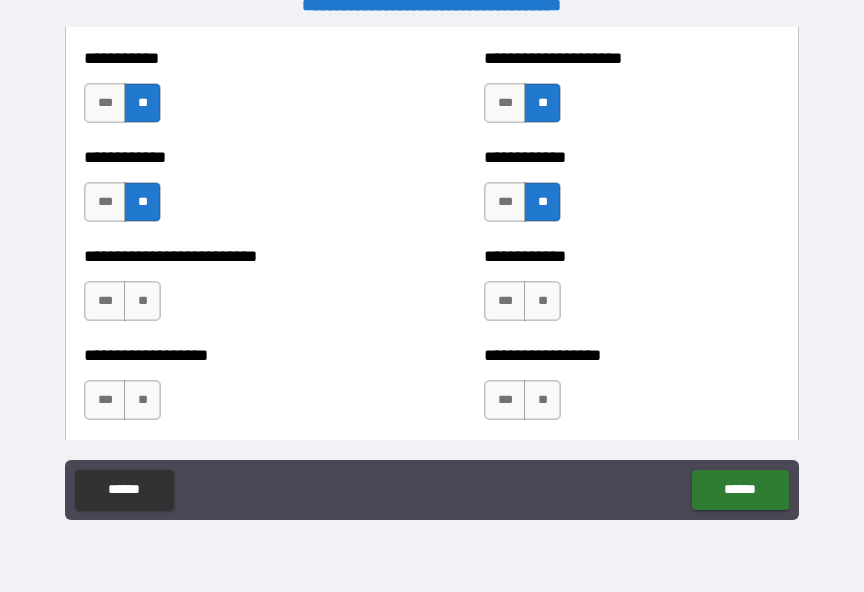 click on "**" at bounding box center (142, 301) 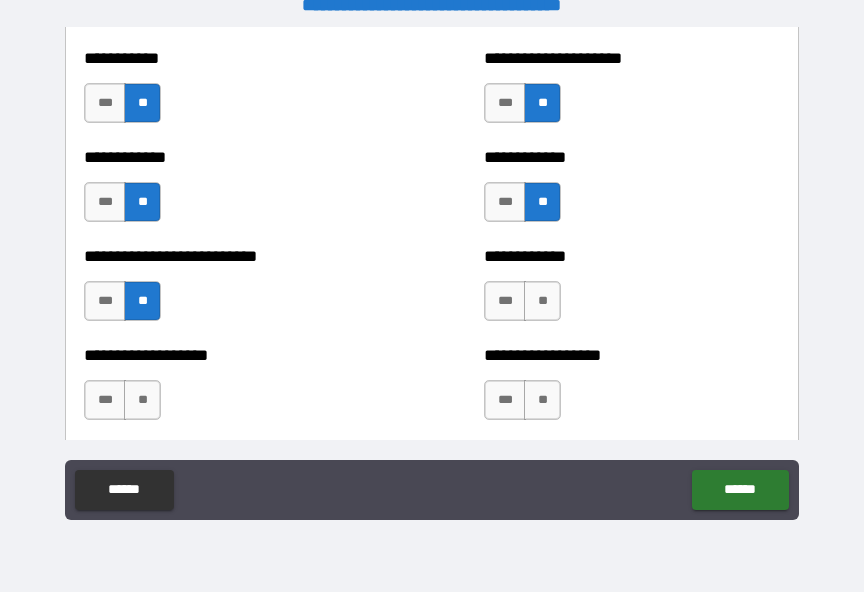 click on "**" at bounding box center (542, 301) 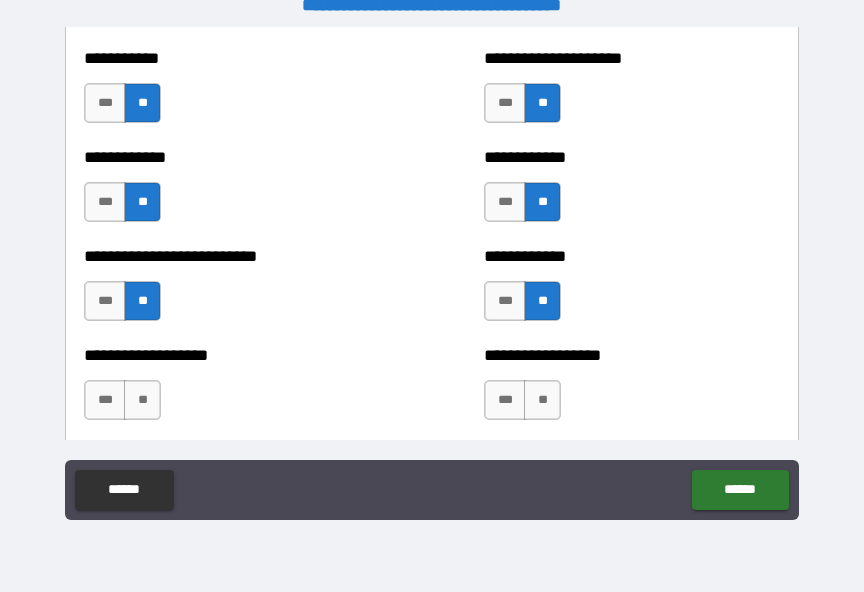 click on "**" at bounding box center (142, 400) 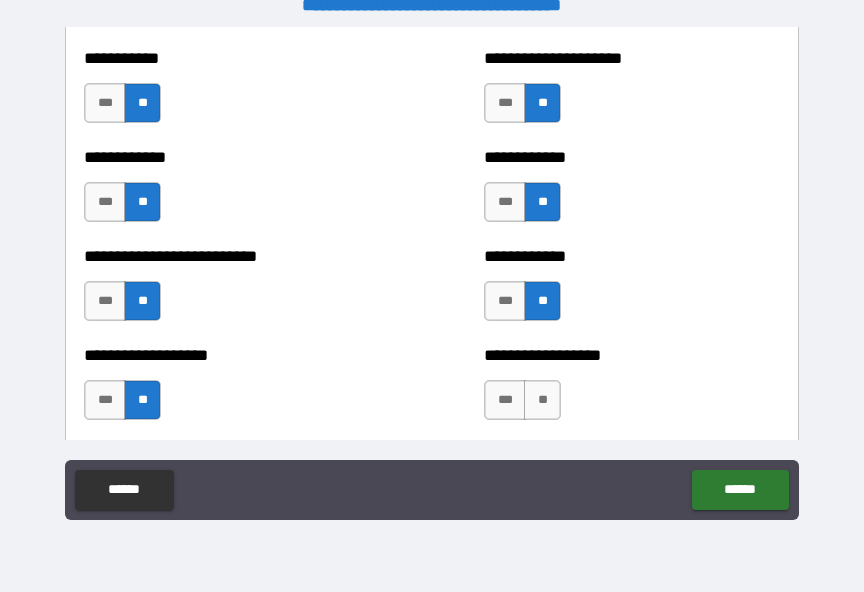 click on "**" at bounding box center (542, 400) 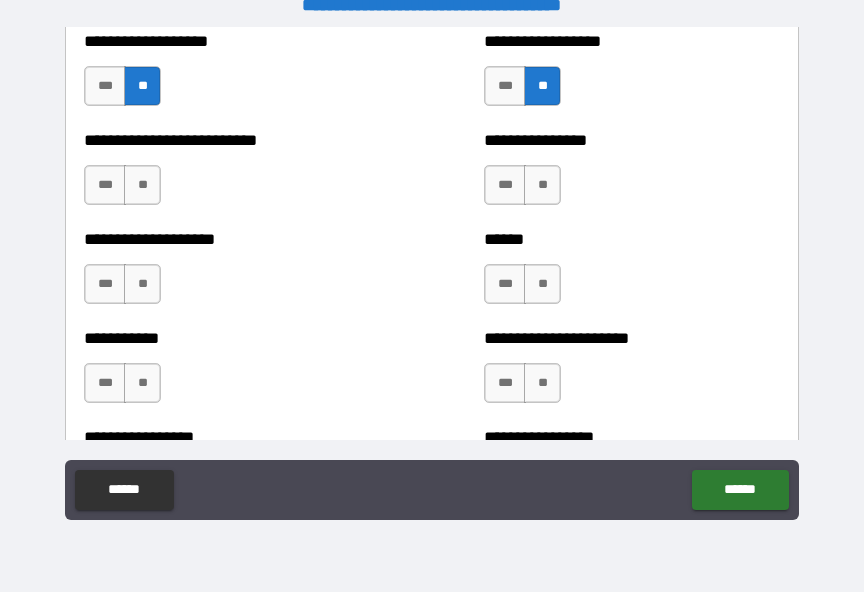scroll, scrollTop: 5828, scrollLeft: 0, axis: vertical 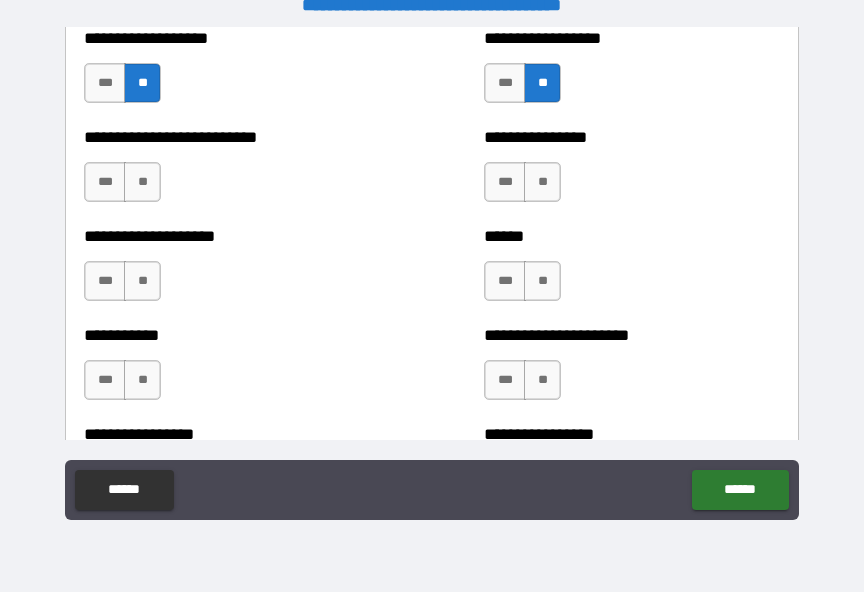 click on "**" at bounding box center (142, 182) 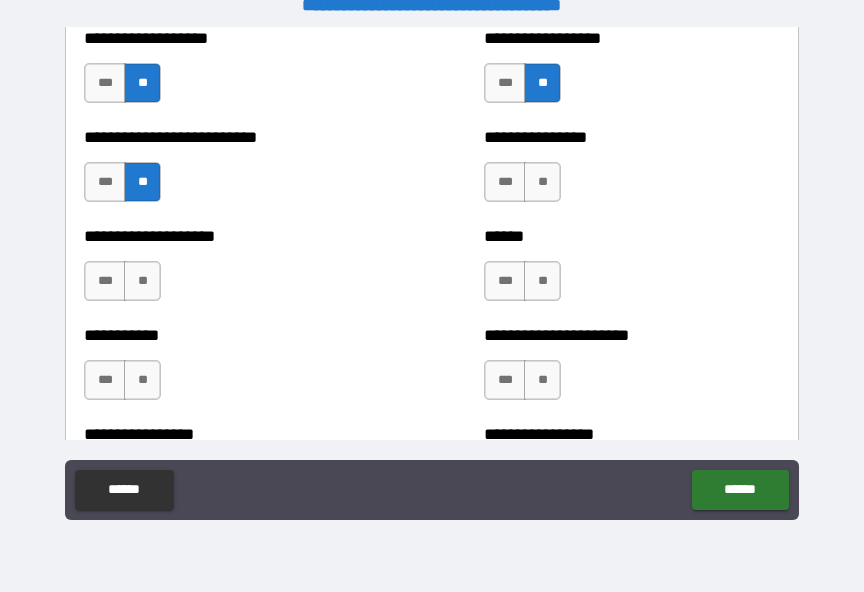 click on "**" at bounding box center [542, 182] 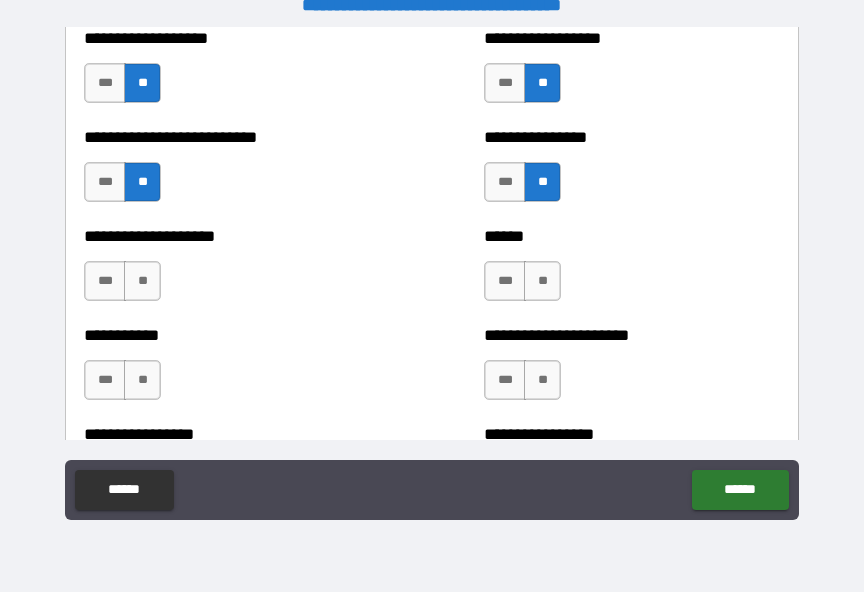 click on "**" at bounding box center (142, 281) 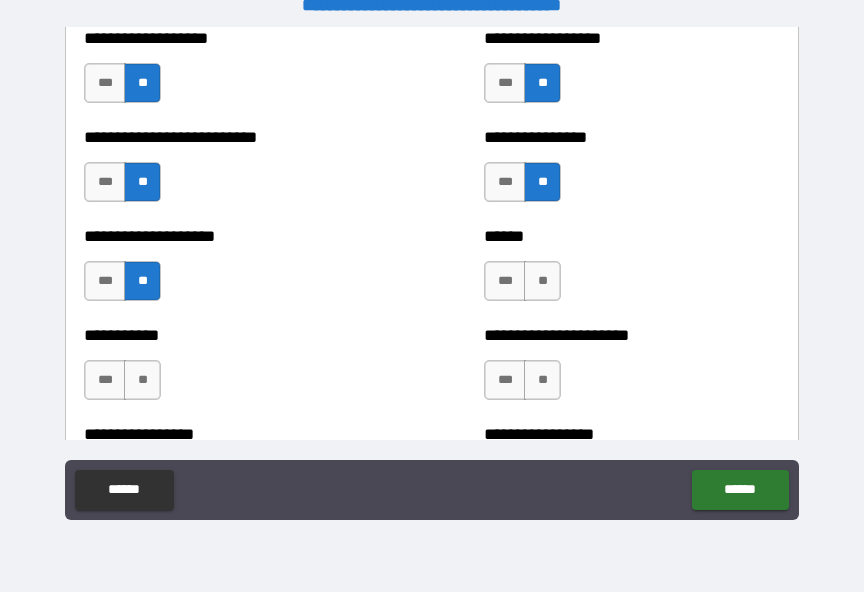 click on "**" at bounding box center (542, 281) 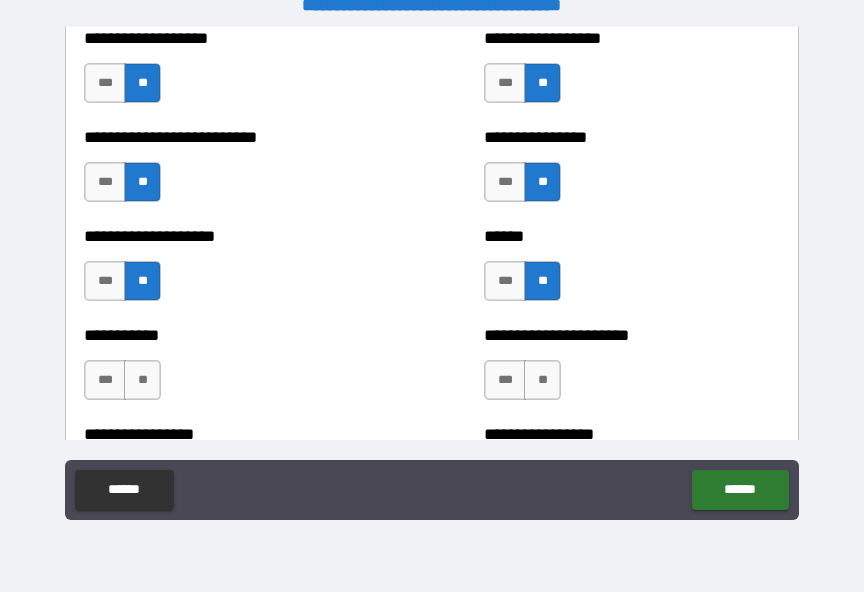 click on "**" at bounding box center [142, 380] 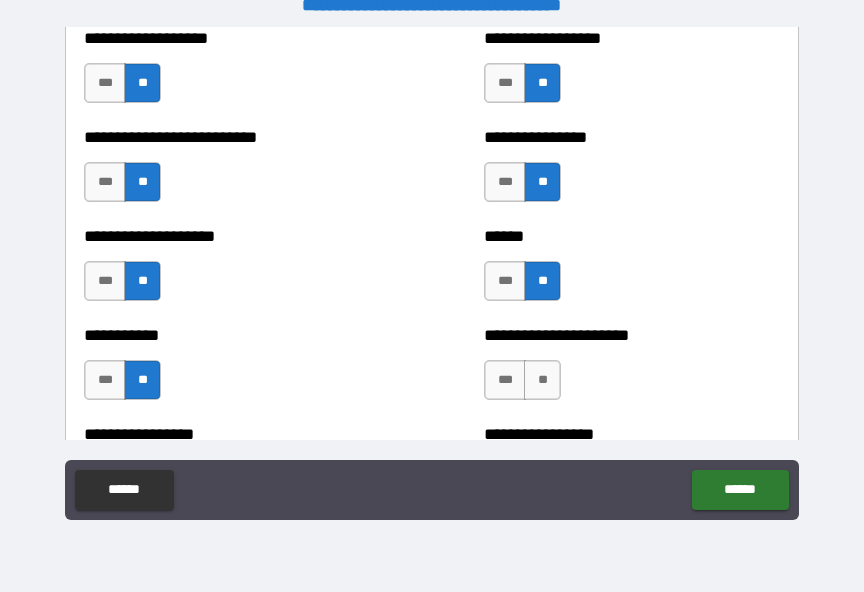 click on "**" at bounding box center [542, 380] 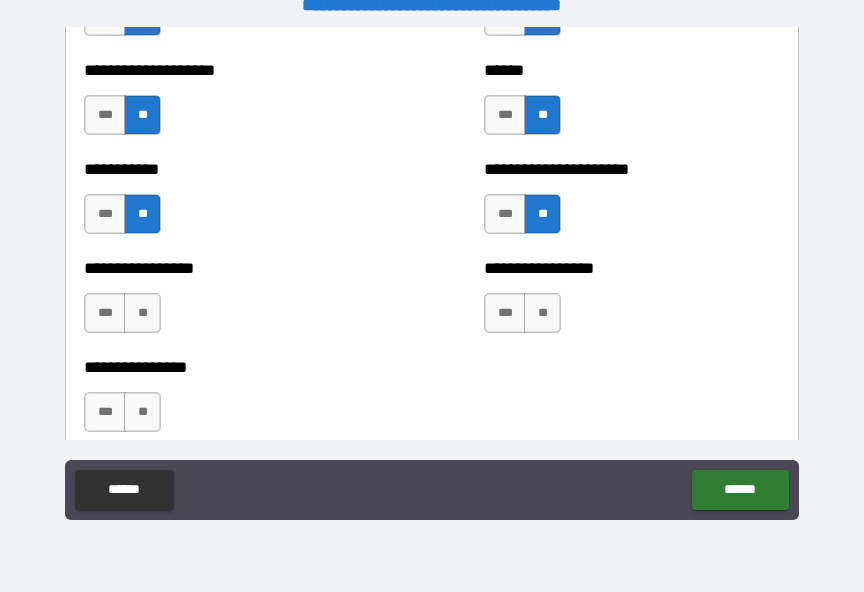 scroll, scrollTop: 6025, scrollLeft: 0, axis: vertical 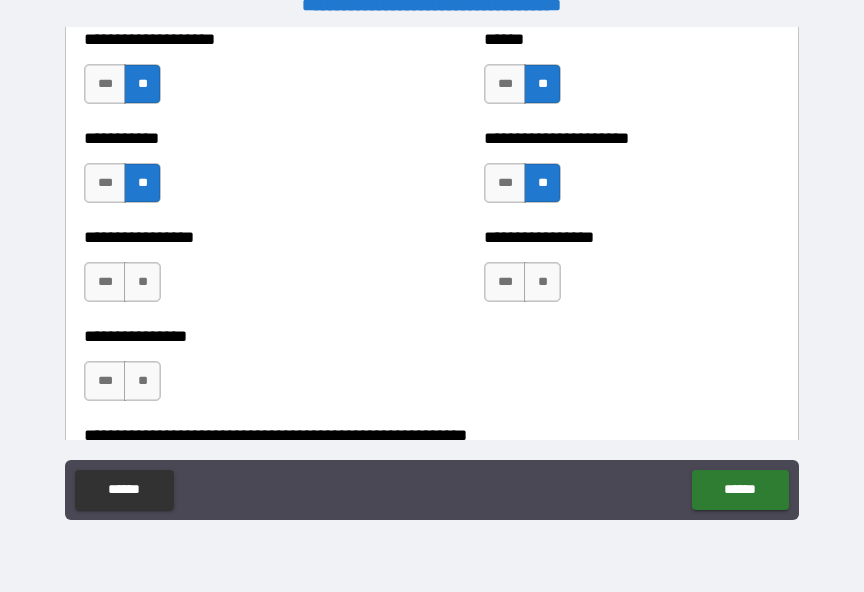 click on "**" at bounding box center [142, 282] 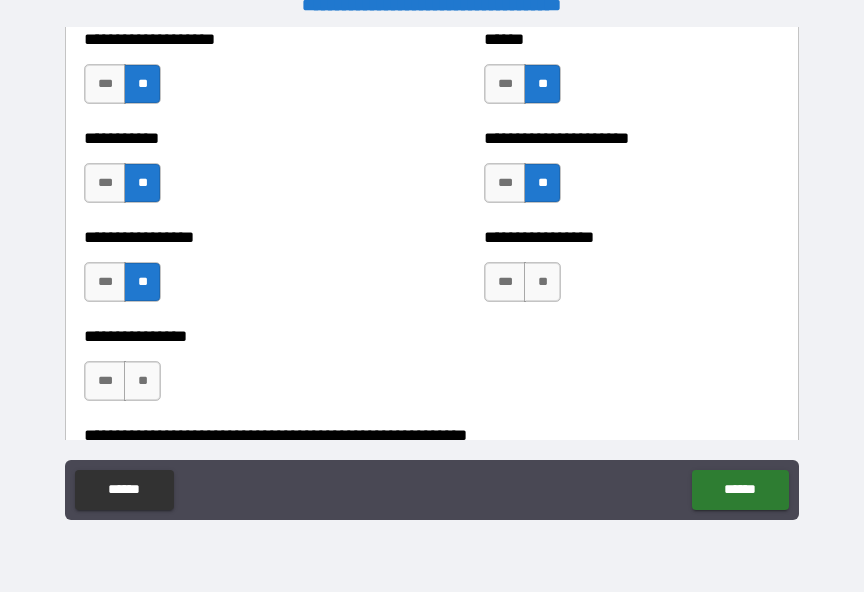 click on "**" at bounding box center (542, 282) 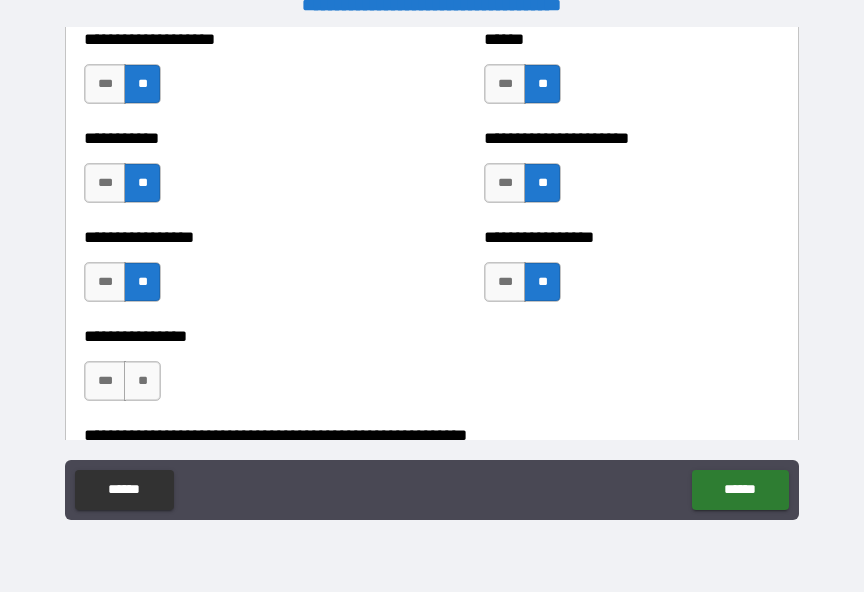 click on "**" at bounding box center (142, 381) 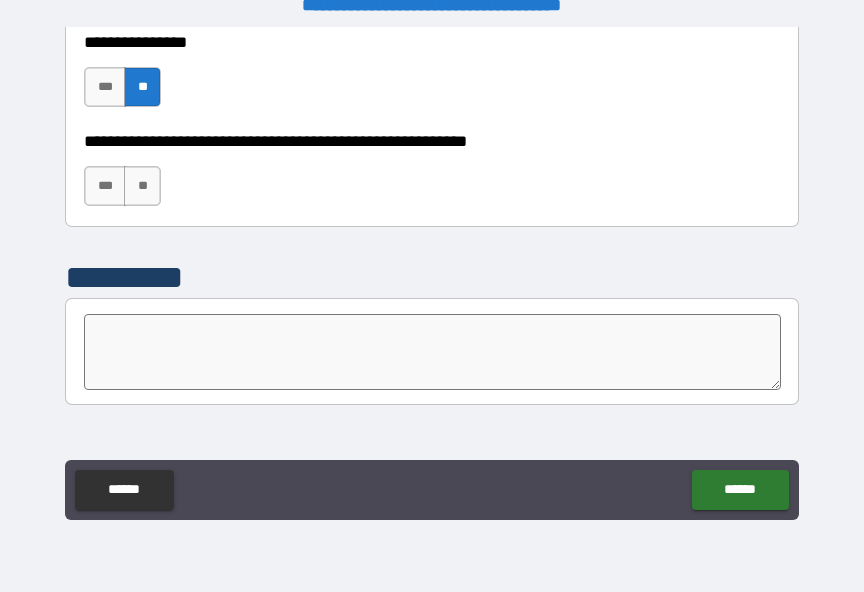 scroll, scrollTop: 6320, scrollLeft: 0, axis: vertical 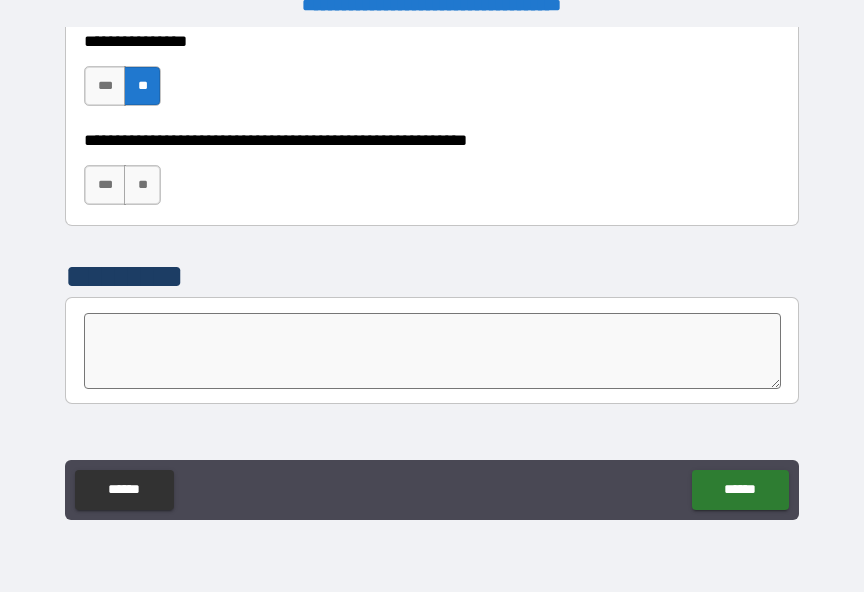 click on "**" at bounding box center [142, 185] 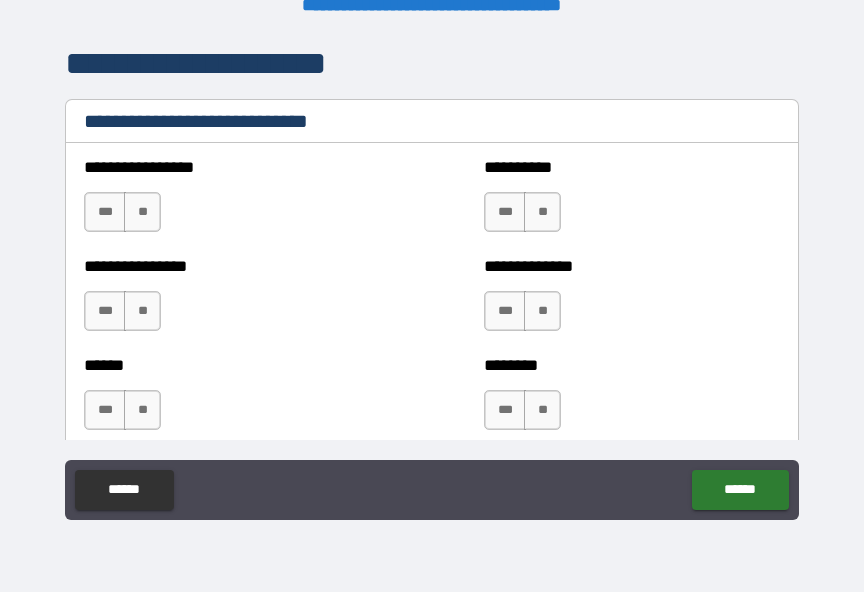 scroll, scrollTop: 6712, scrollLeft: 0, axis: vertical 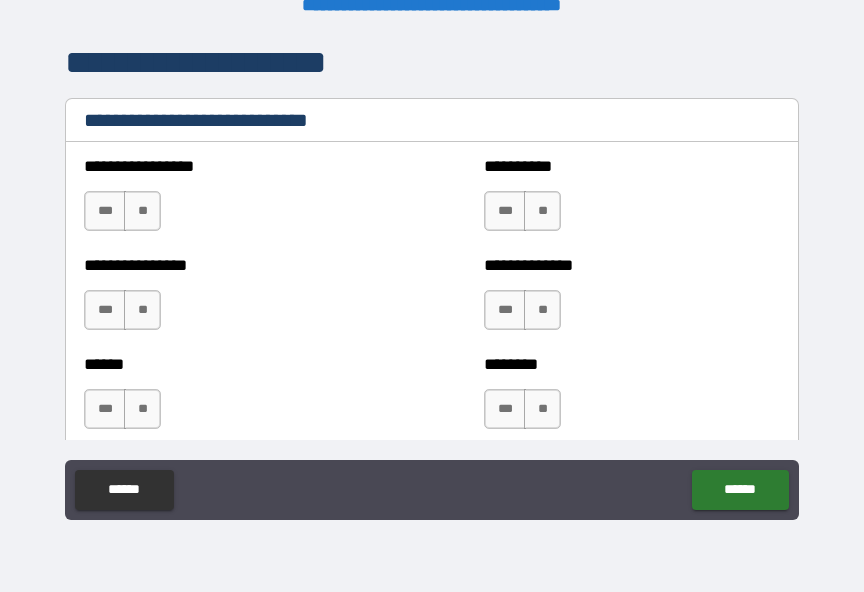 click on "**" at bounding box center (142, 310) 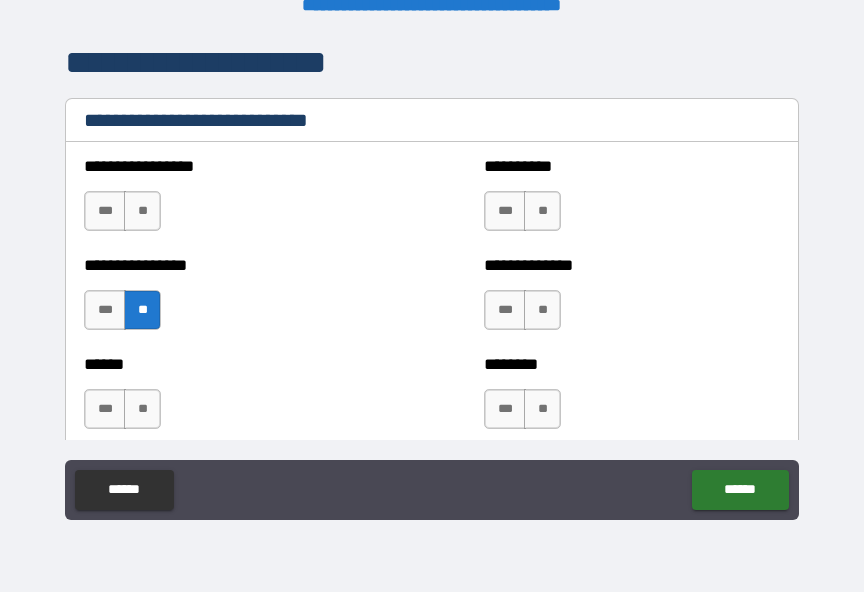 click on "**" at bounding box center [542, 310] 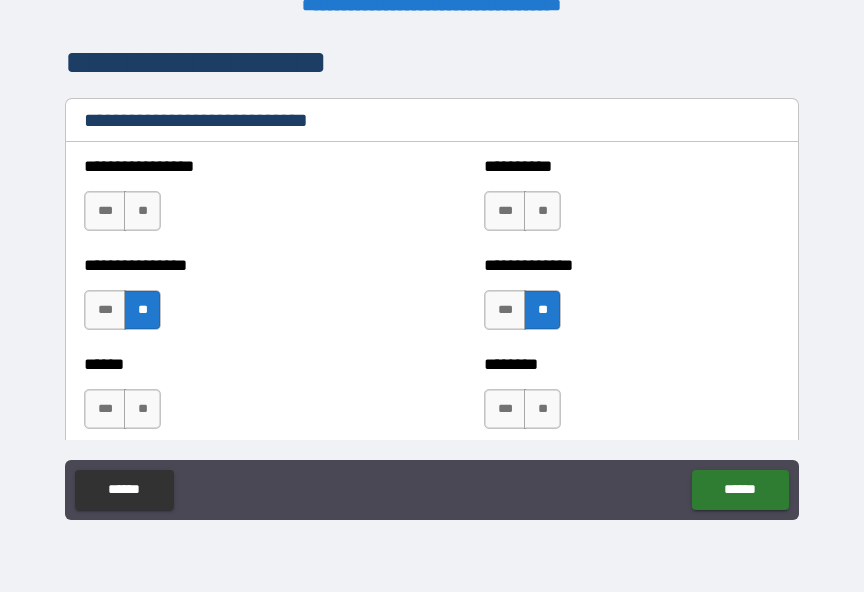 click on "***" at bounding box center [105, 409] 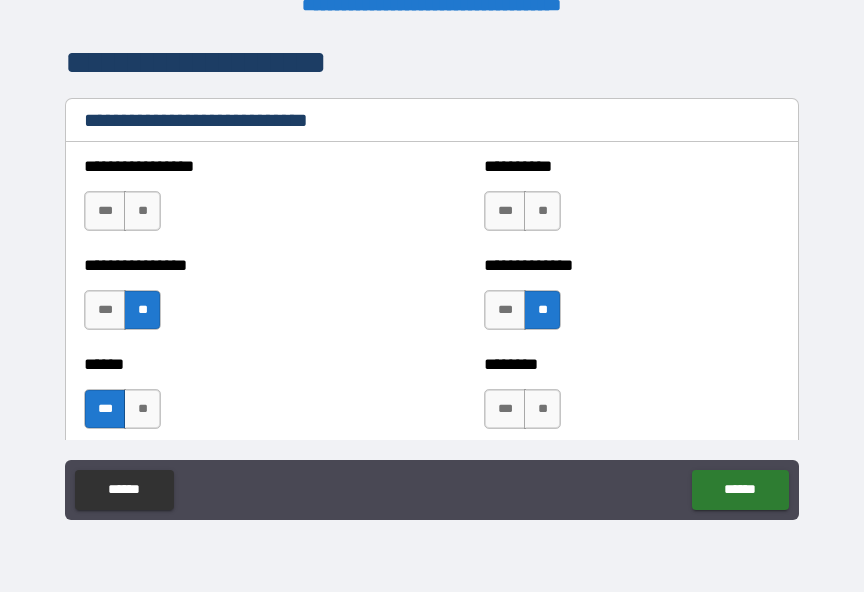 click on "**" at bounding box center [542, 409] 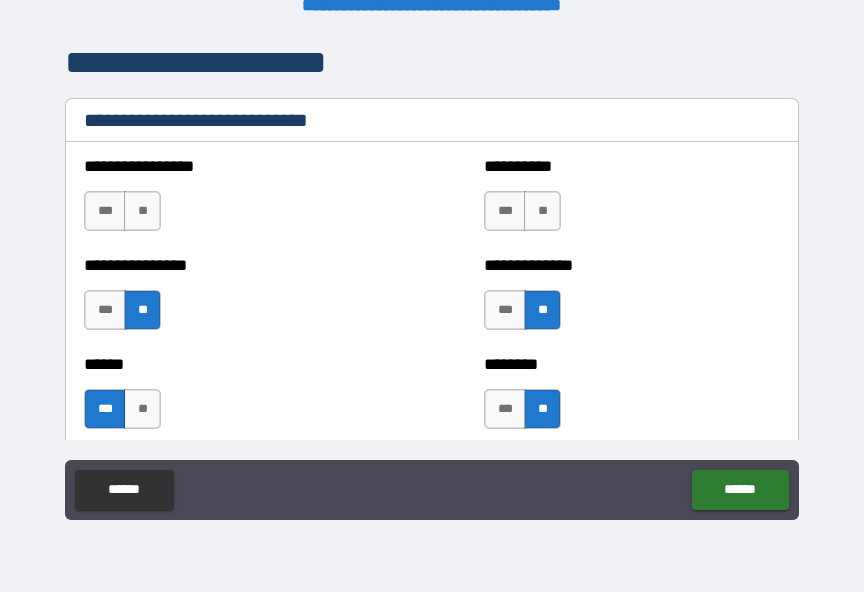 click on "**" at bounding box center (542, 211) 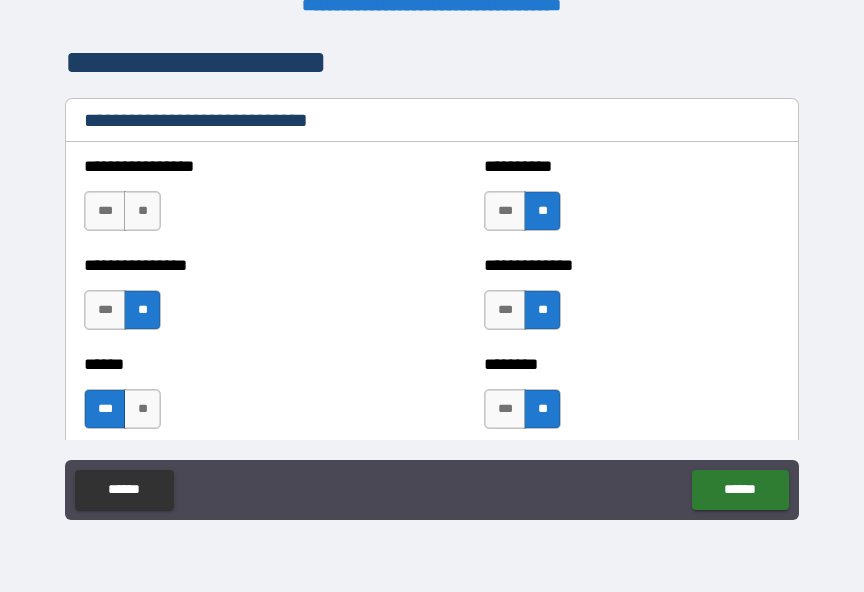 click on "**" at bounding box center (142, 211) 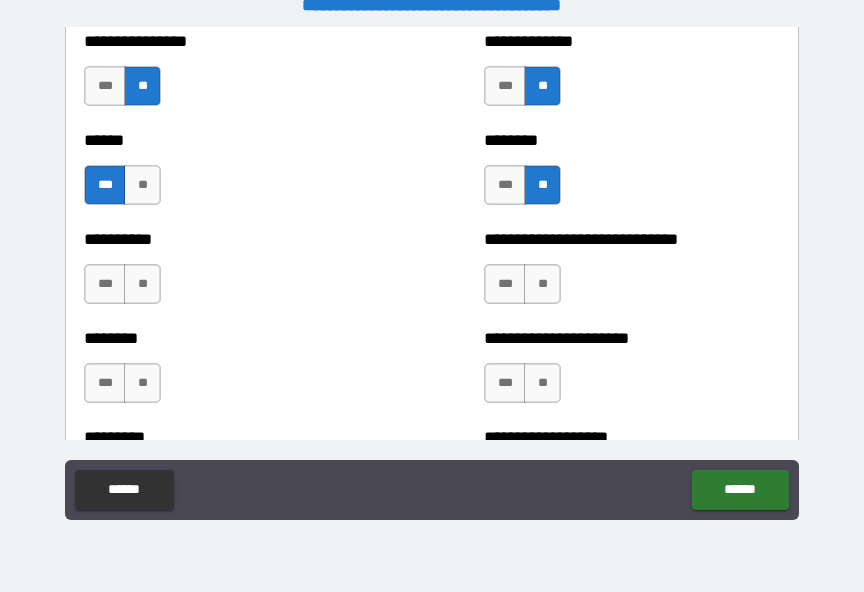 scroll, scrollTop: 6947, scrollLeft: 0, axis: vertical 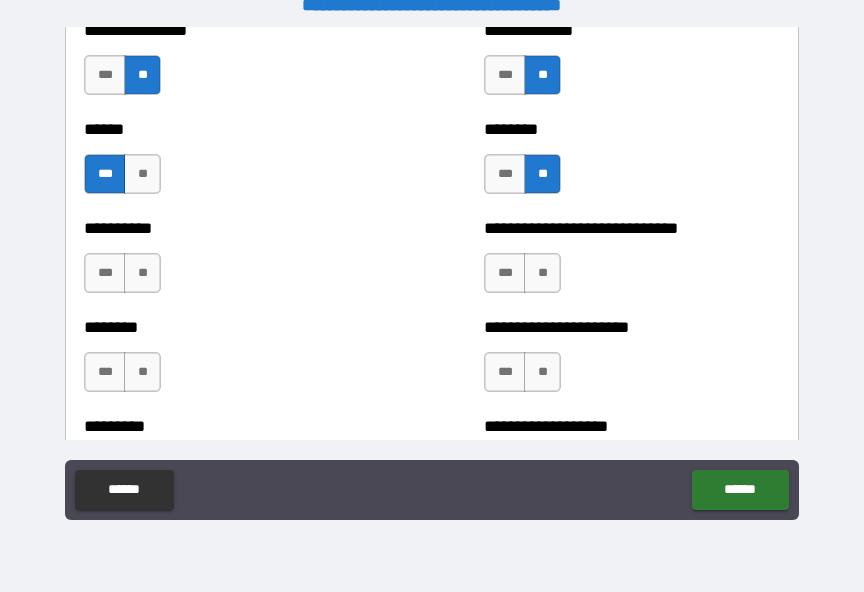 click on "**" at bounding box center (142, 273) 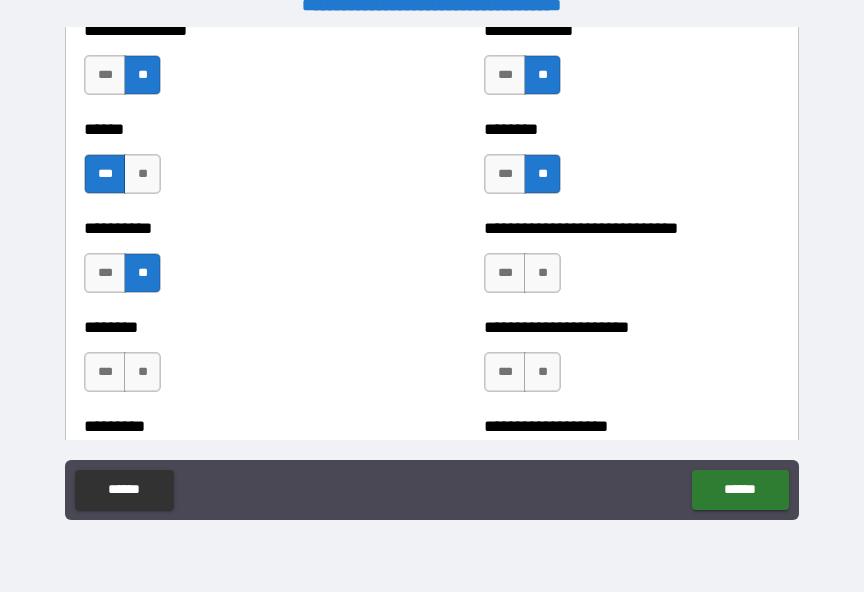 click on "***" at bounding box center [505, 273] 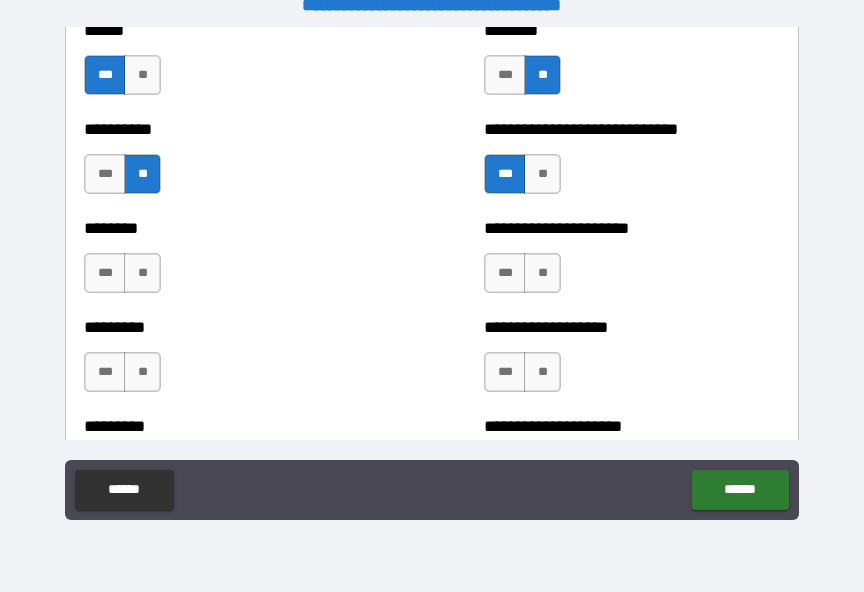 scroll, scrollTop: 7047, scrollLeft: 0, axis: vertical 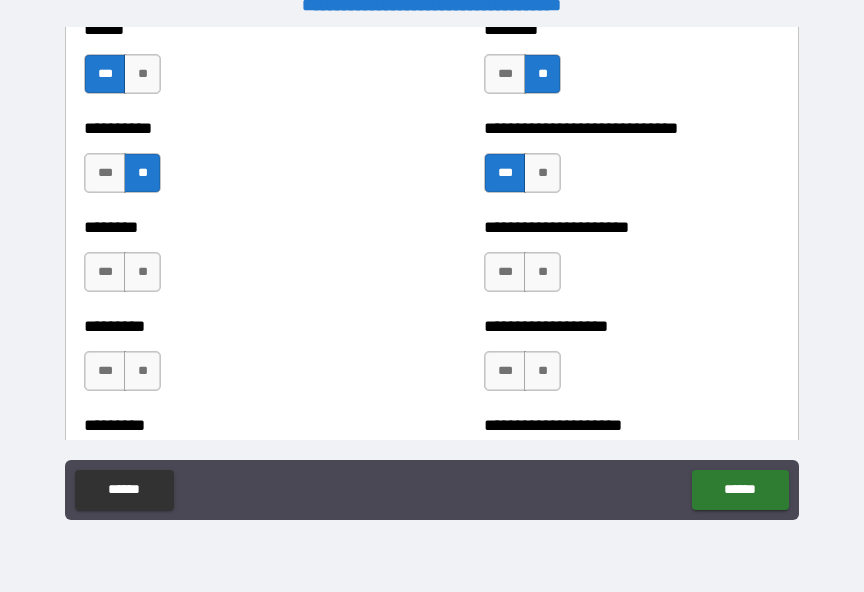 click on "**" at bounding box center (142, 272) 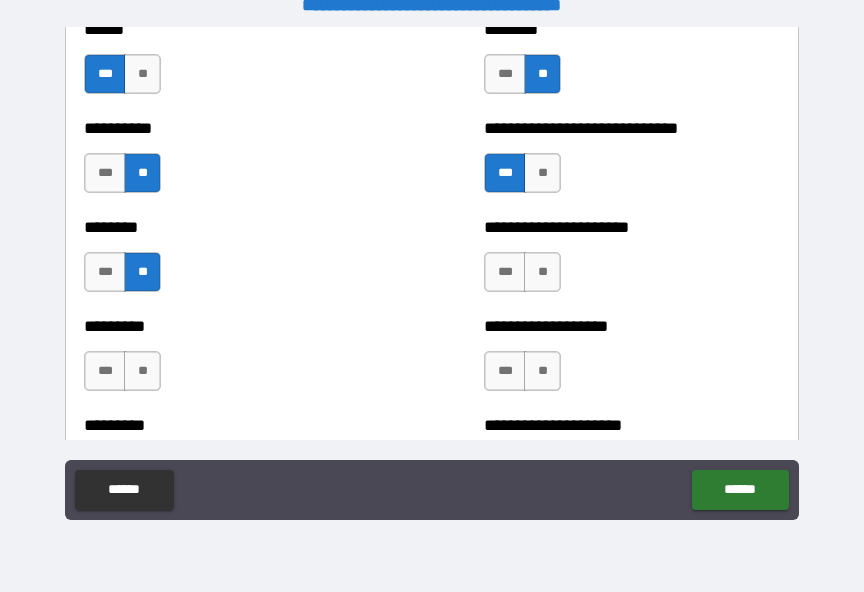 click on "***" at bounding box center (505, 272) 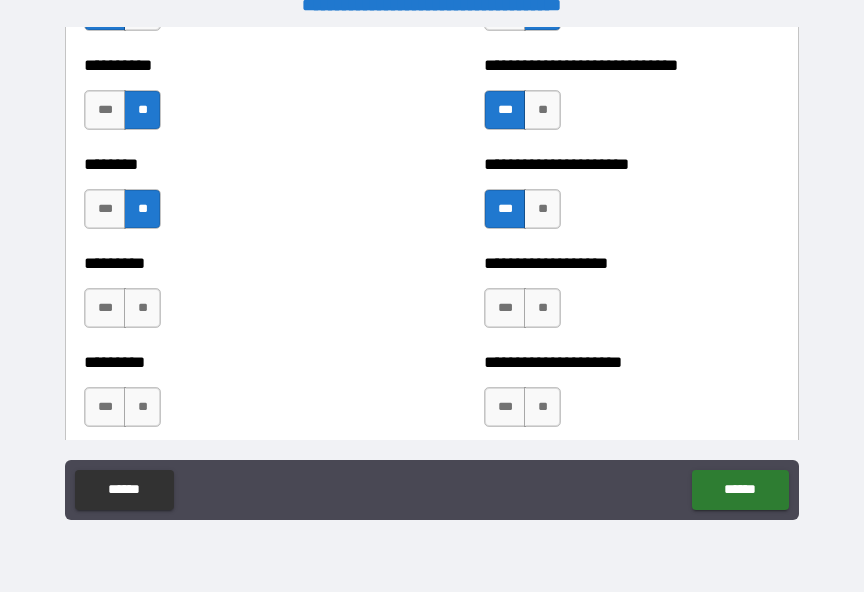 scroll, scrollTop: 7121, scrollLeft: 0, axis: vertical 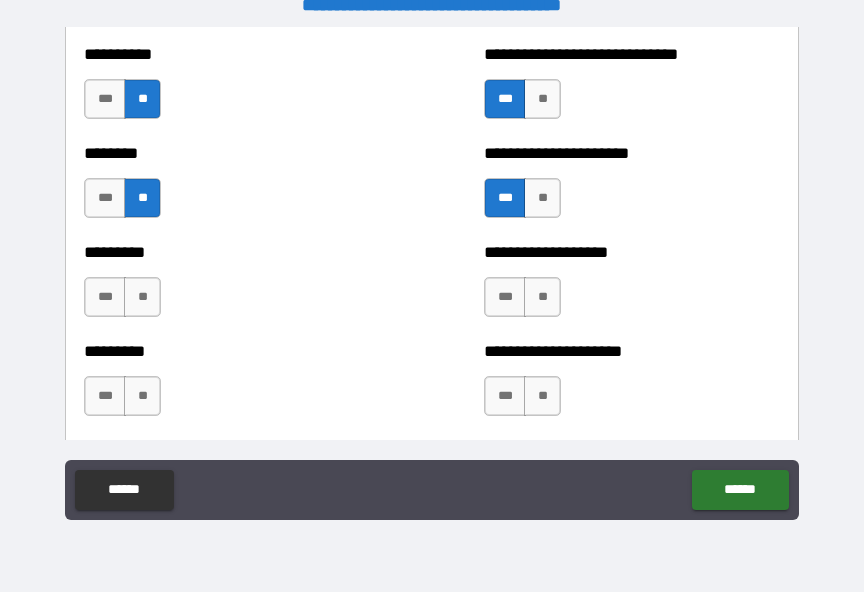 click on "**" at bounding box center (142, 297) 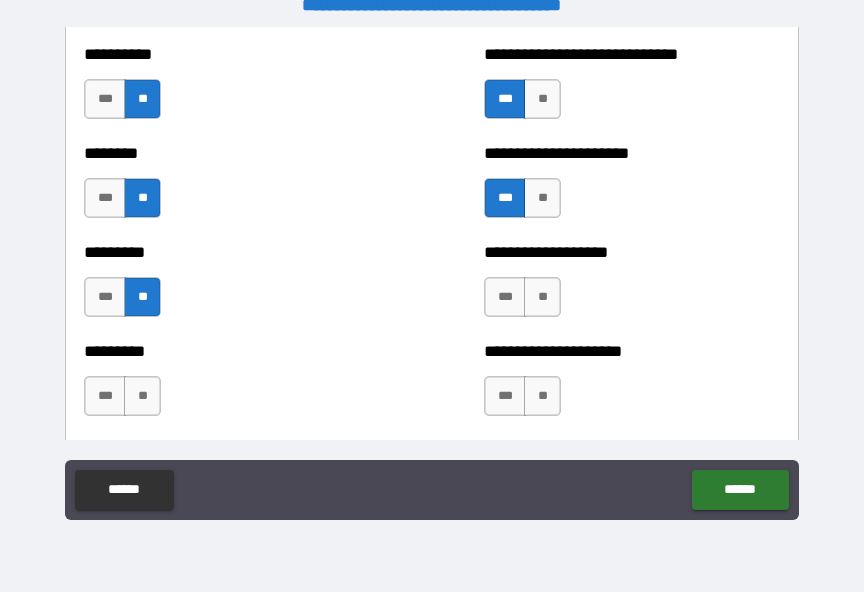 click on "**" at bounding box center (542, 297) 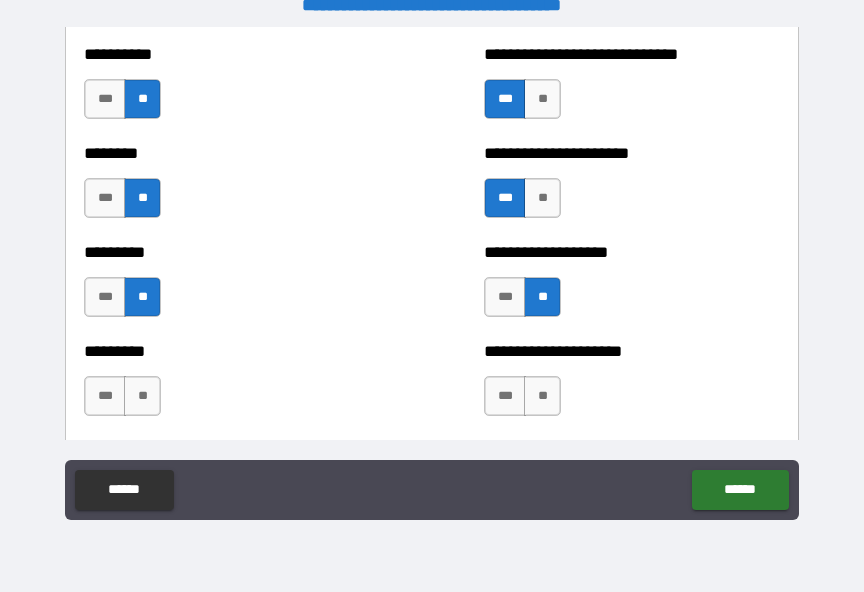 click on "**" at bounding box center (142, 396) 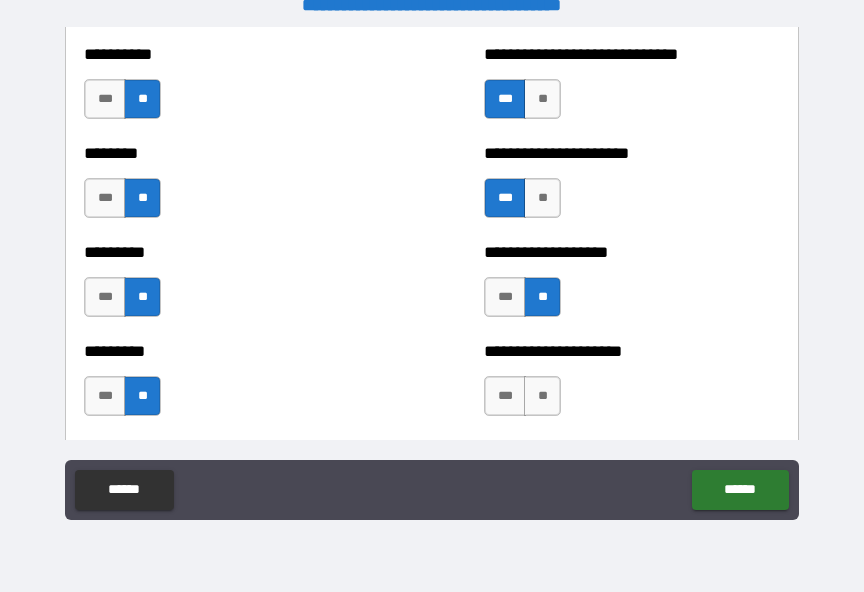 click on "**" at bounding box center (542, 396) 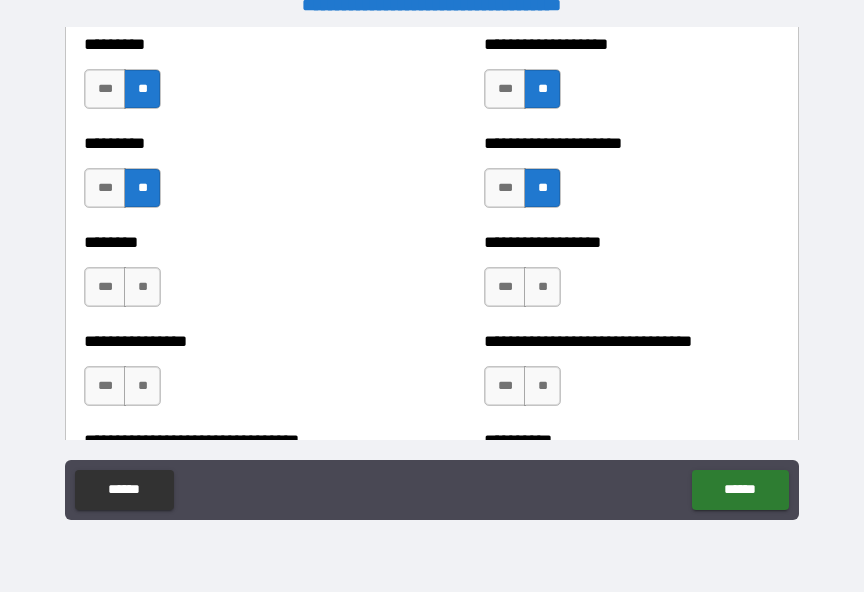 scroll, scrollTop: 7332, scrollLeft: 0, axis: vertical 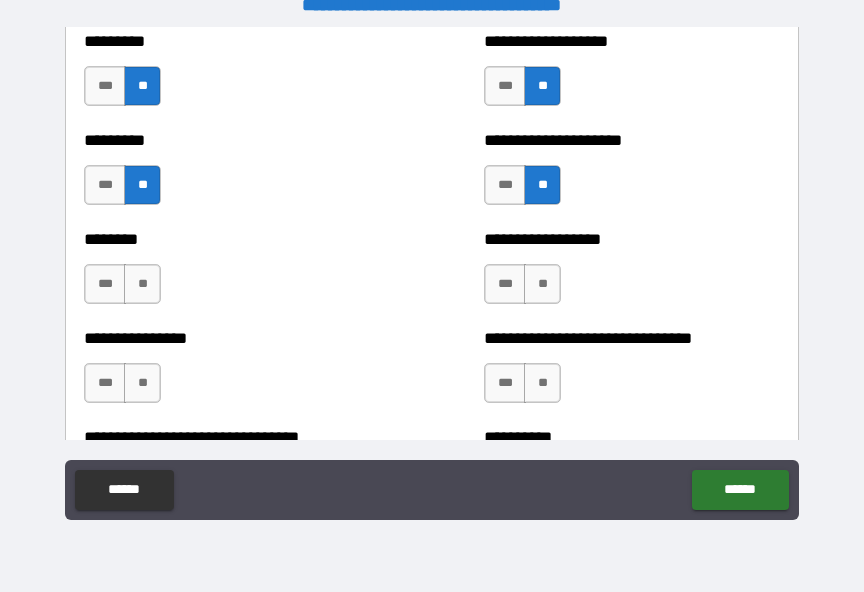 click on "**" at bounding box center (142, 284) 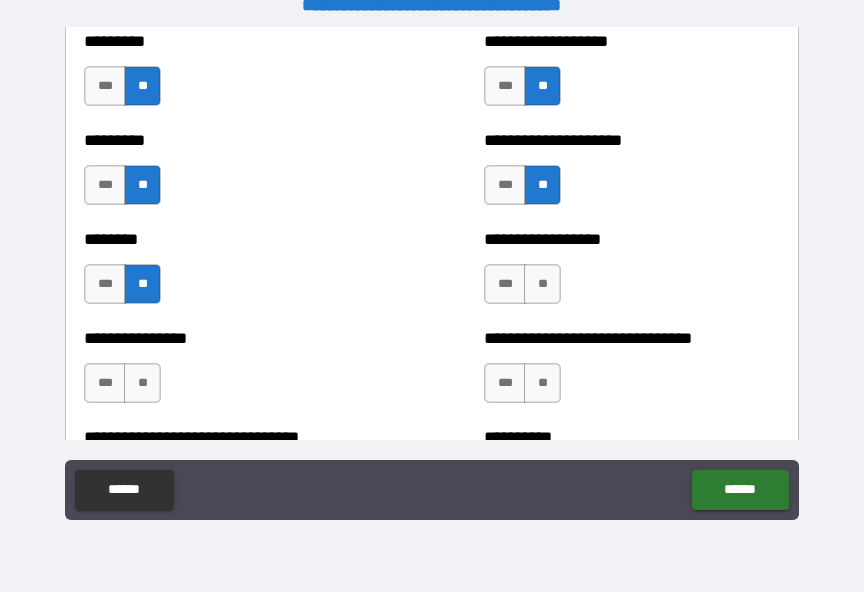 click on "**" at bounding box center (542, 284) 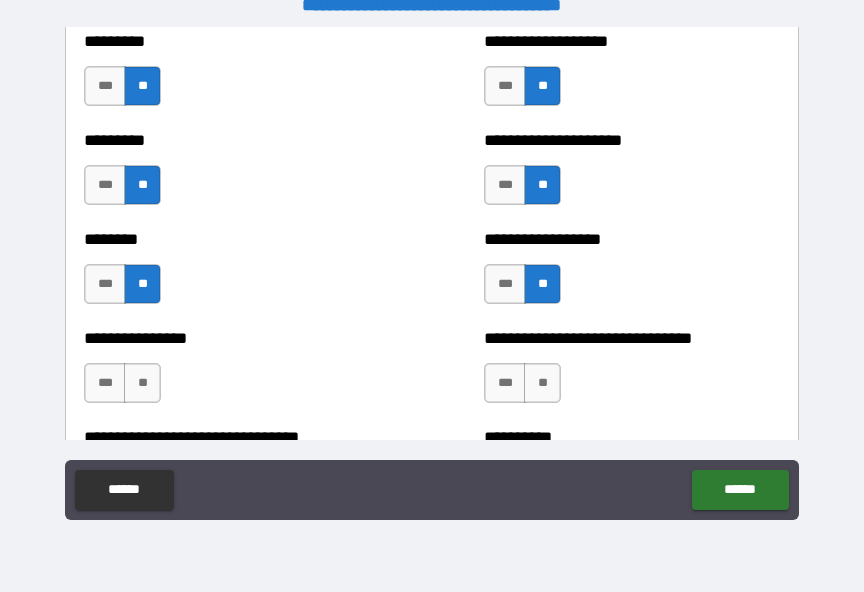 click on "**" at bounding box center (142, 383) 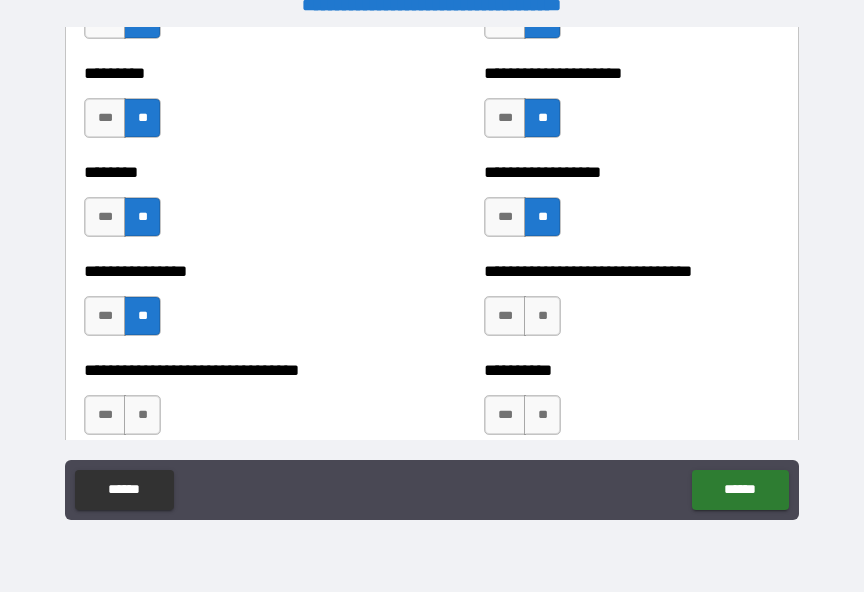 scroll, scrollTop: 7416, scrollLeft: 0, axis: vertical 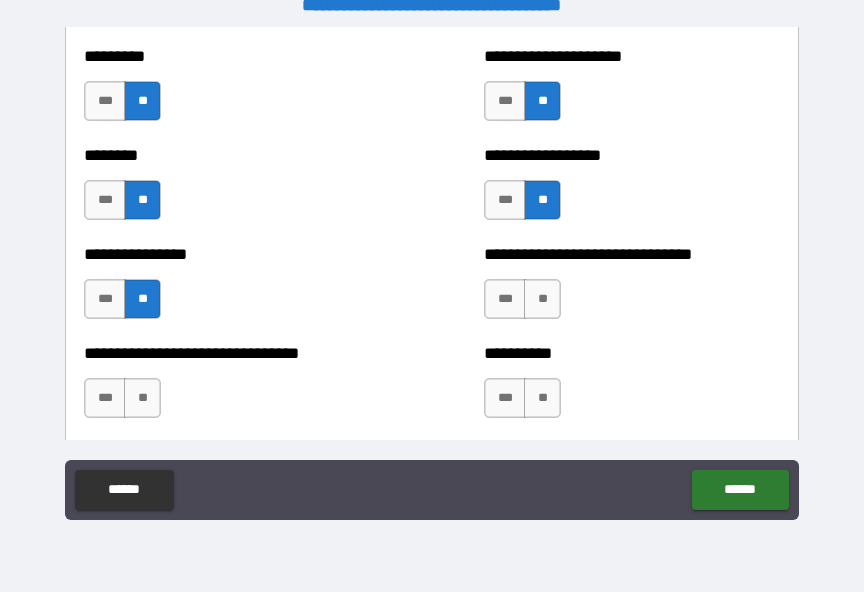 click on "**" at bounding box center (542, 299) 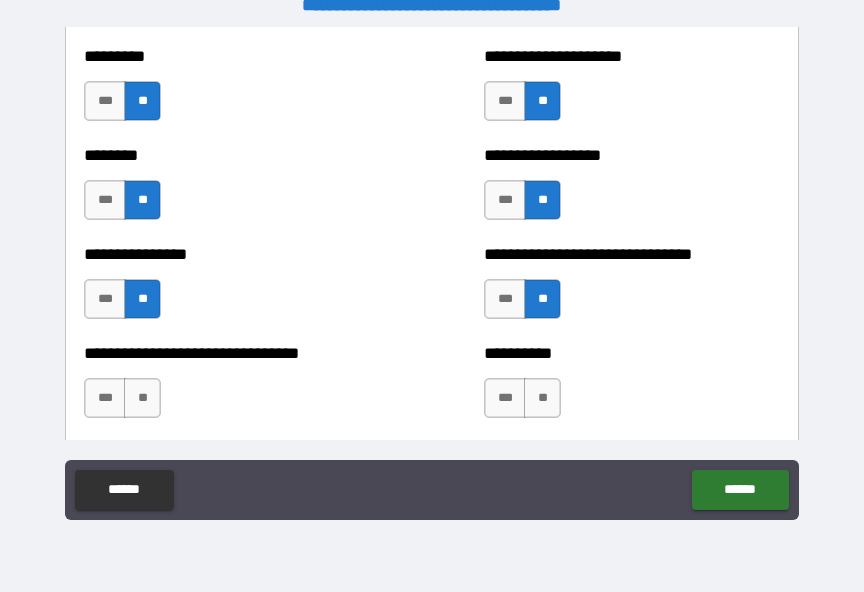 click on "**" at bounding box center (142, 398) 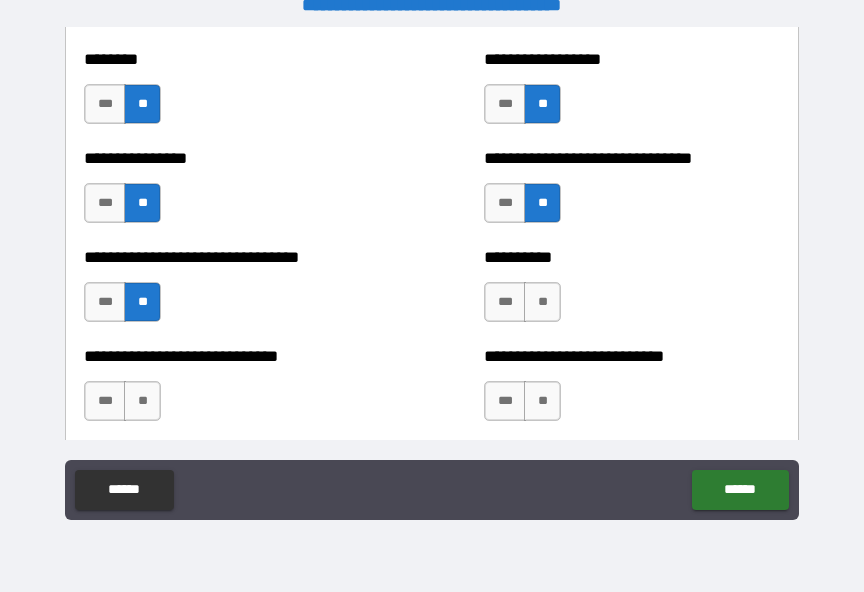 scroll, scrollTop: 7515, scrollLeft: 0, axis: vertical 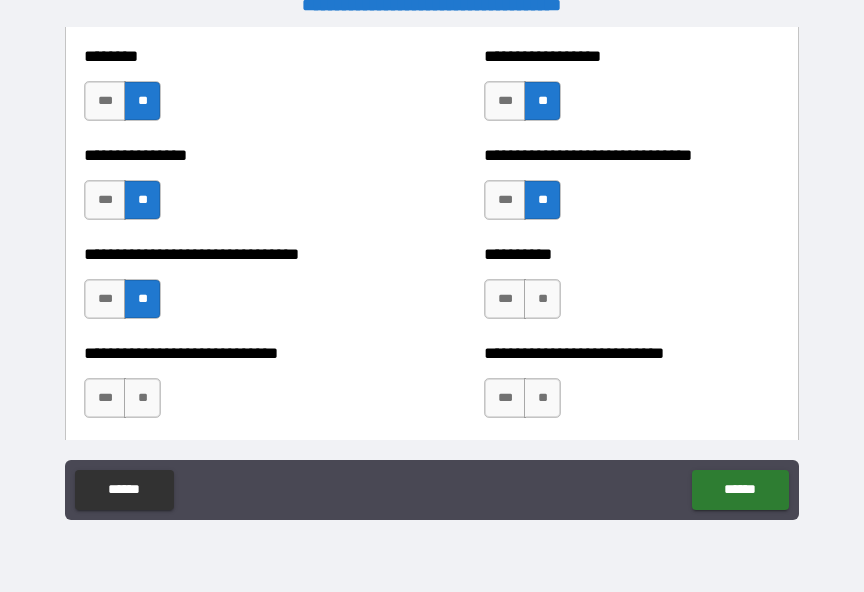 click on "**" at bounding box center (542, 299) 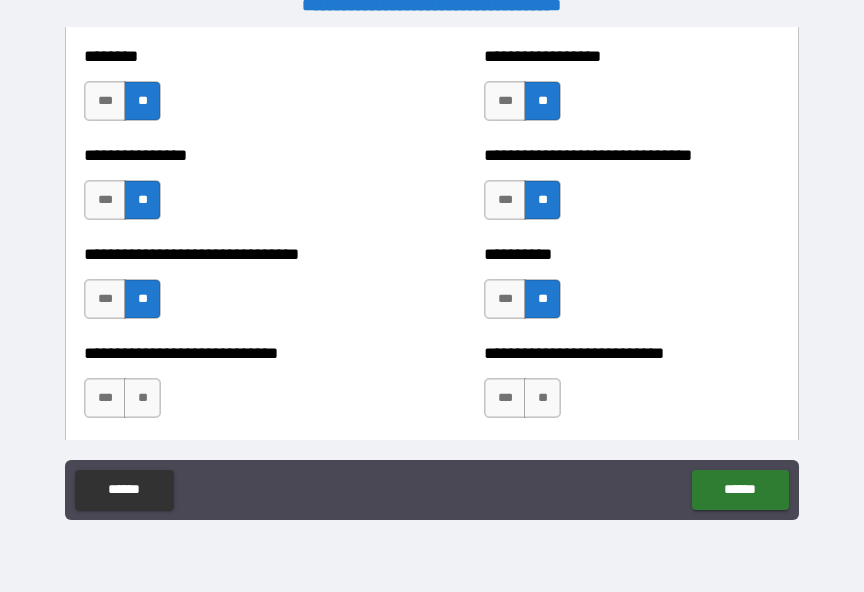 click on "**" at bounding box center [142, 398] 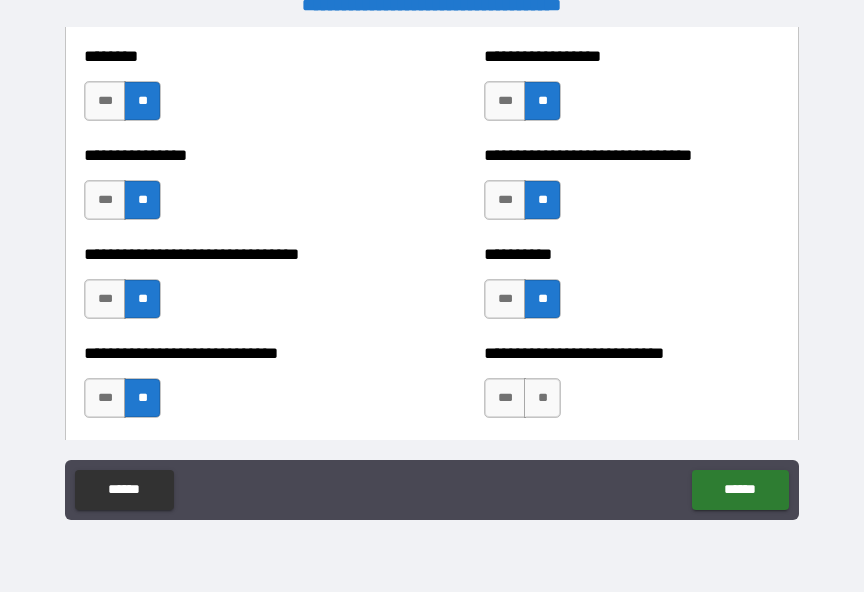 click on "**" at bounding box center [542, 398] 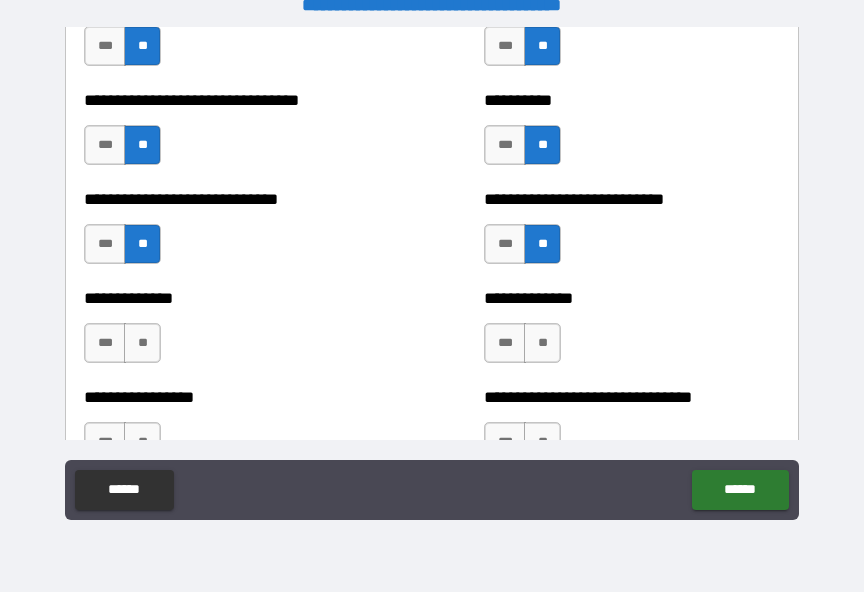 scroll, scrollTop: 7688, scrollLeft: 0, axis: vertical 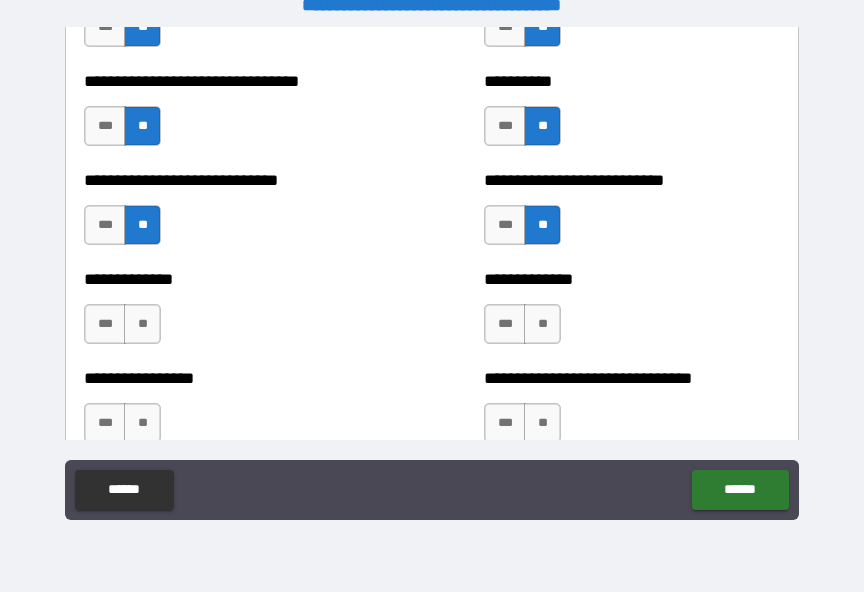 click on "**" at bounding box center (142, 324) 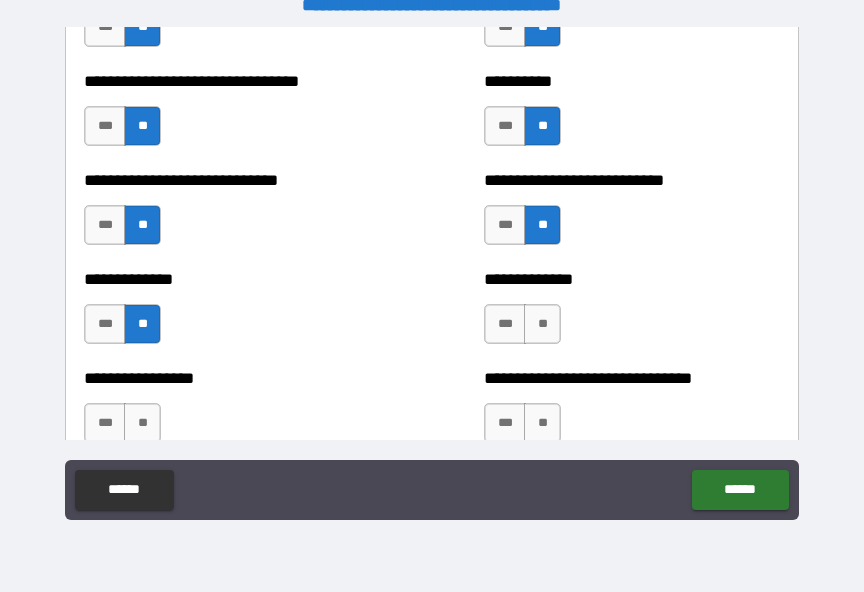 click on "**" at bounding box center [542, 324] 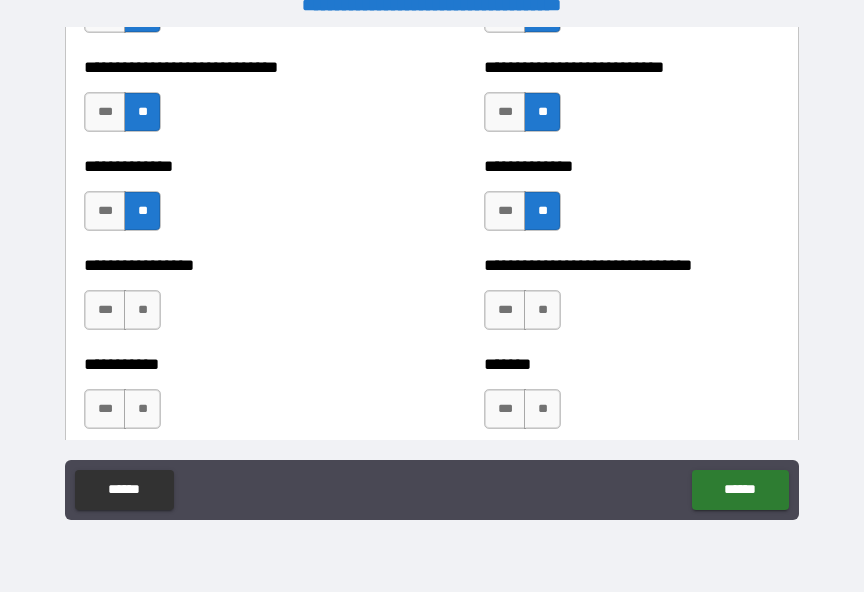 scroll, scrollTop: 7804, scrollLeft: 0, axis: vertical 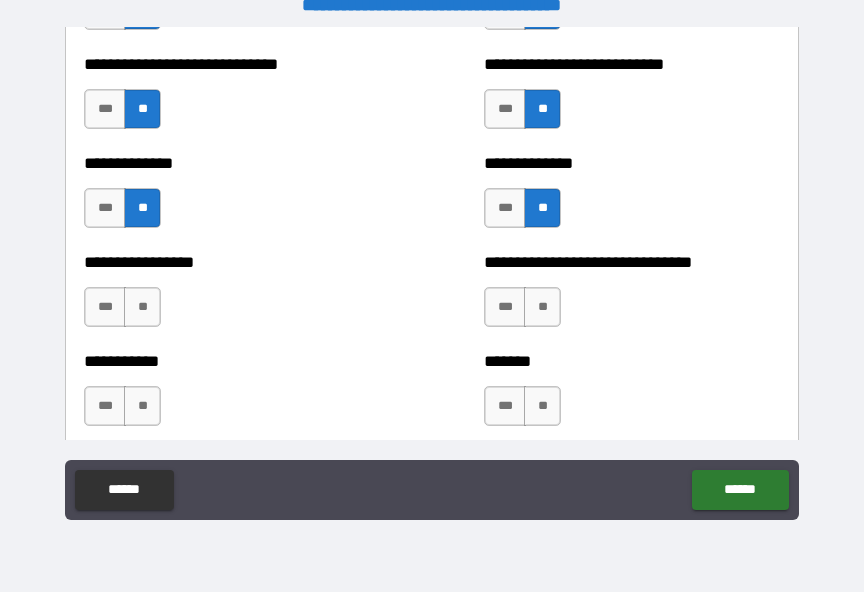 click on "**" at bounding box center [142, 307] 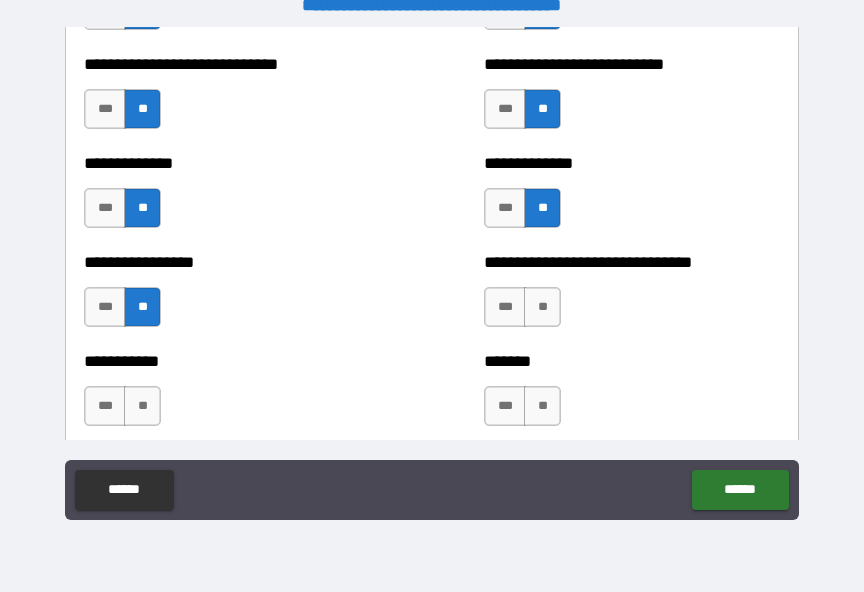 click on "**" at bounding box center [542, 307] 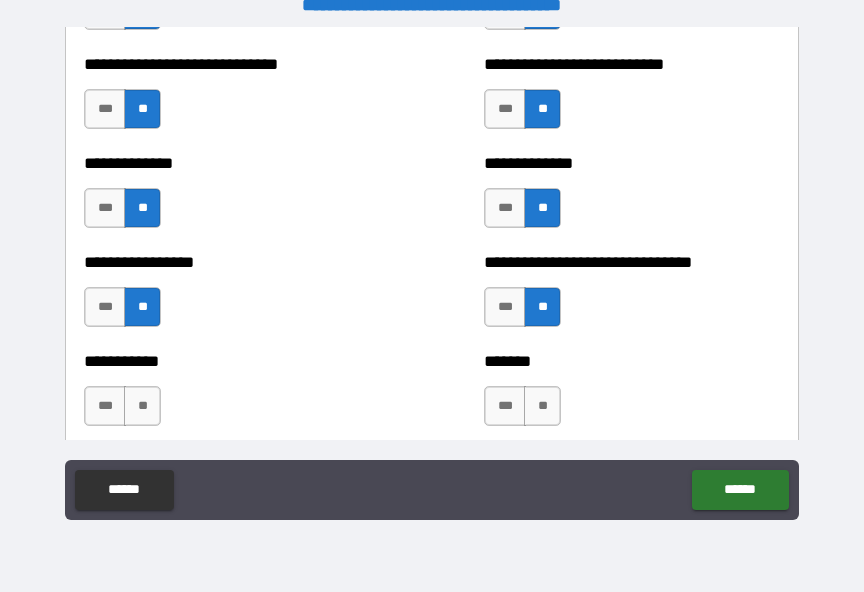 click on "**" at bounding box center [142, 406] 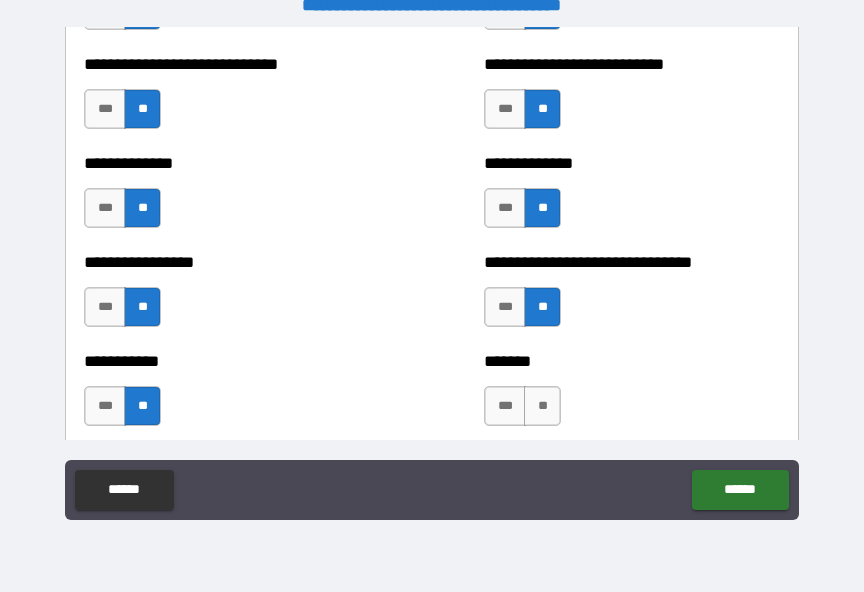 click on "**" at bounding box center (542, 406) 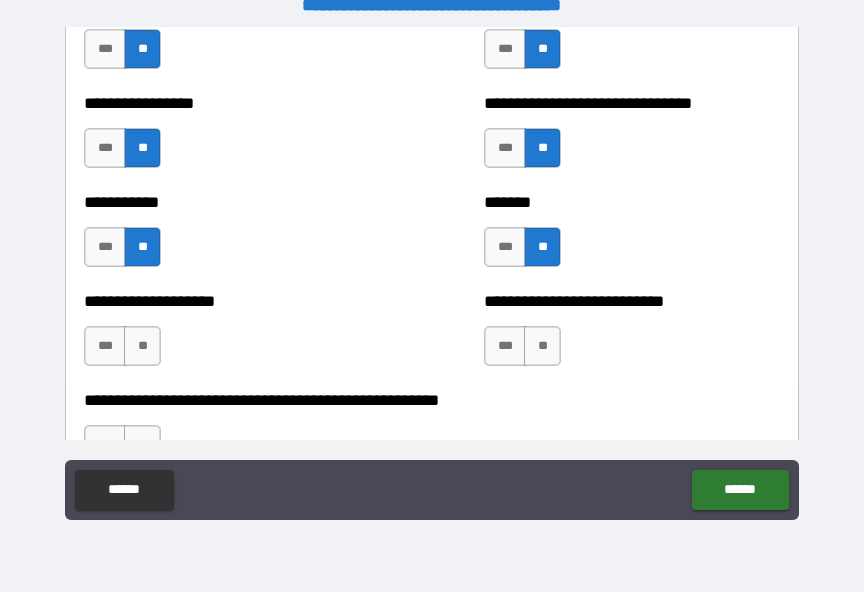 scroll, scrollTop: 7965, scrollLeft: 0, axis: vertical 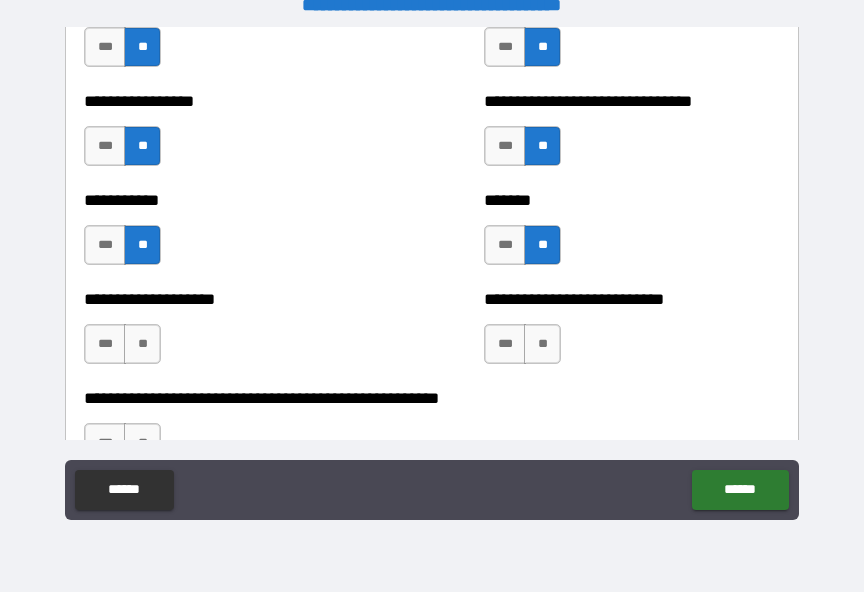 click on "**" at bounding box center (142, 344) 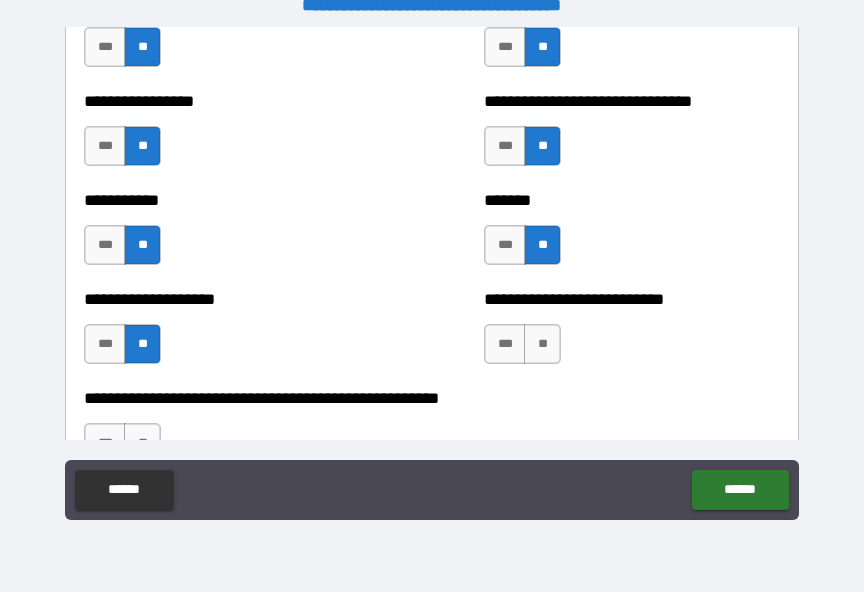 click on "**" at bounding box center [542, 344] 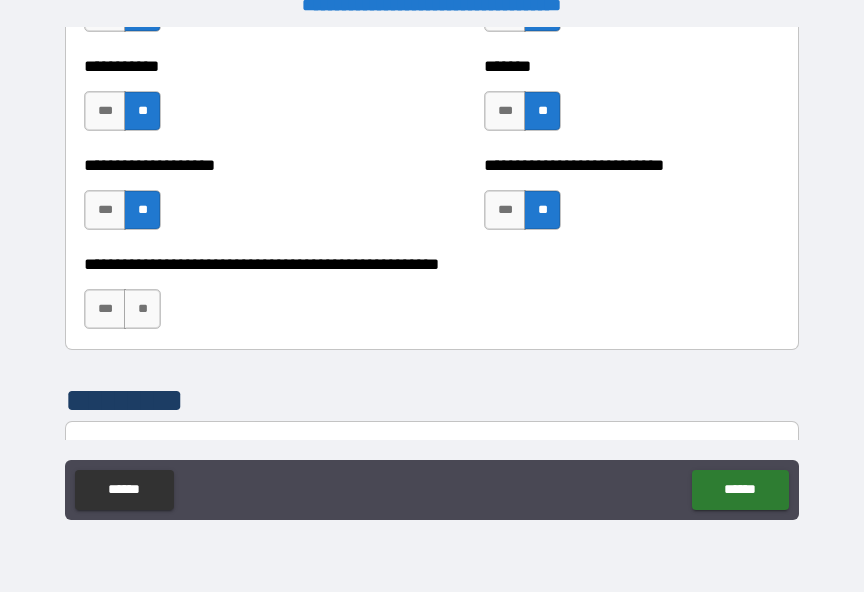 scroll, scrollTop: 8105, scrollLeft: 0, axis: vertical 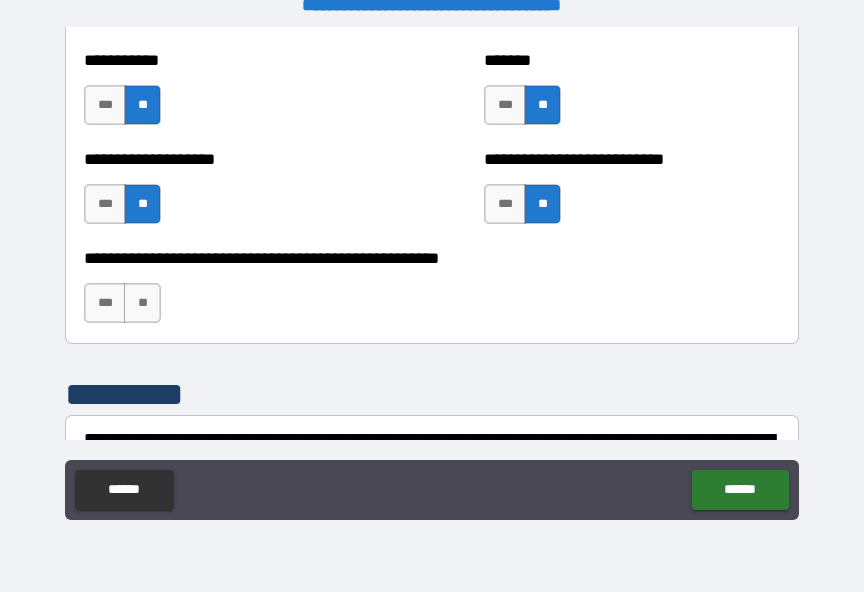 click on "**********" at bounding box center [432, 293] 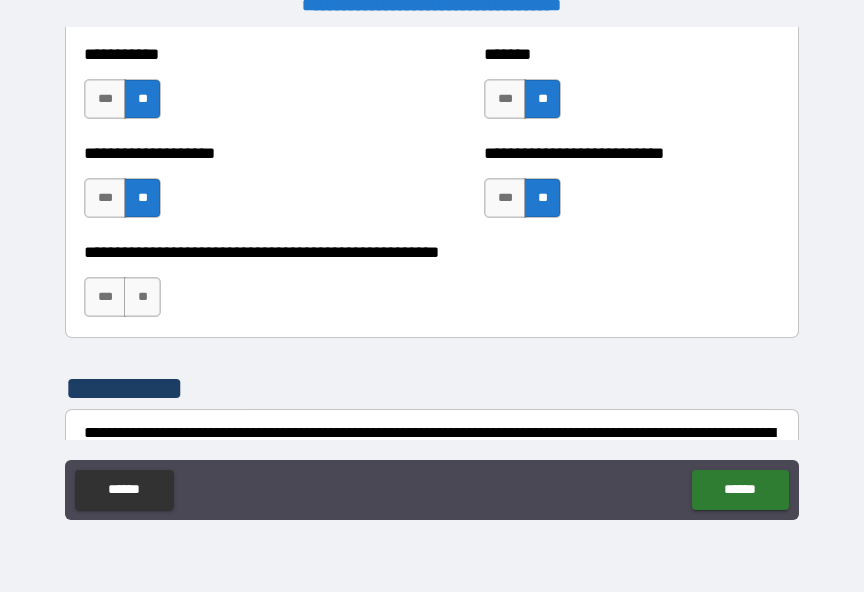 click on "**" at bounding box center [142, 297] 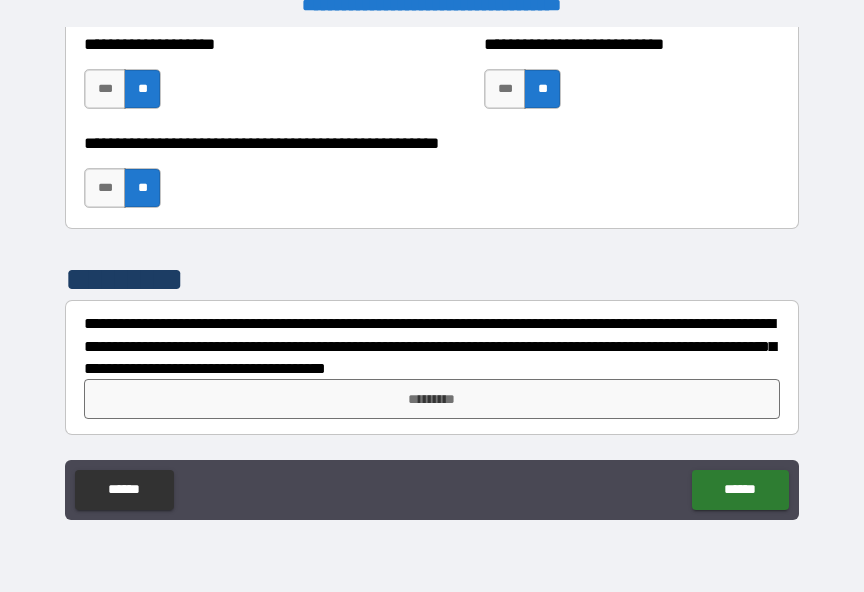 scroll, scrollTop: 8220, scrollLeft: 0, axis: vertical 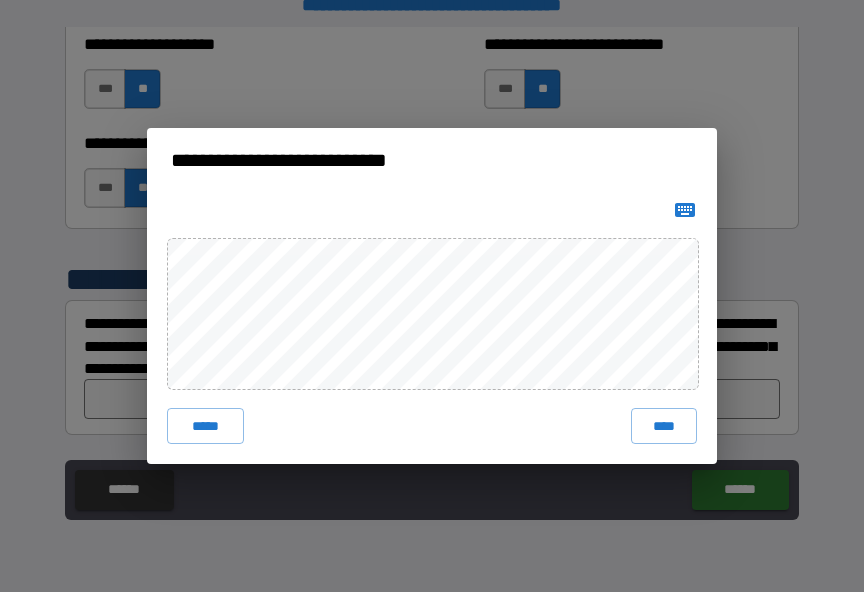 click on "****" at bounding box center (664, 426) 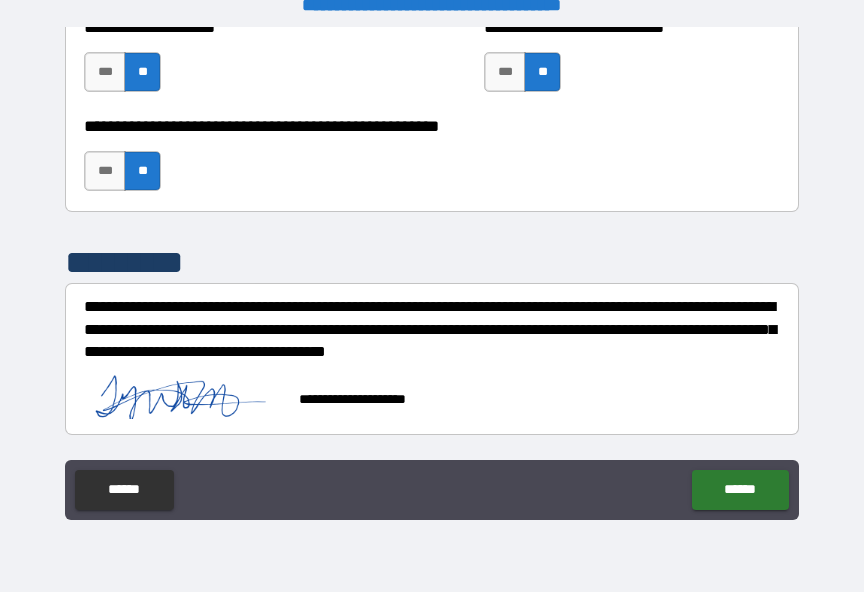 scroll, scrollTop: 8237, scrollLeft: 0, axis: vertical 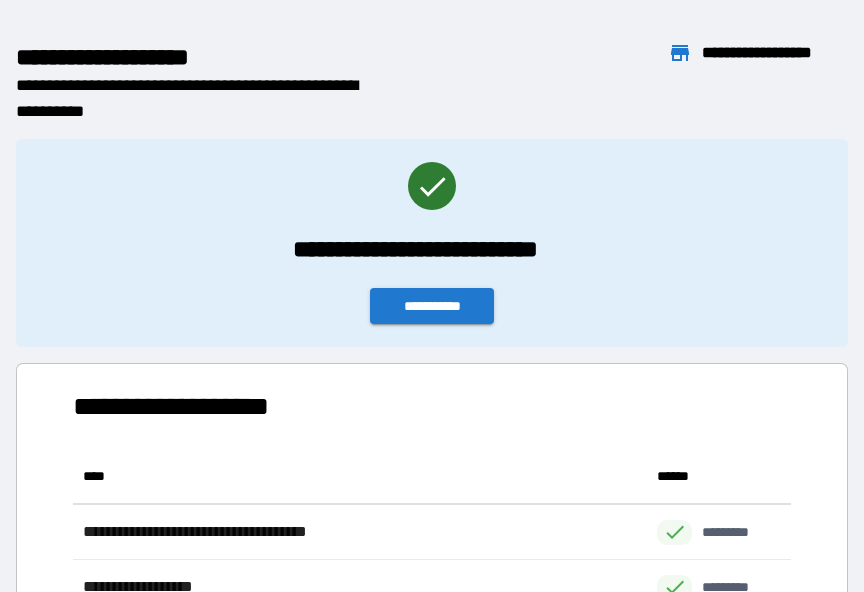 click on "**********" at bounding box center [432, 306] 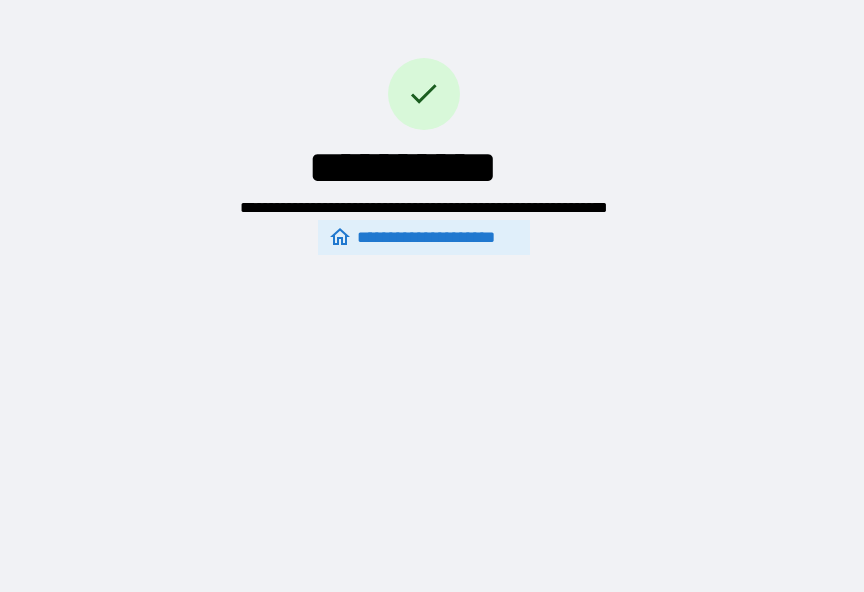 click on "**********" at bounding box center (424, 237) 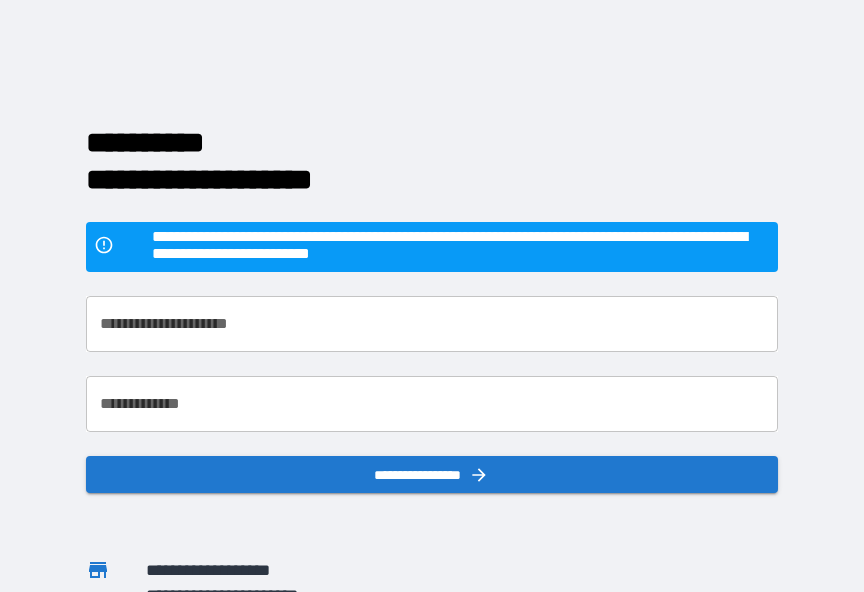 scroll, scrollTop: 0, scrollLeft: 0, axis: both 